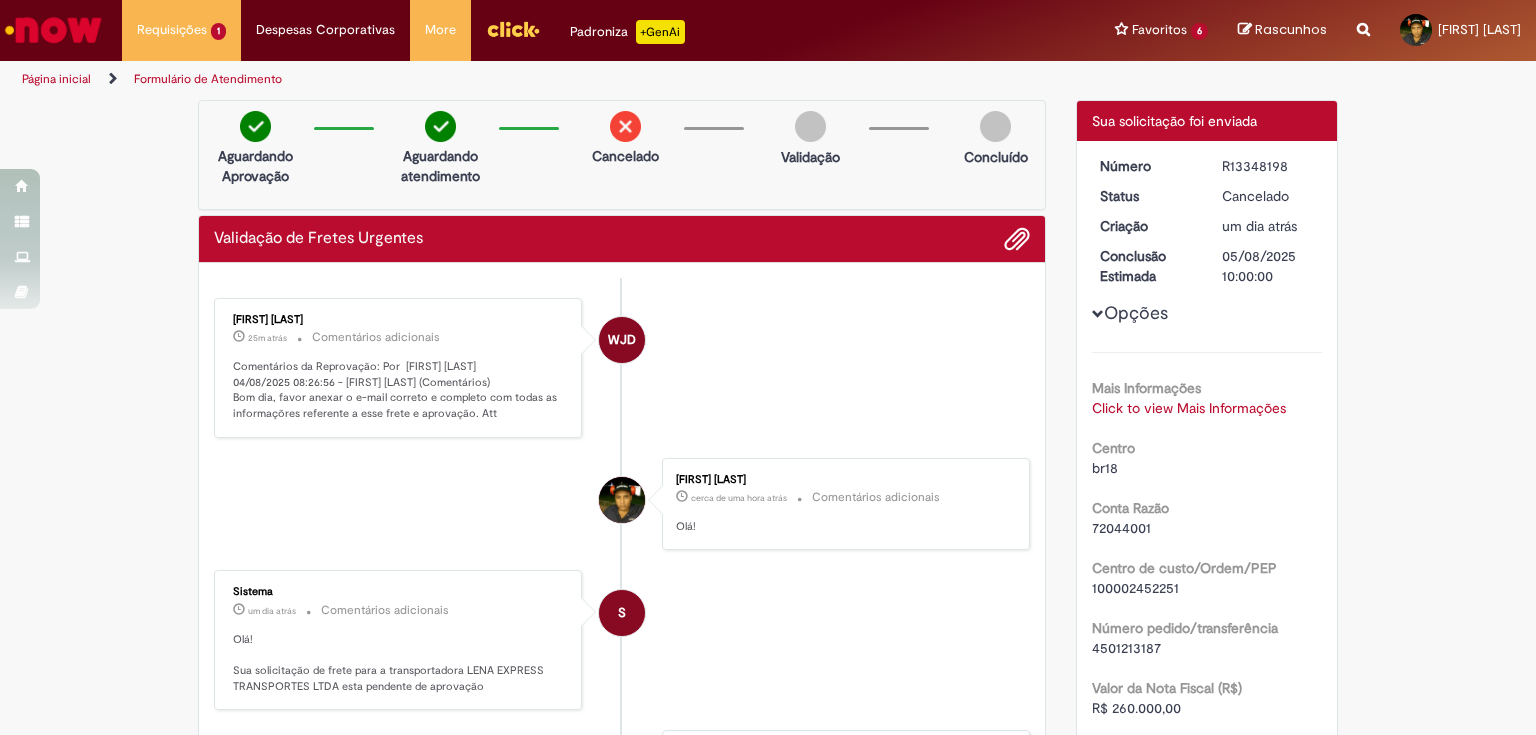 scroll, scrollTop: 0, scrollLeft: 0, axis: both 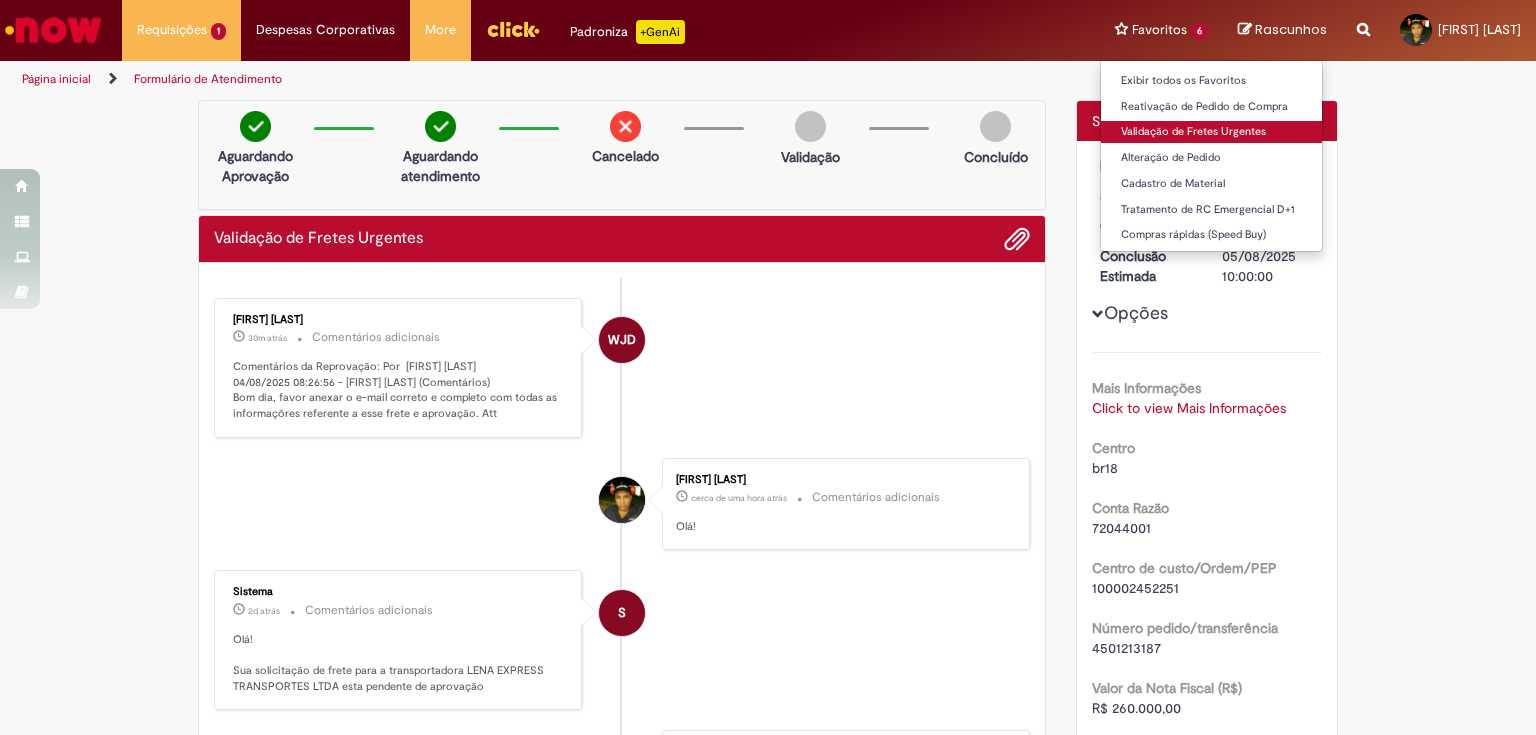 click on "Validação de Fretes Urgentes" at bounding box center [1211, 132] 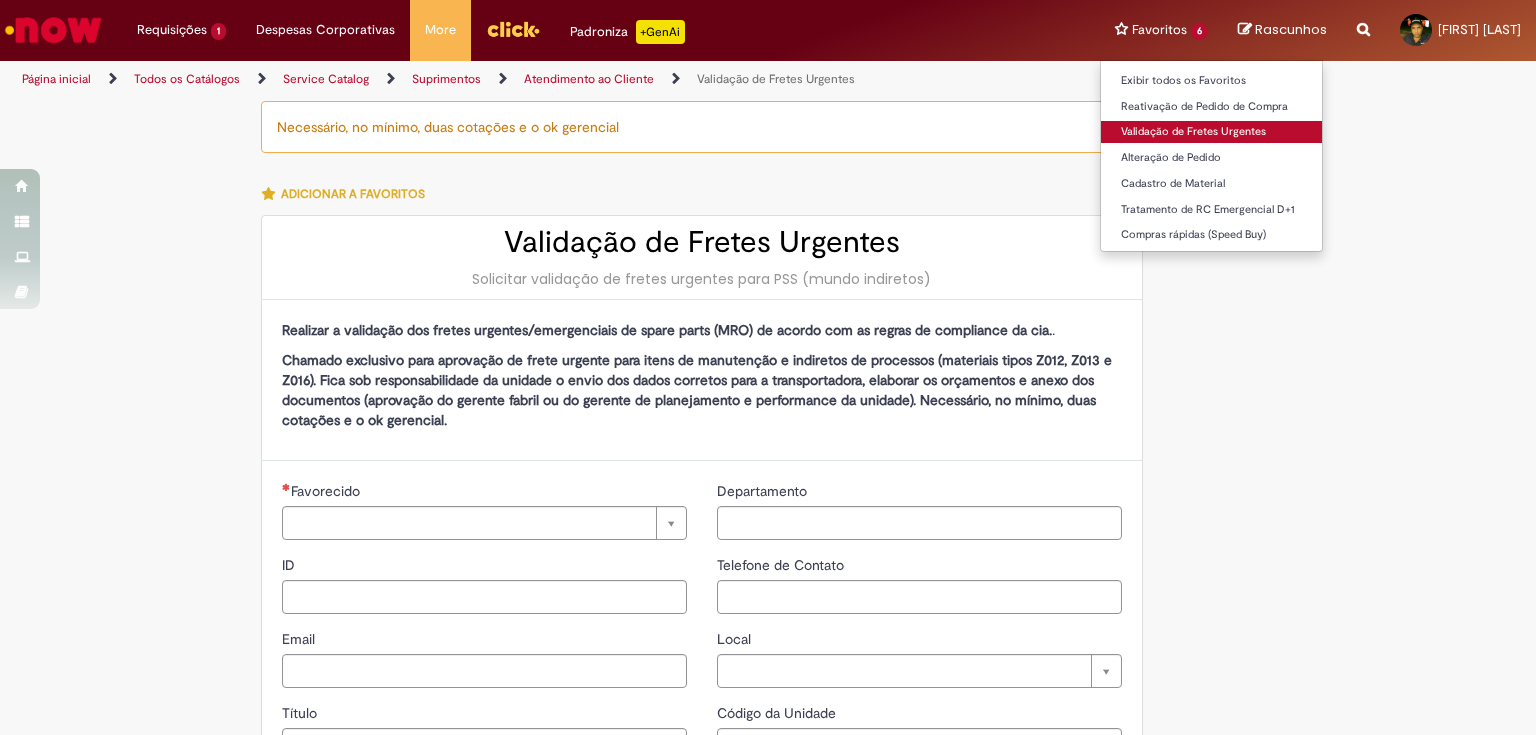 type on "********" 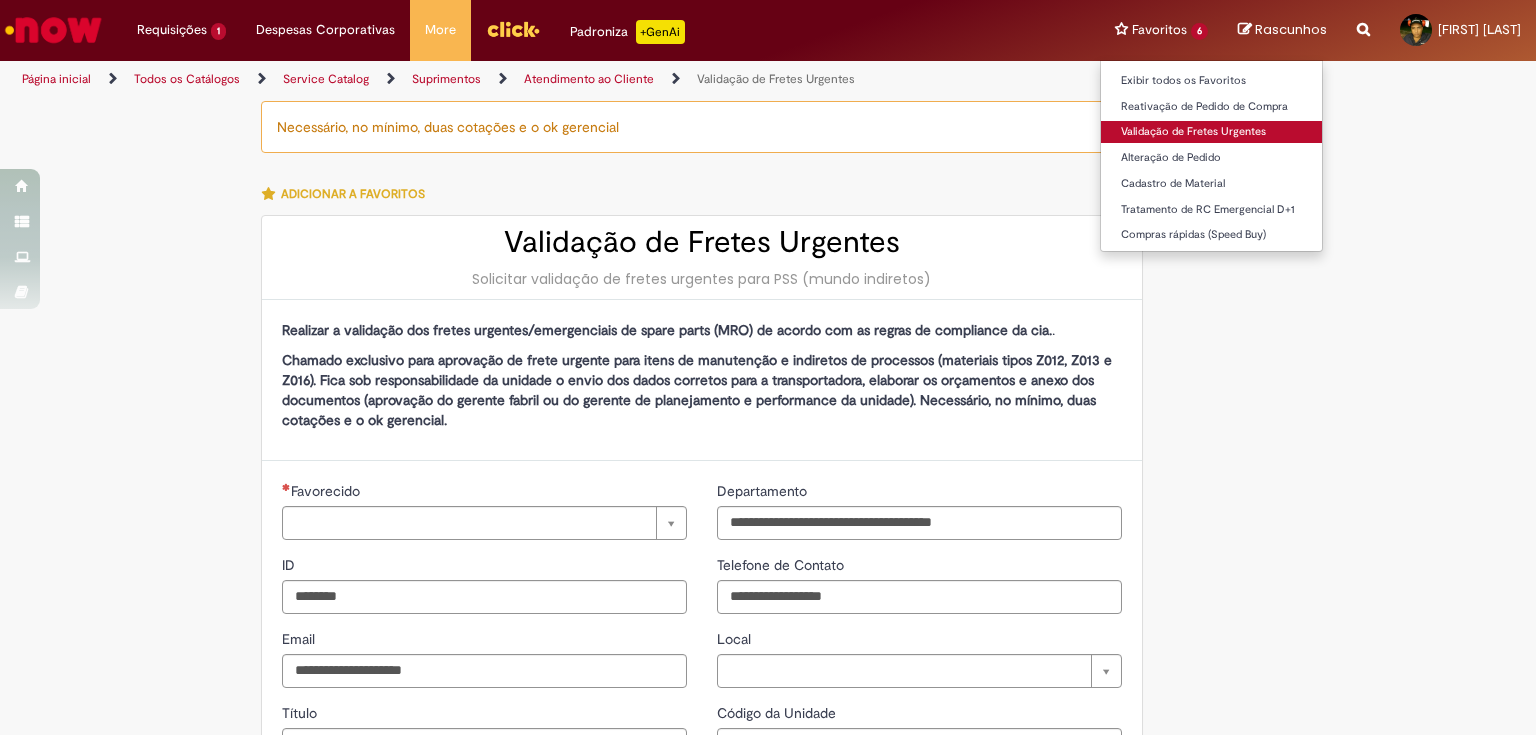 type on "**********" 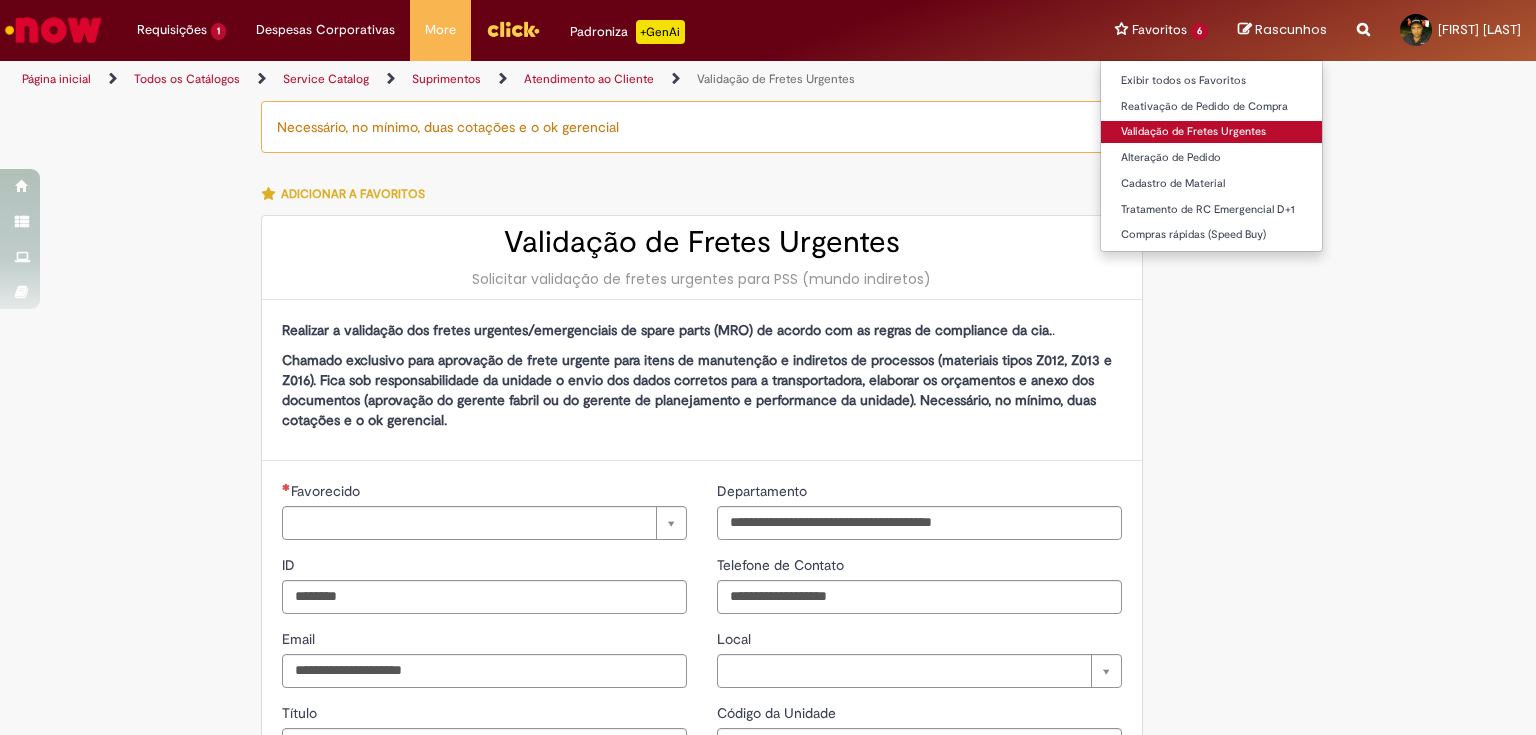 type on "**********" 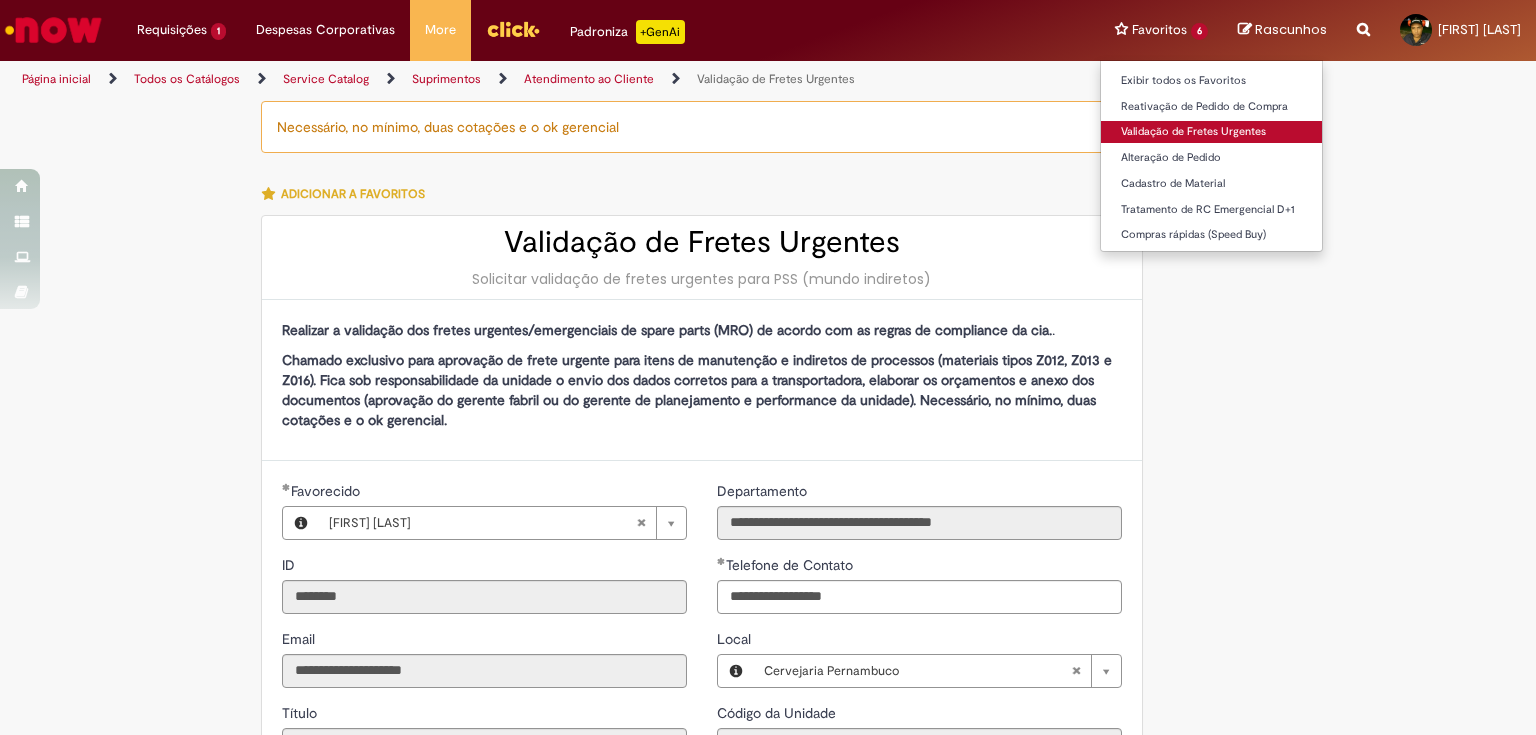 type on "**********" 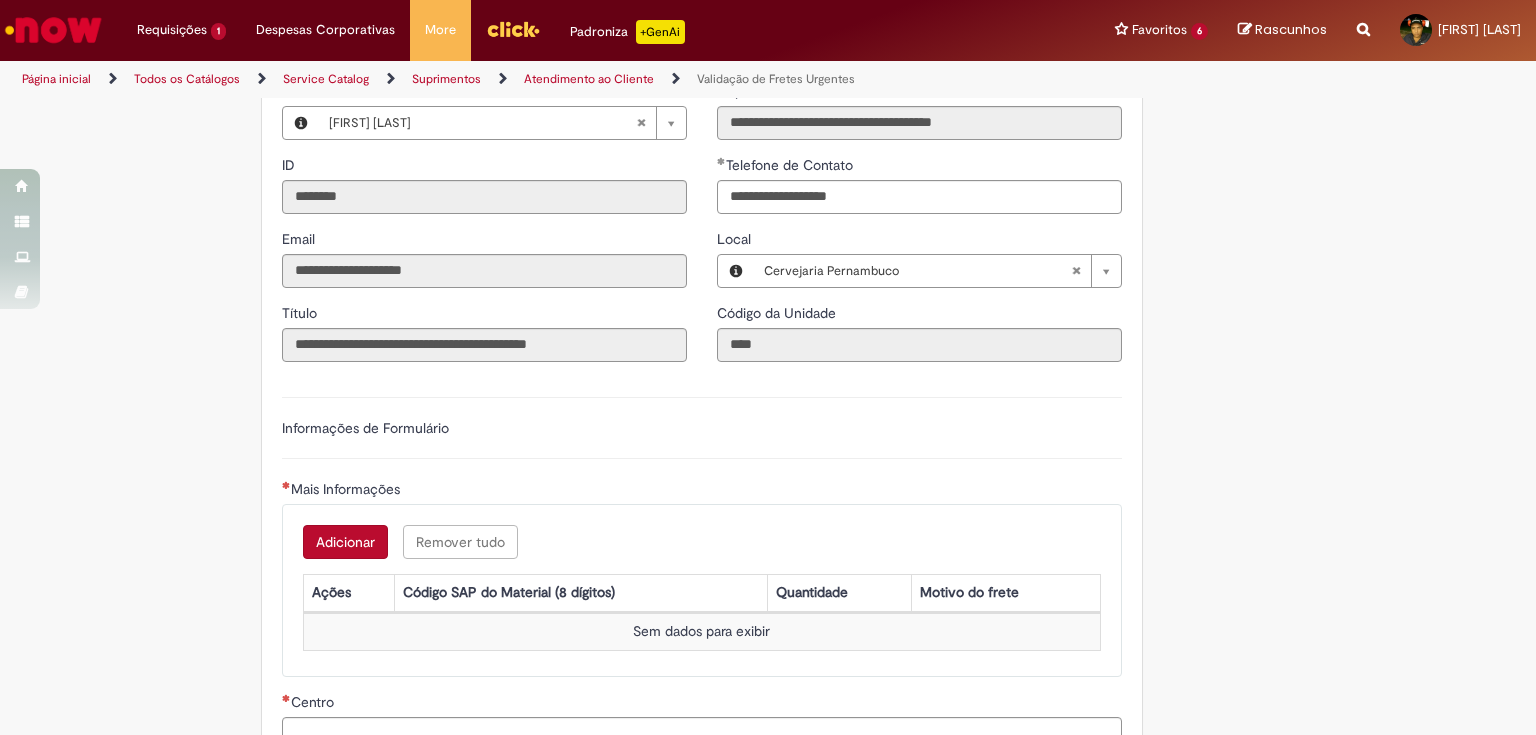 scroll, scrollTop: 480, scrollLeft: 0, axis: vertical 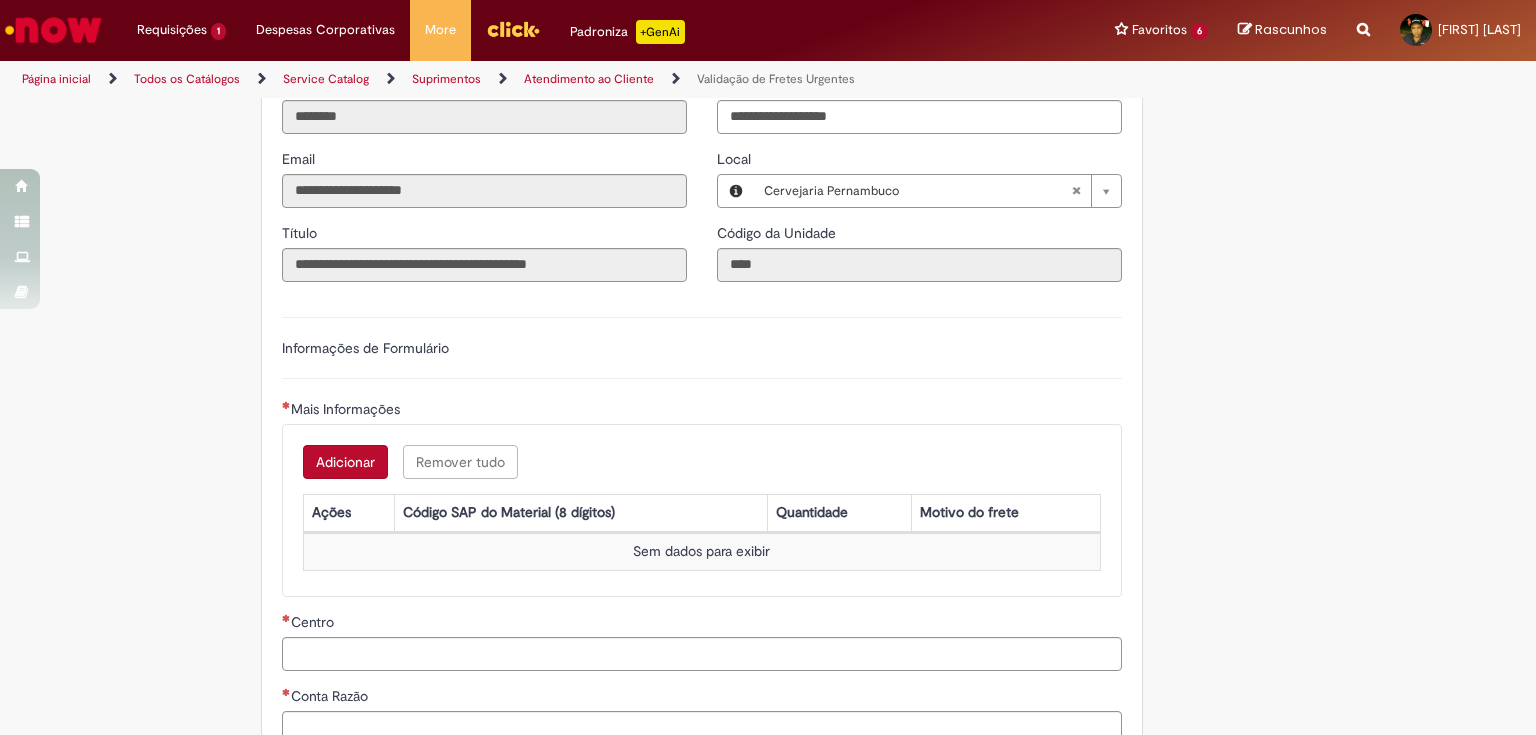click on "Adicionar" at bounding box center (345, 462) 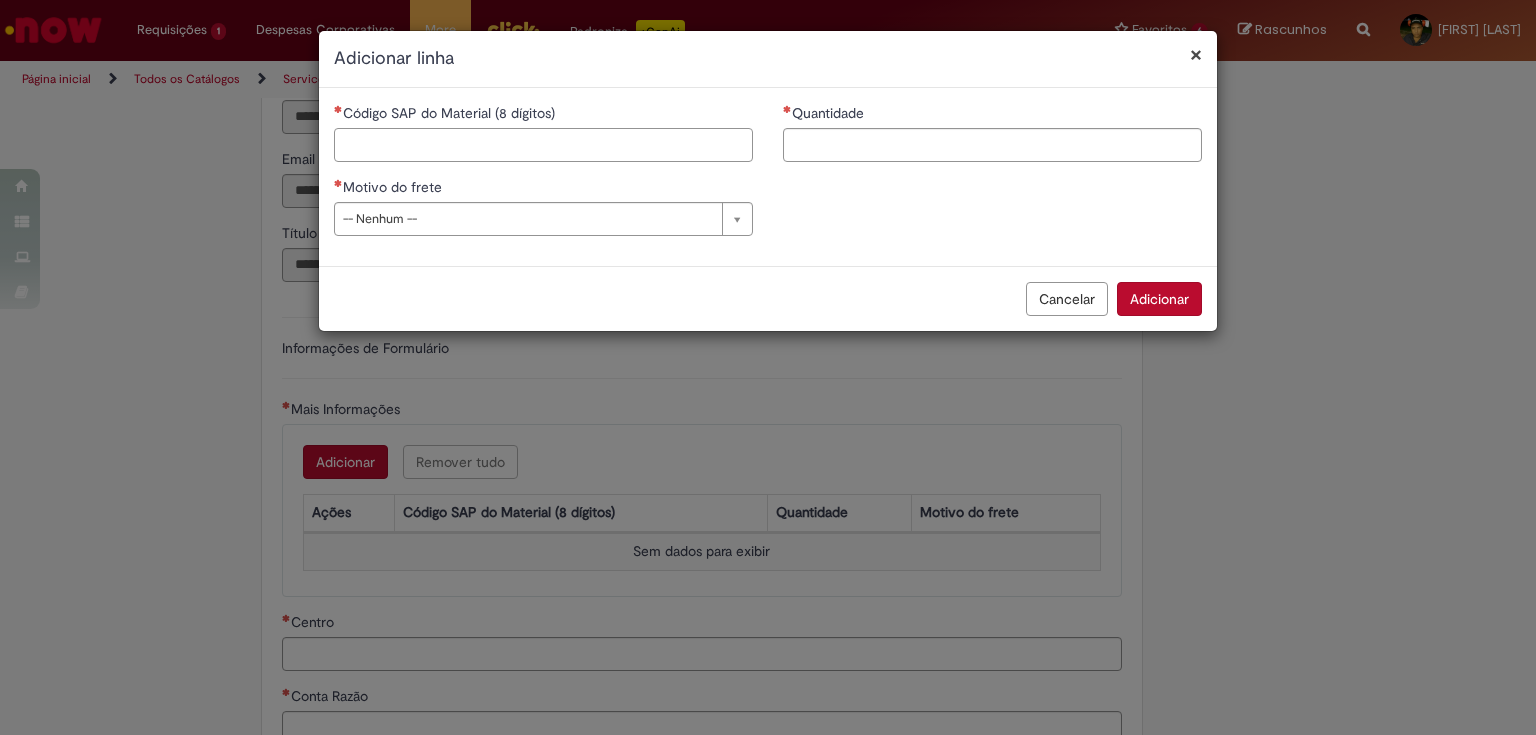 click on "Código SAP do Material (8 dígitos)" at bounding box center (543, 145) 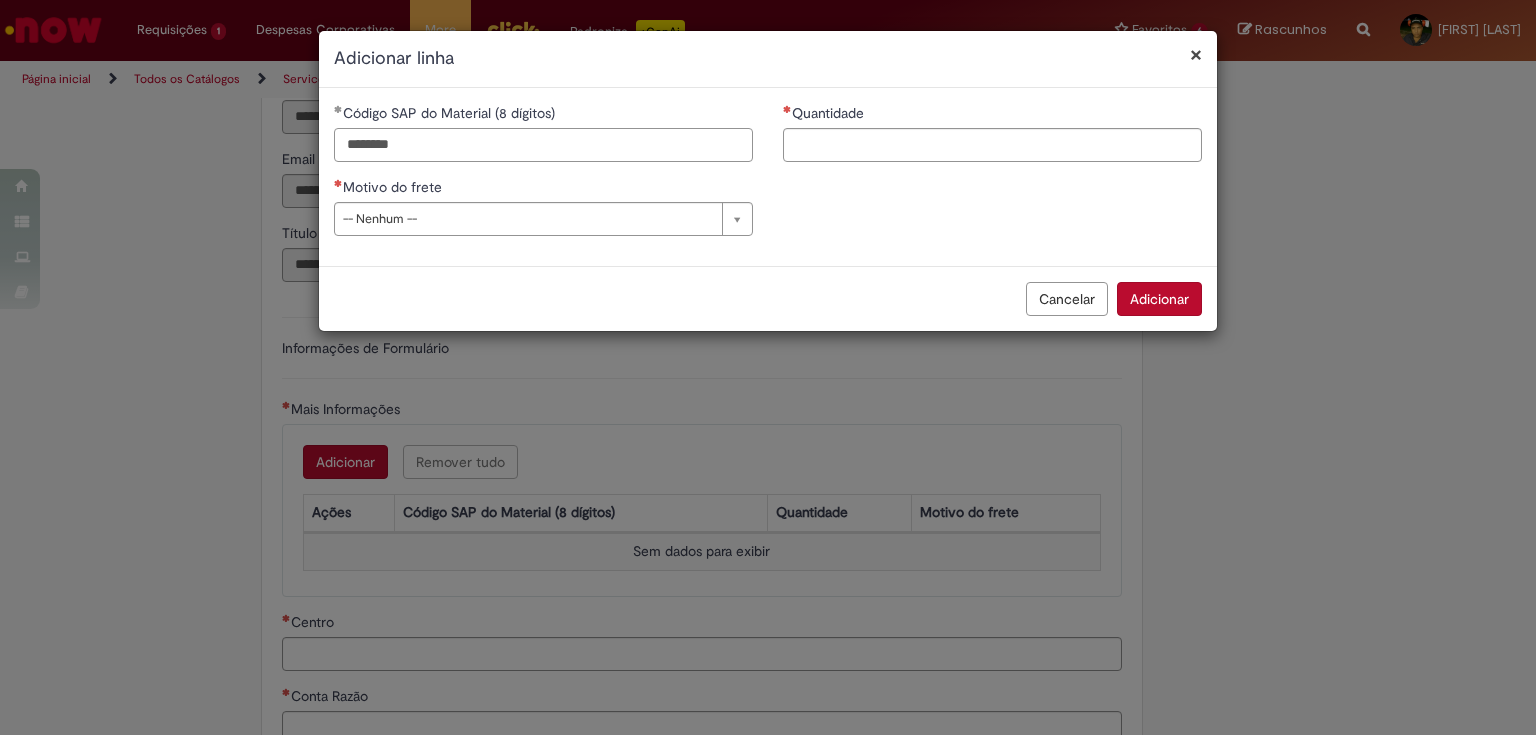type on "********" 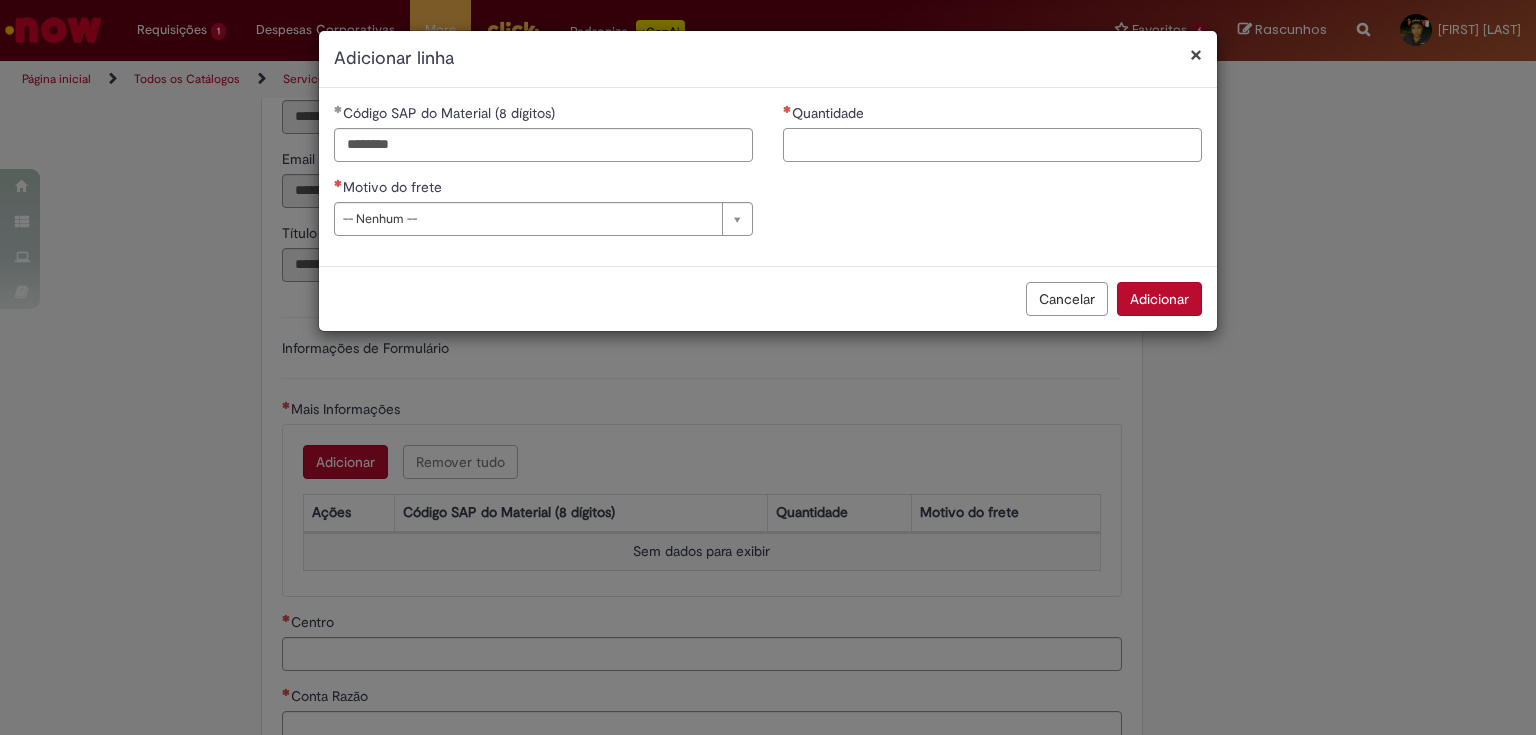 click on "Quantidade" at bounding box center (992, 145) 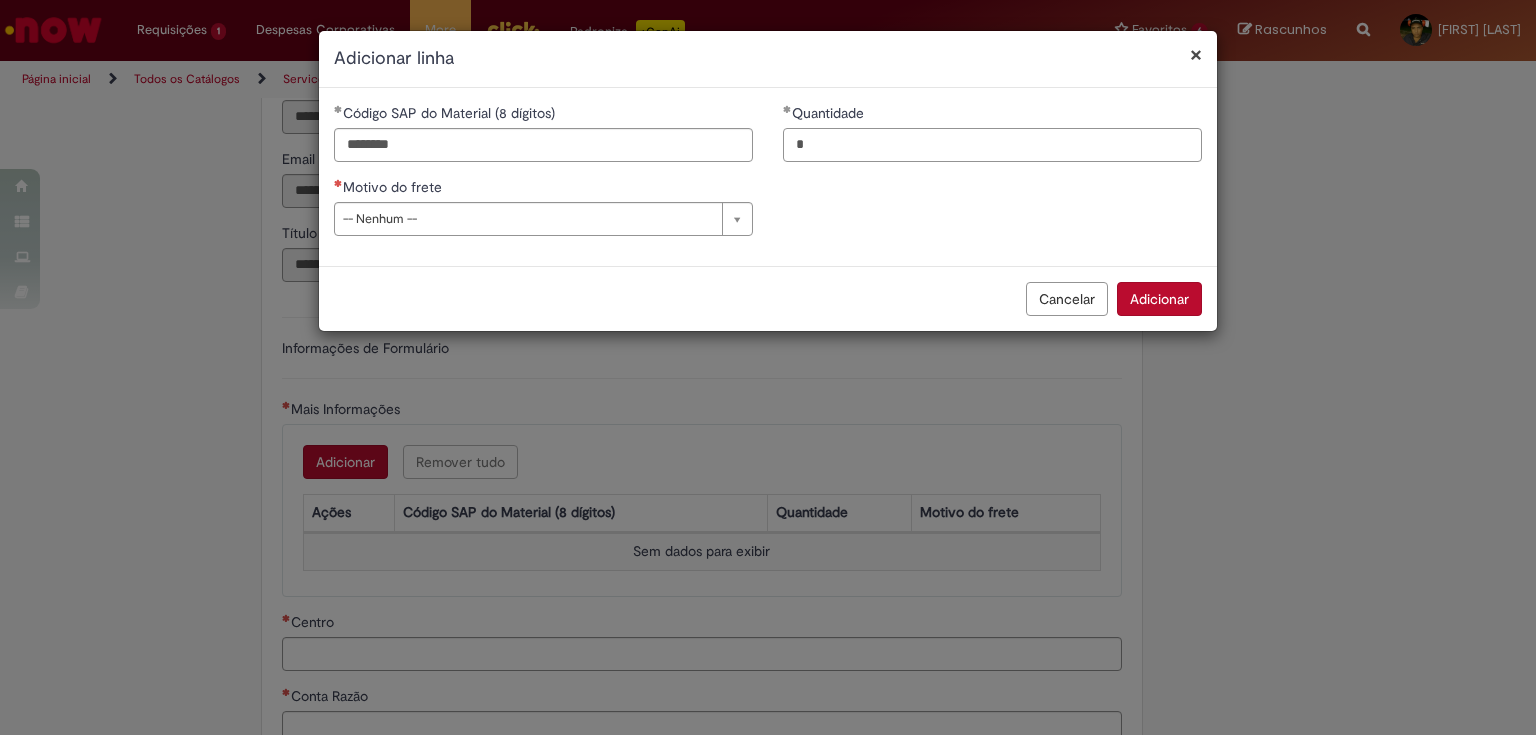 type on "*" 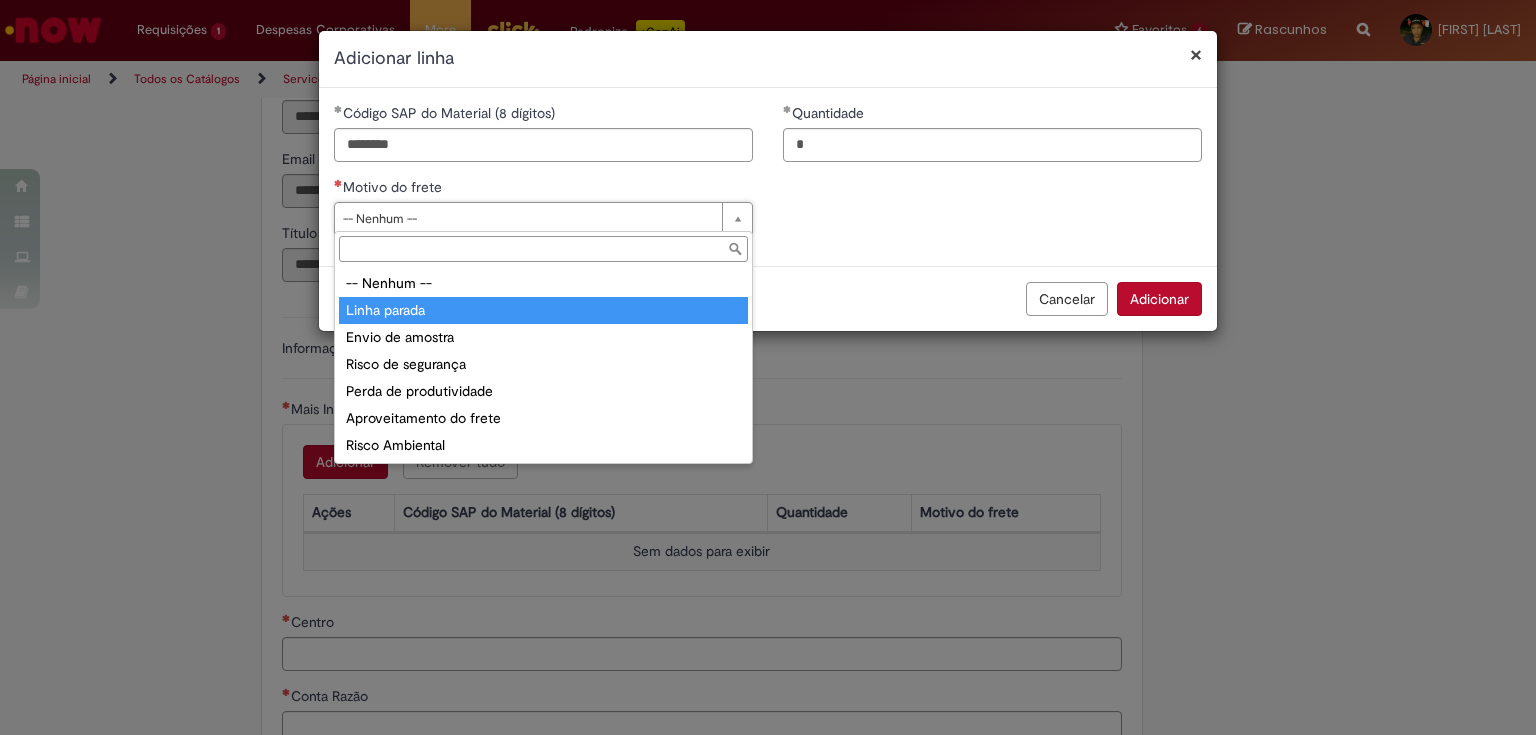 type on "**********" 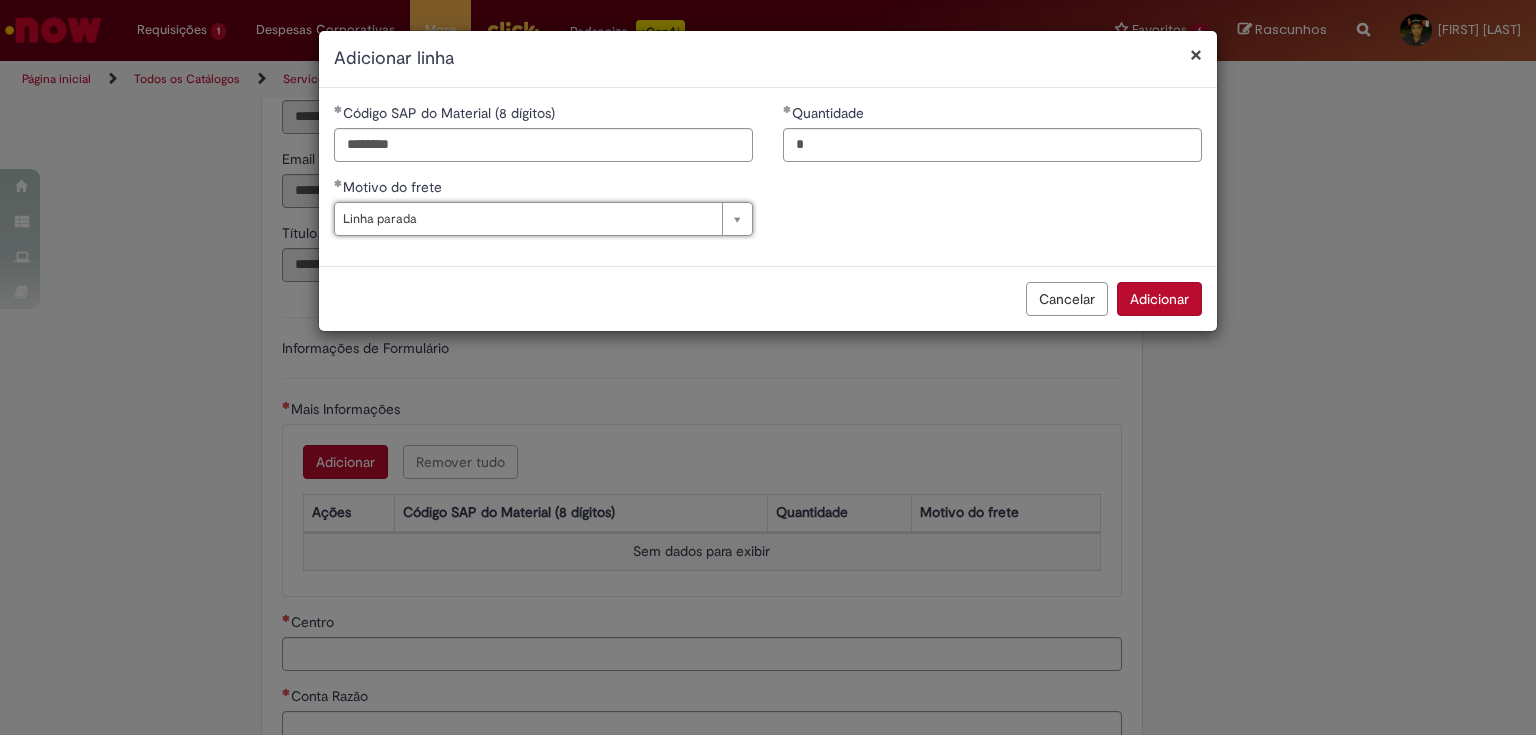 click on "Adicionar" at bounding box center (1159, 299) 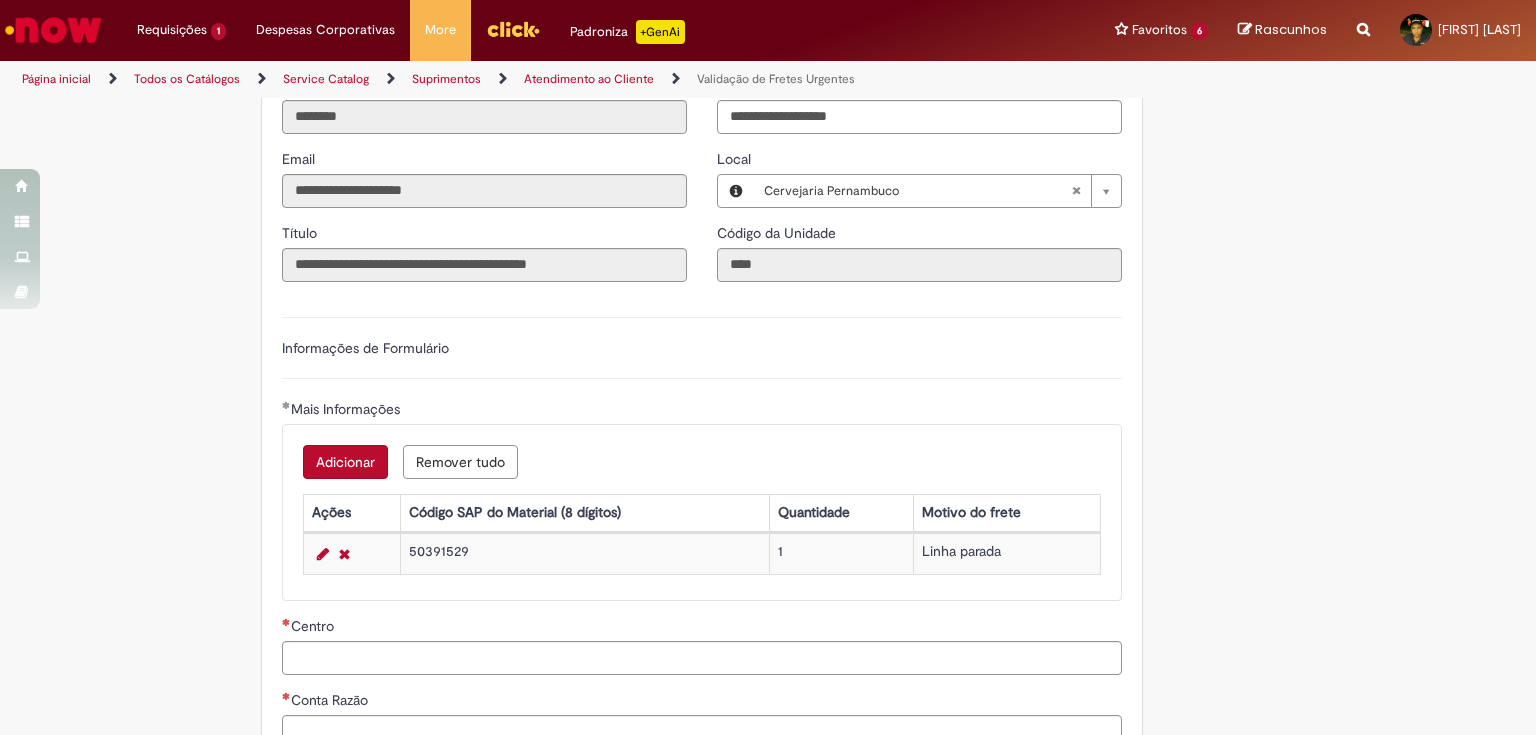scroll, scrollTop: 720, scrollLeft: 0, axis: vertical 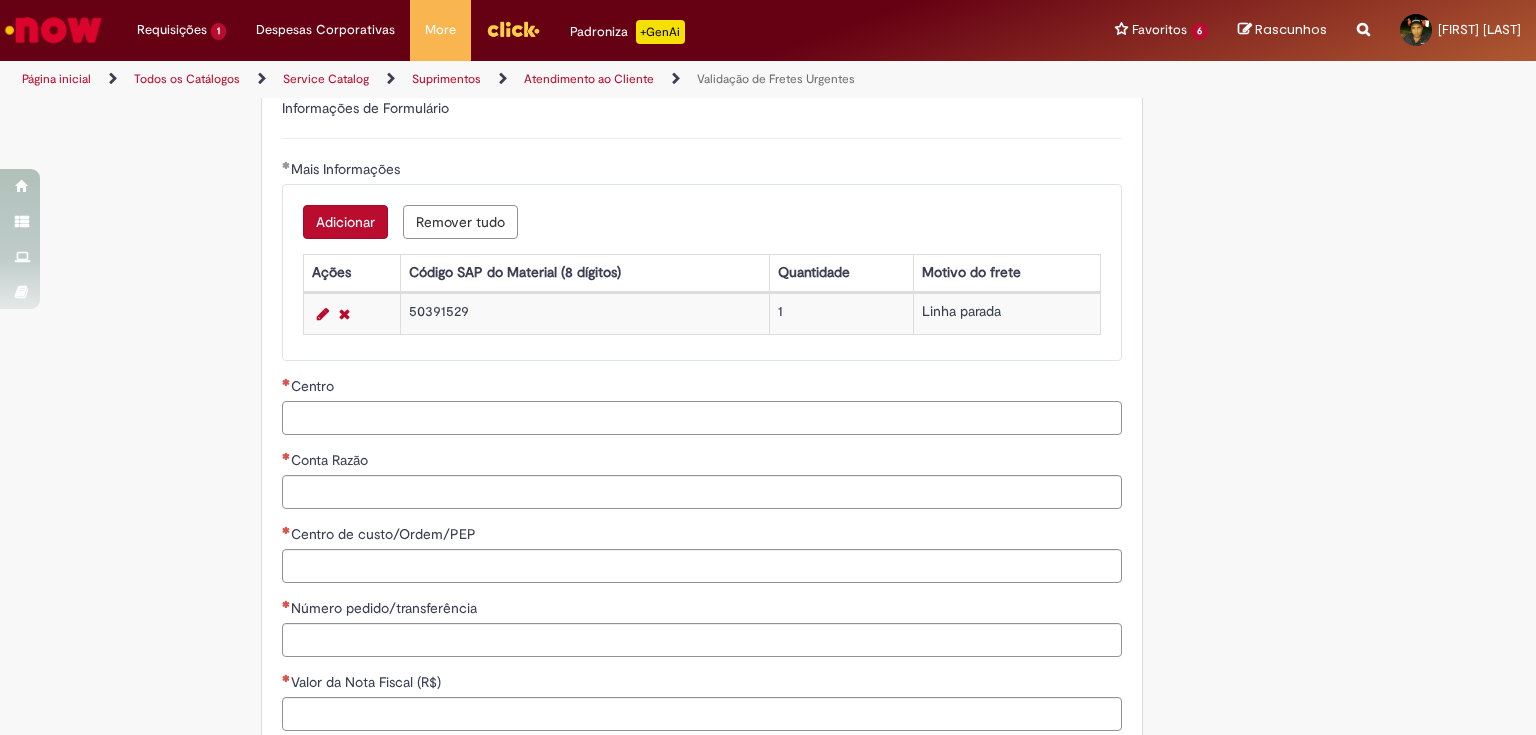 click on "Centro" at bounding box center (702, 418) 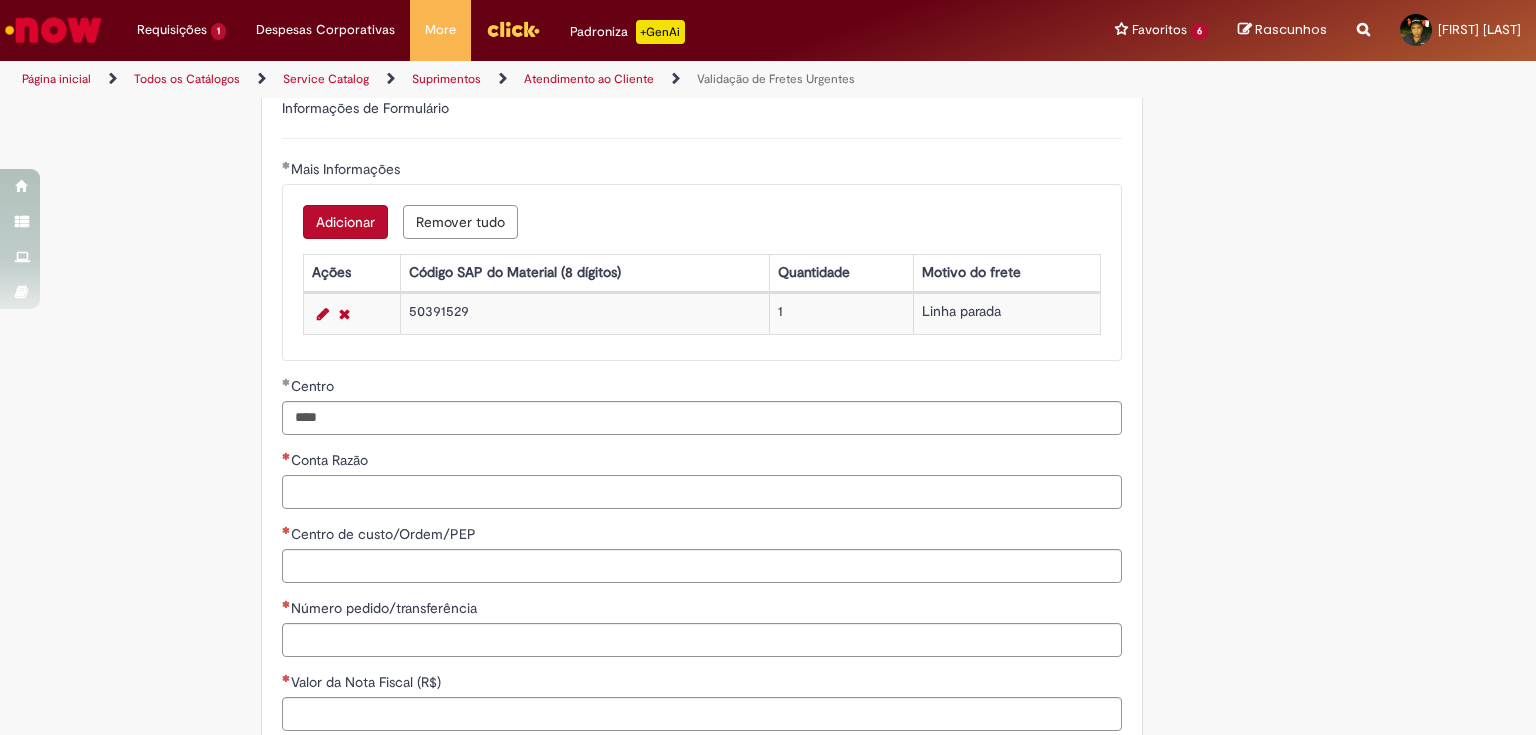 click on "Conta Razão" at bounding box center (702, 492) 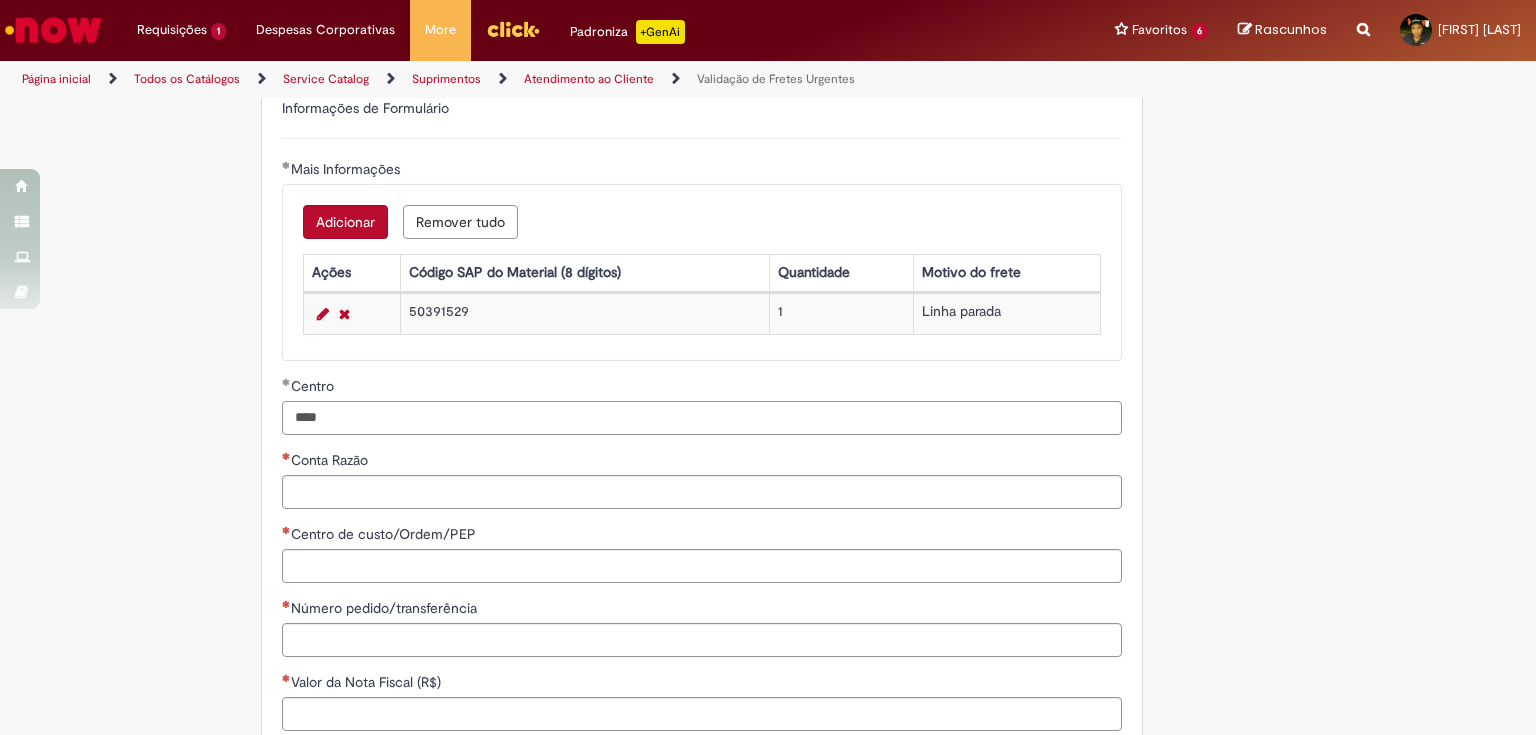 drag, startPoint x: 348, startPoint y: 408, endPoint x: 248, endPoint y: 412, distance: 100.07997 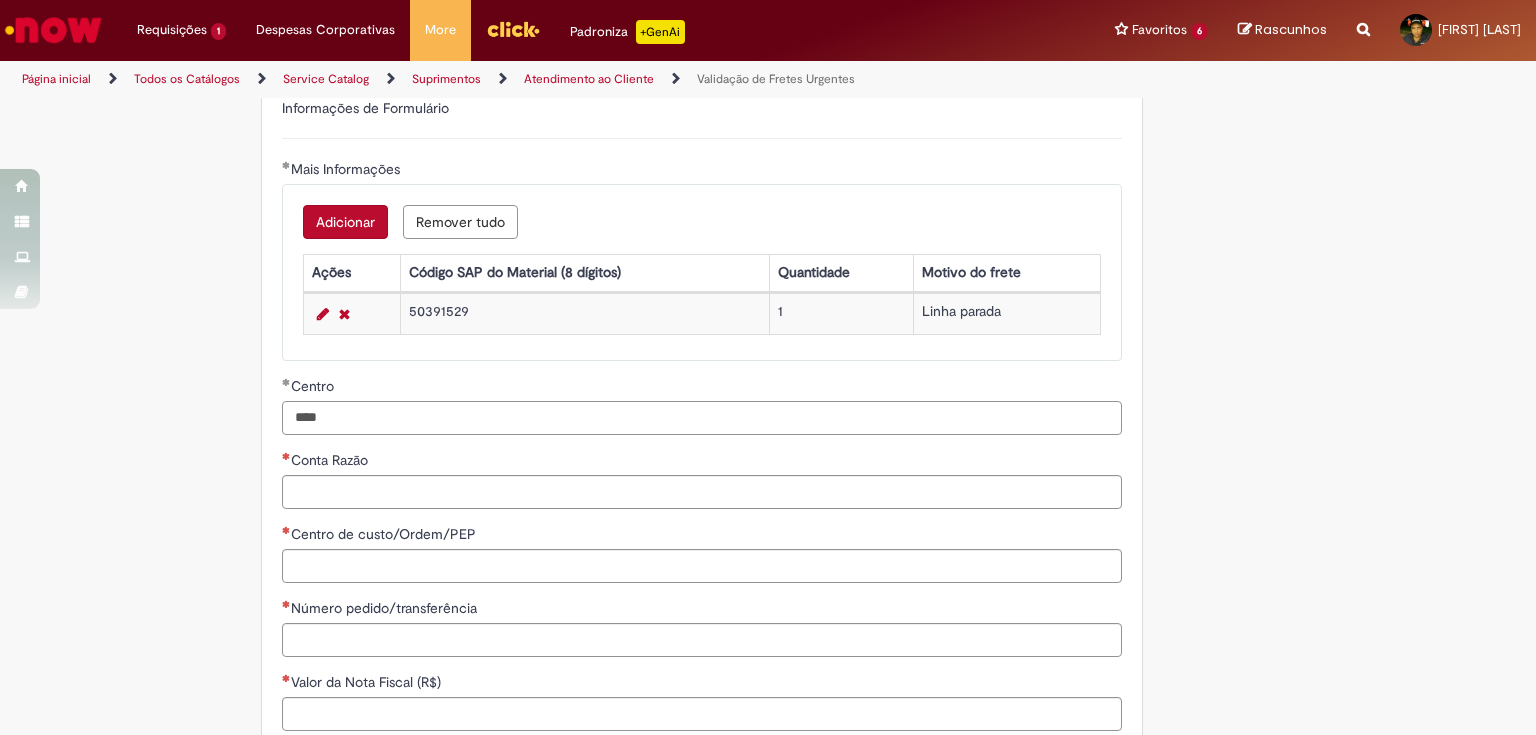 type on "****" 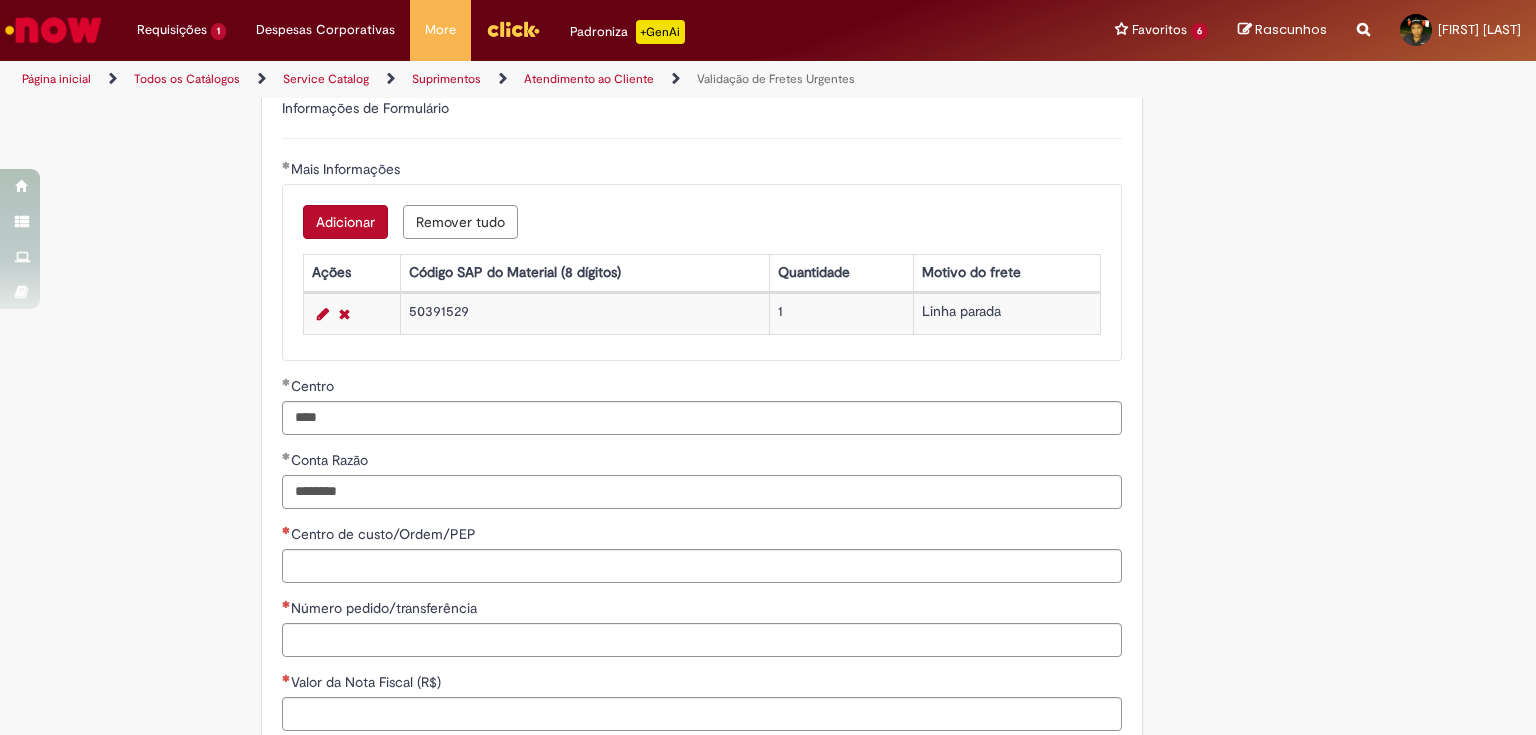 type on "********" 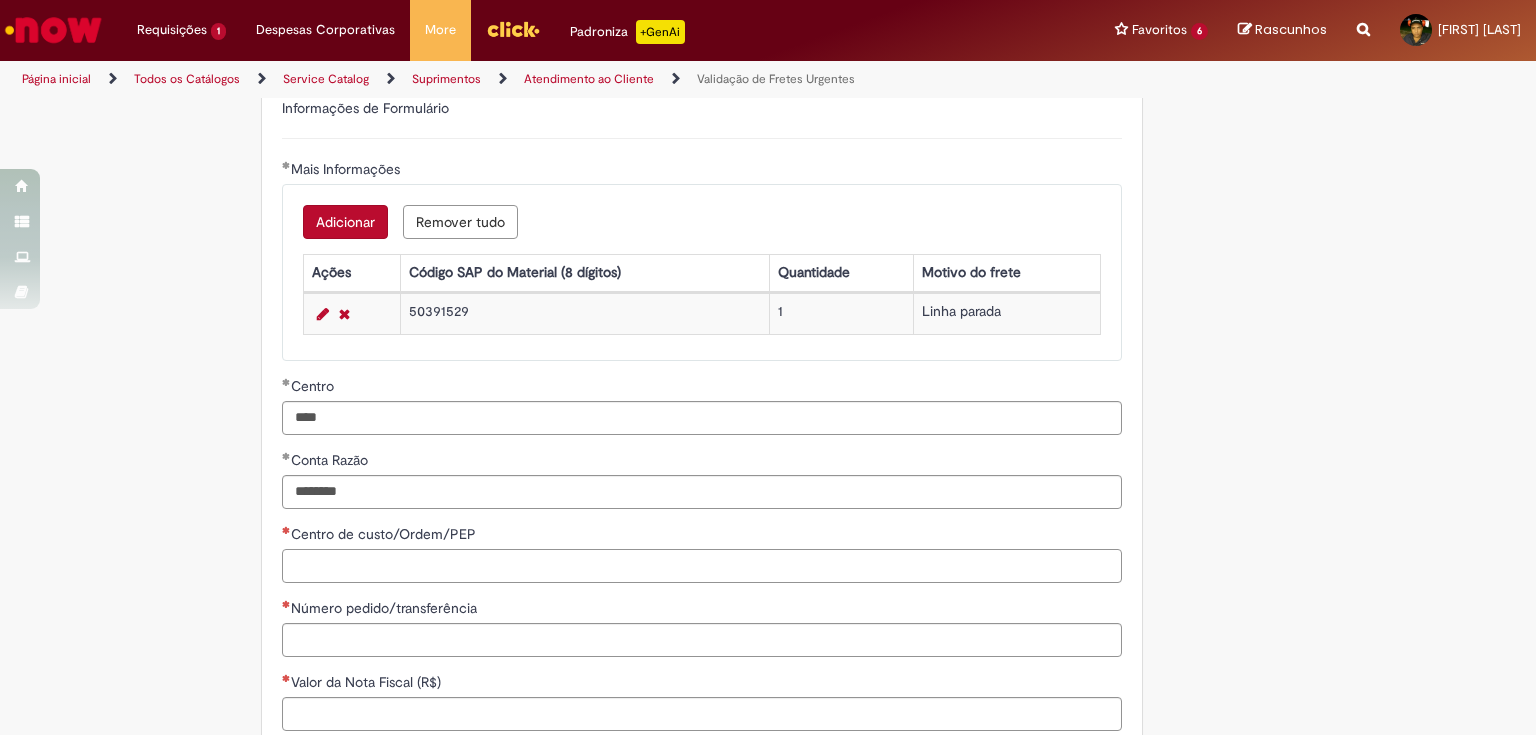 click on "Centro de custo/Ordem/PEP" at bounding box center [702, 566] 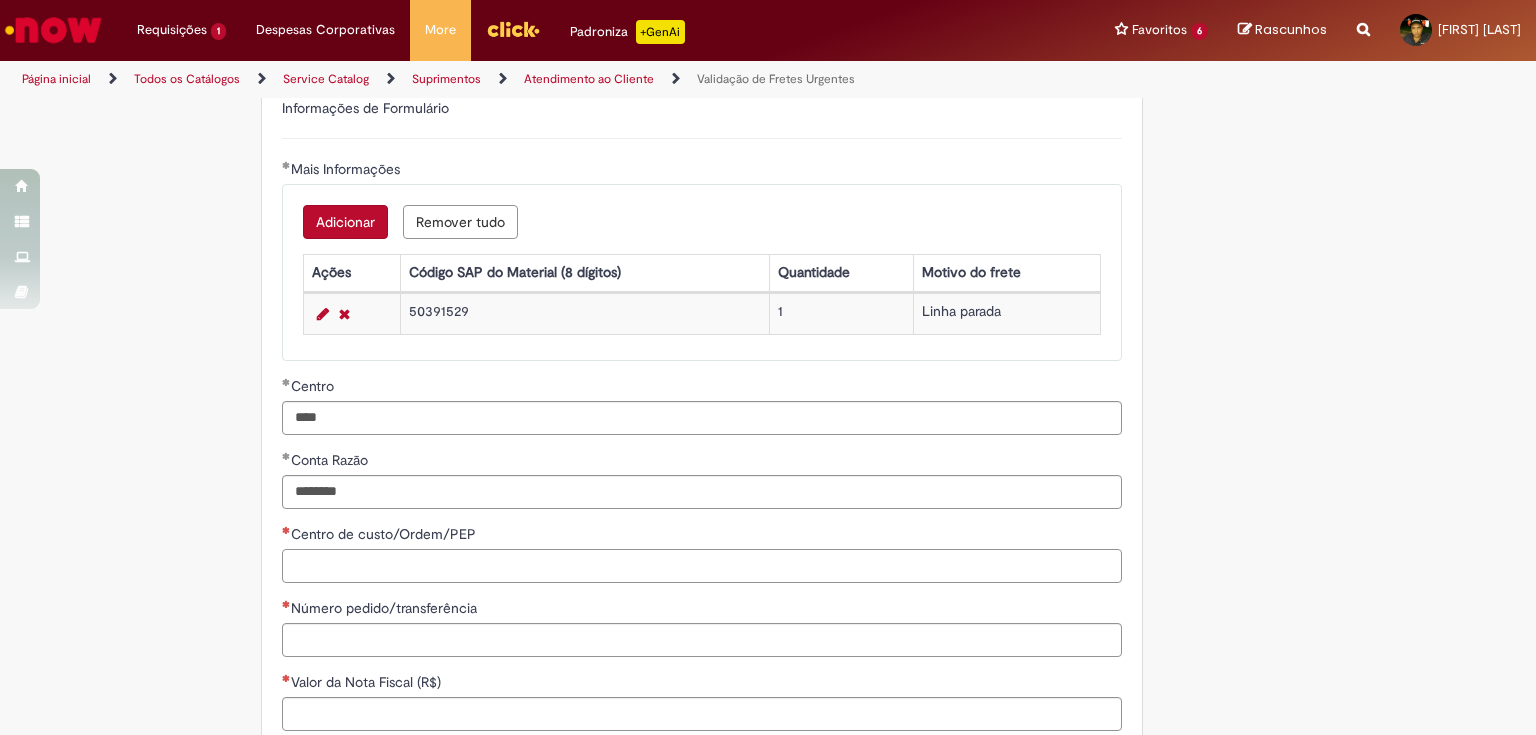 paste on "**********" 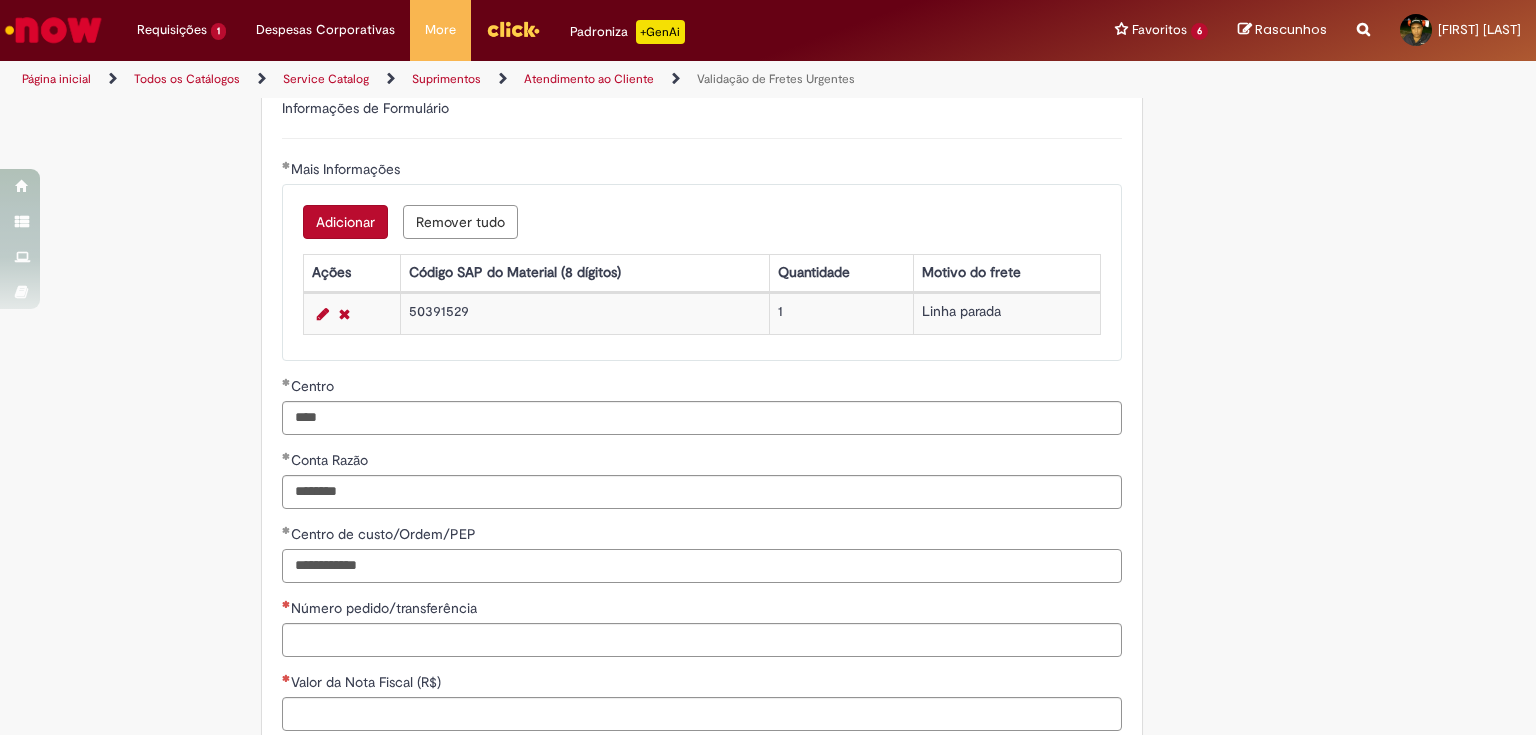 type on "**********" 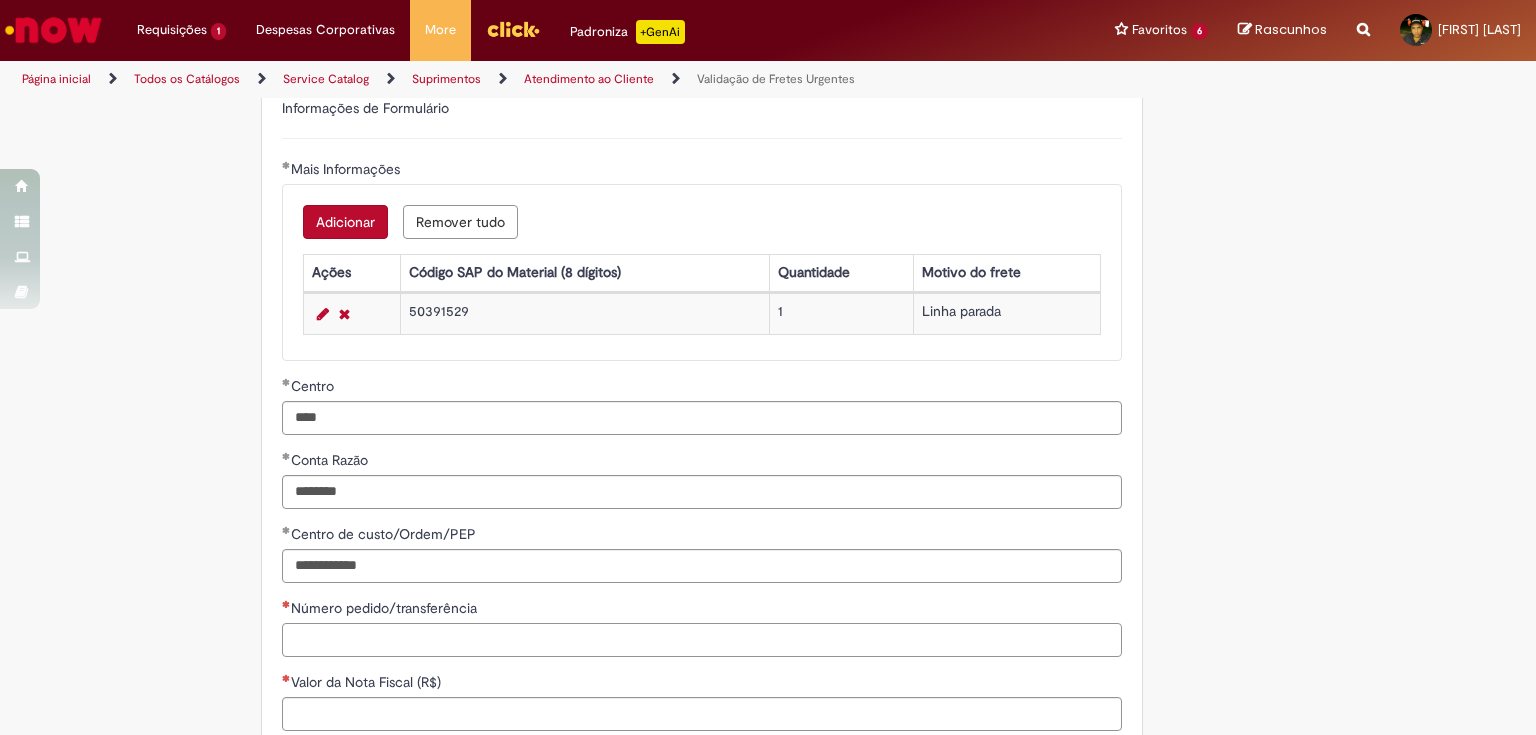 click on "Número pedido/transferência" at bounding box center (702, 640) 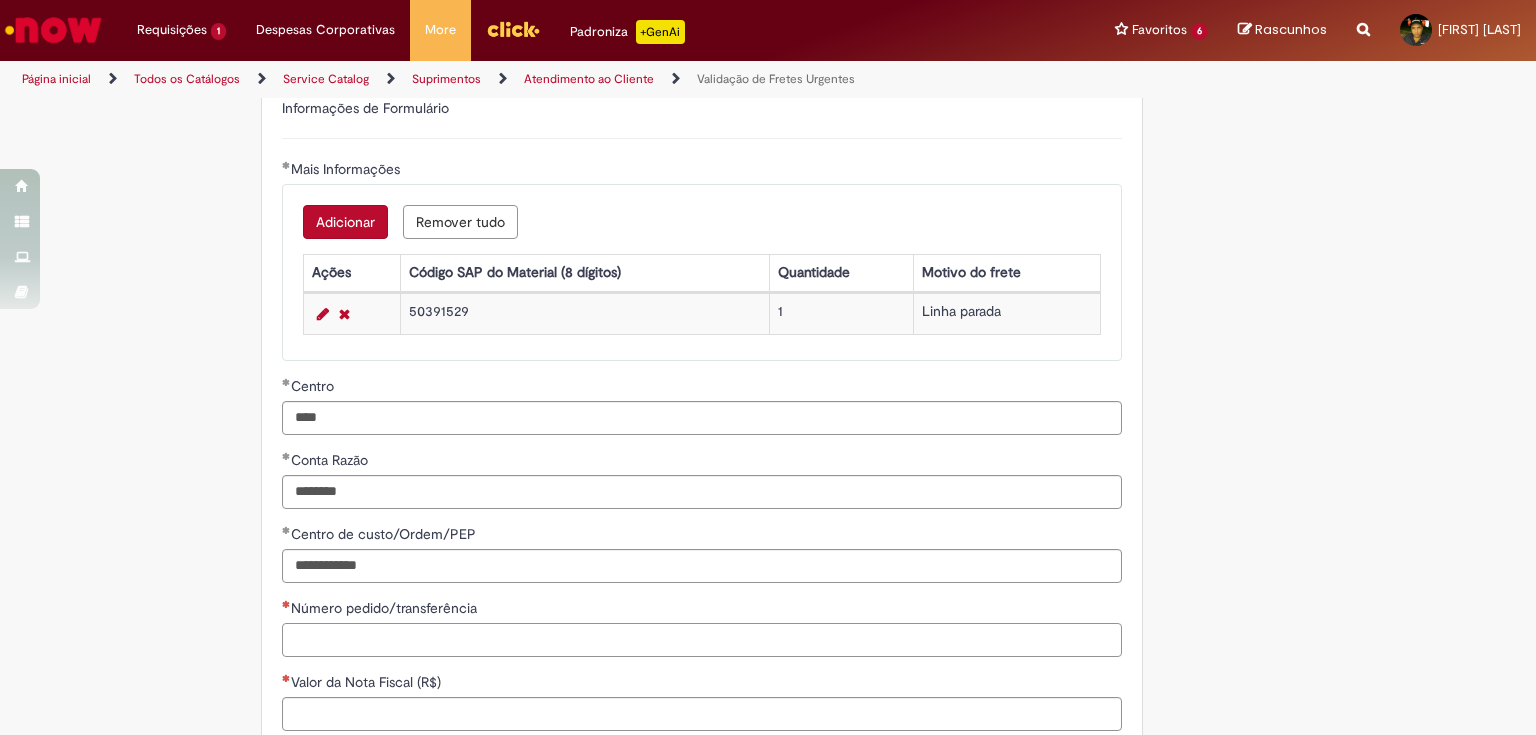 paste on "**********" 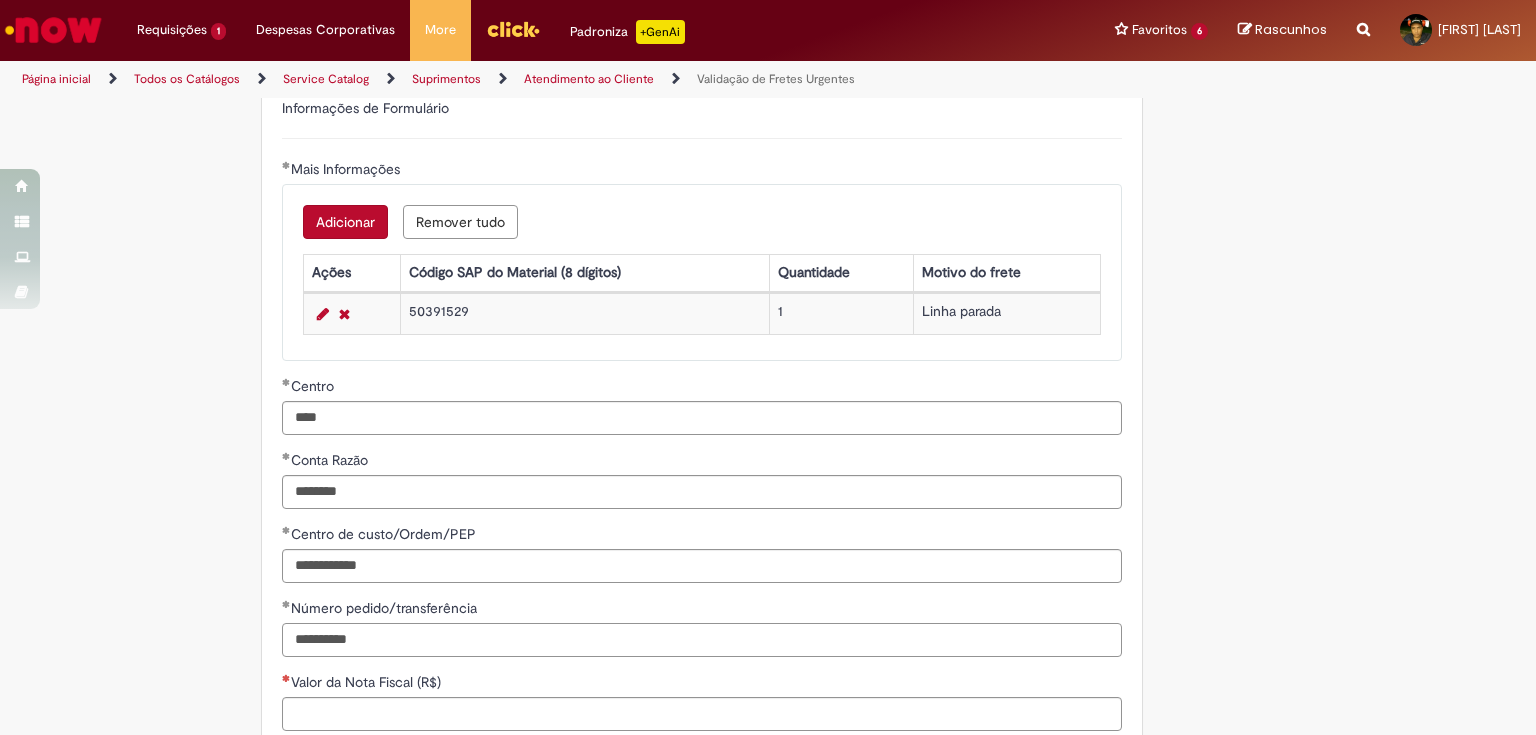 type on "**********" 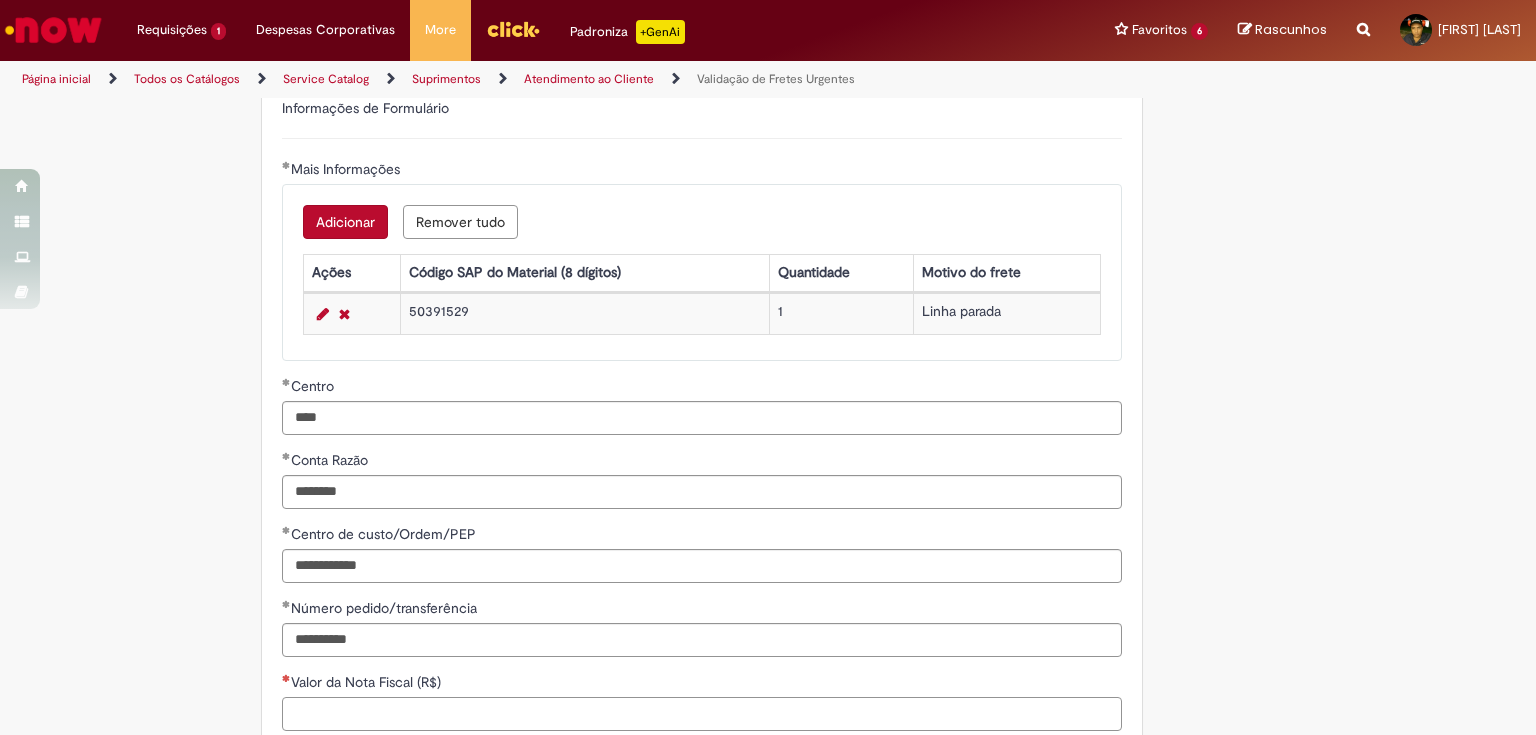 click on "Valor da Nota Fiscal (R$)" at bounding box center (702, 714) 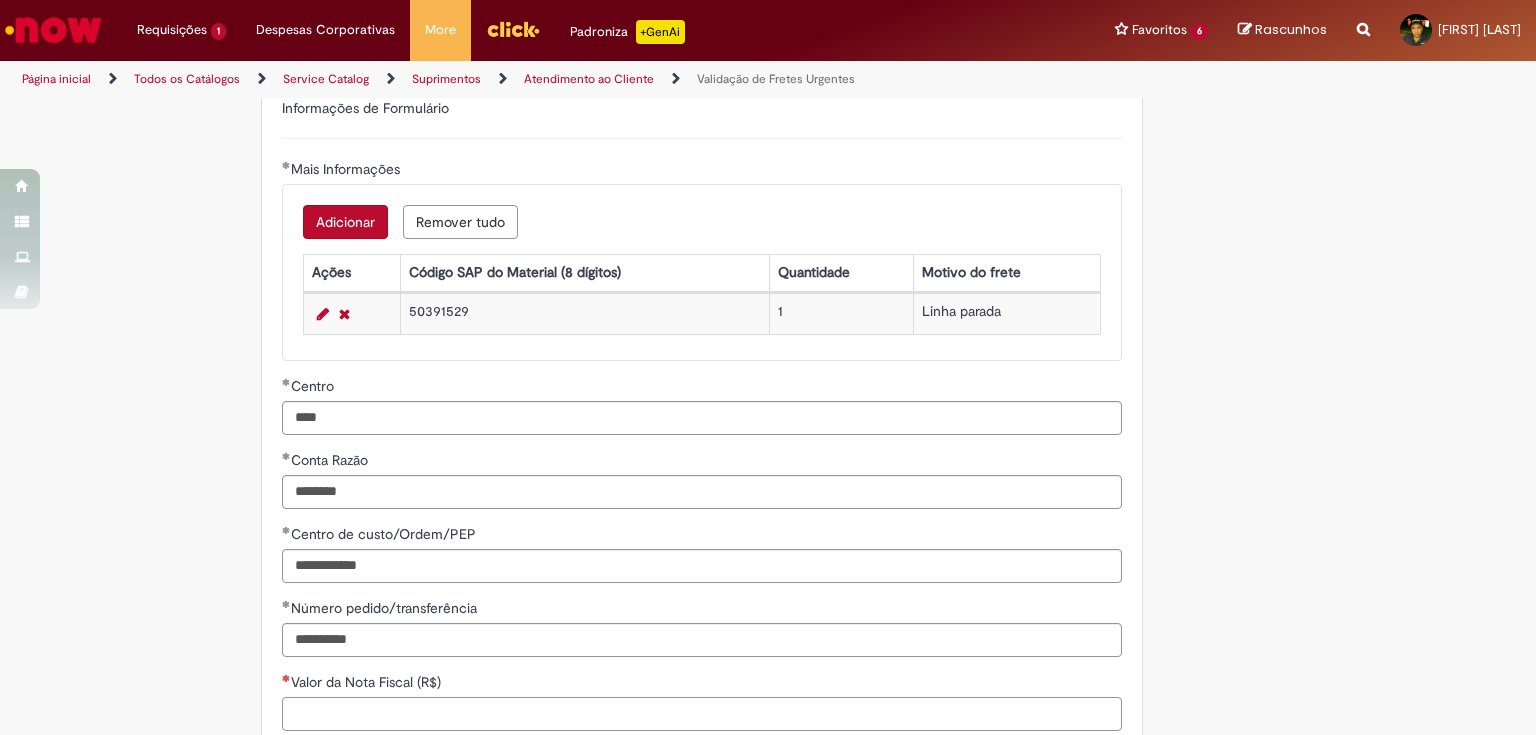 scroll, scrollTop: 880, scrollLeft: 0, axis: vertical 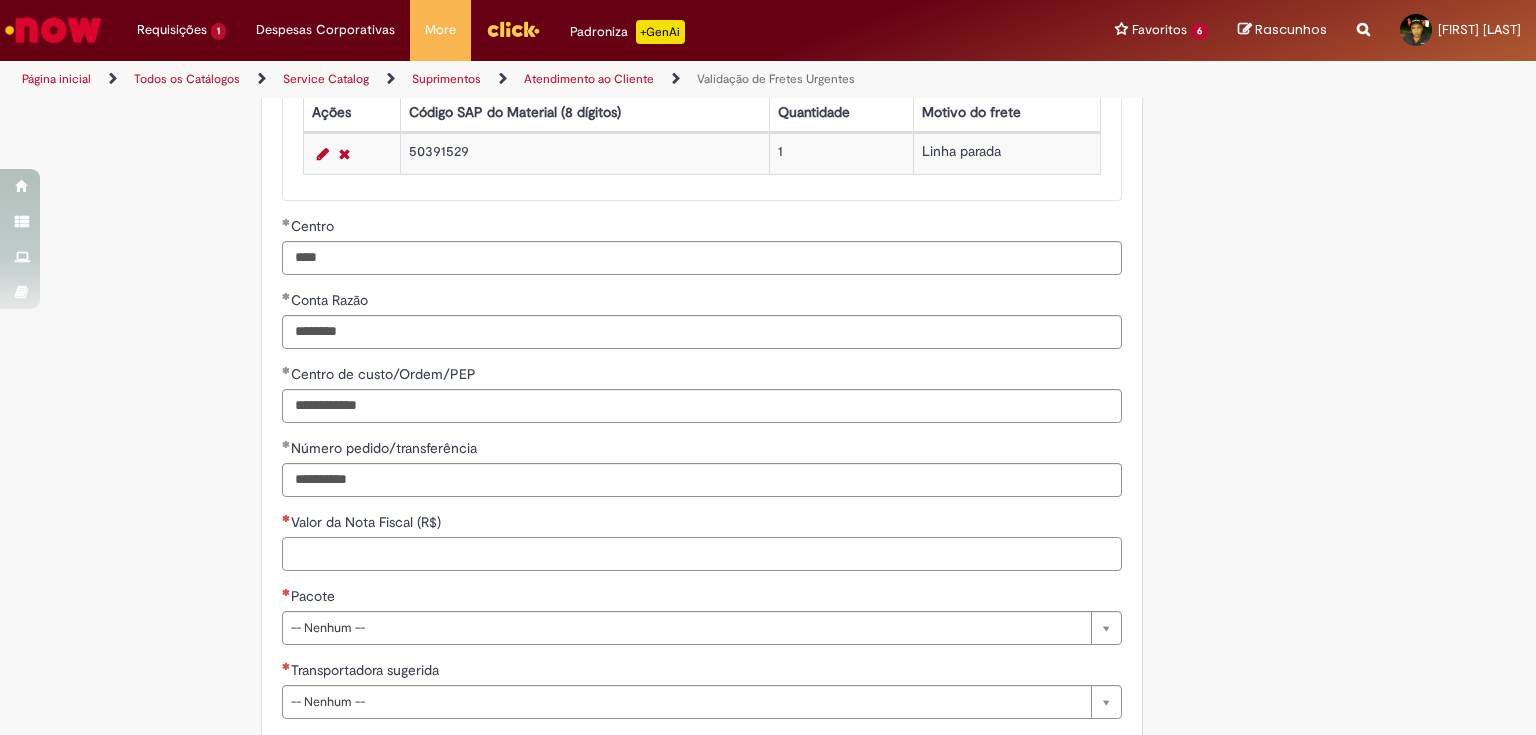 paste on "**********" 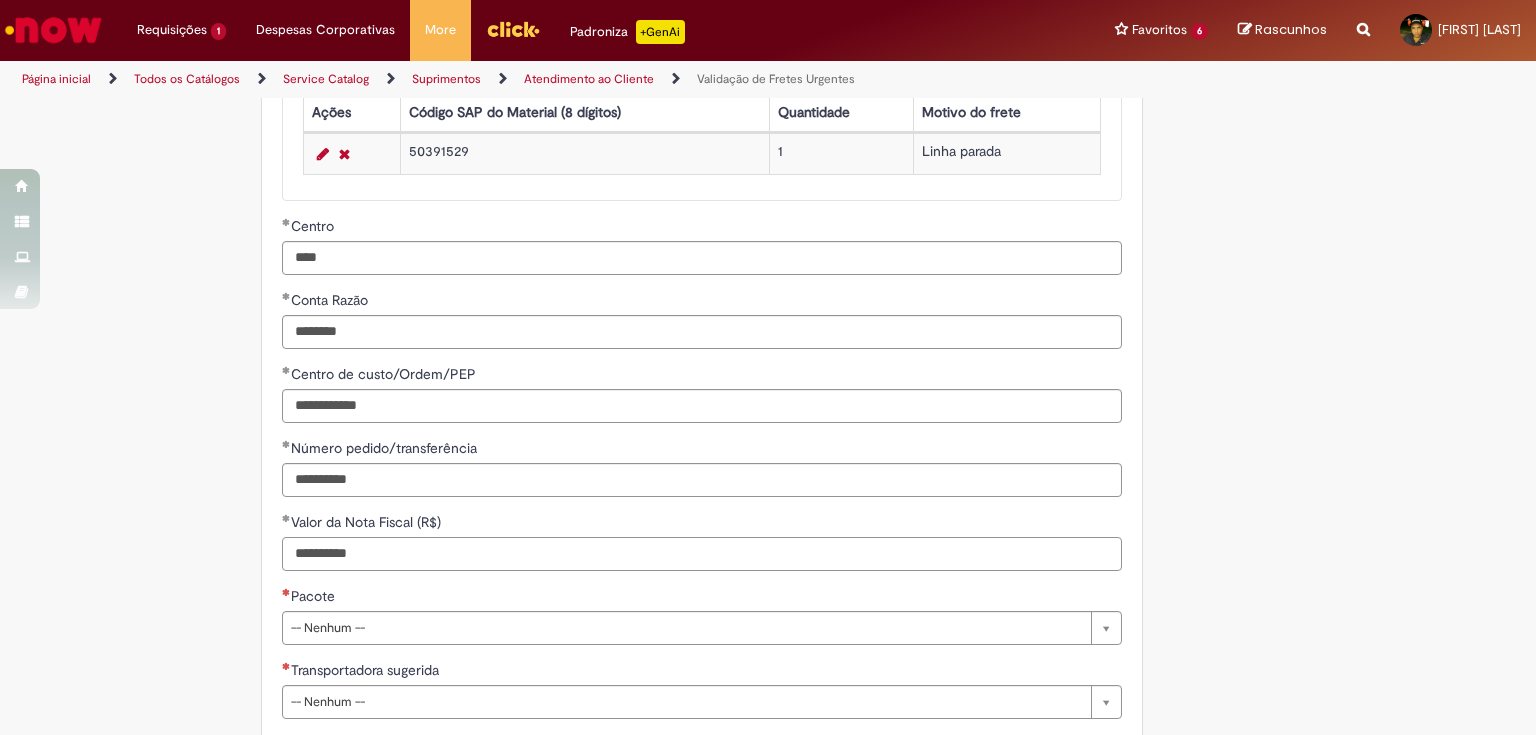 click on "**********" at bounding box center [702, 554] 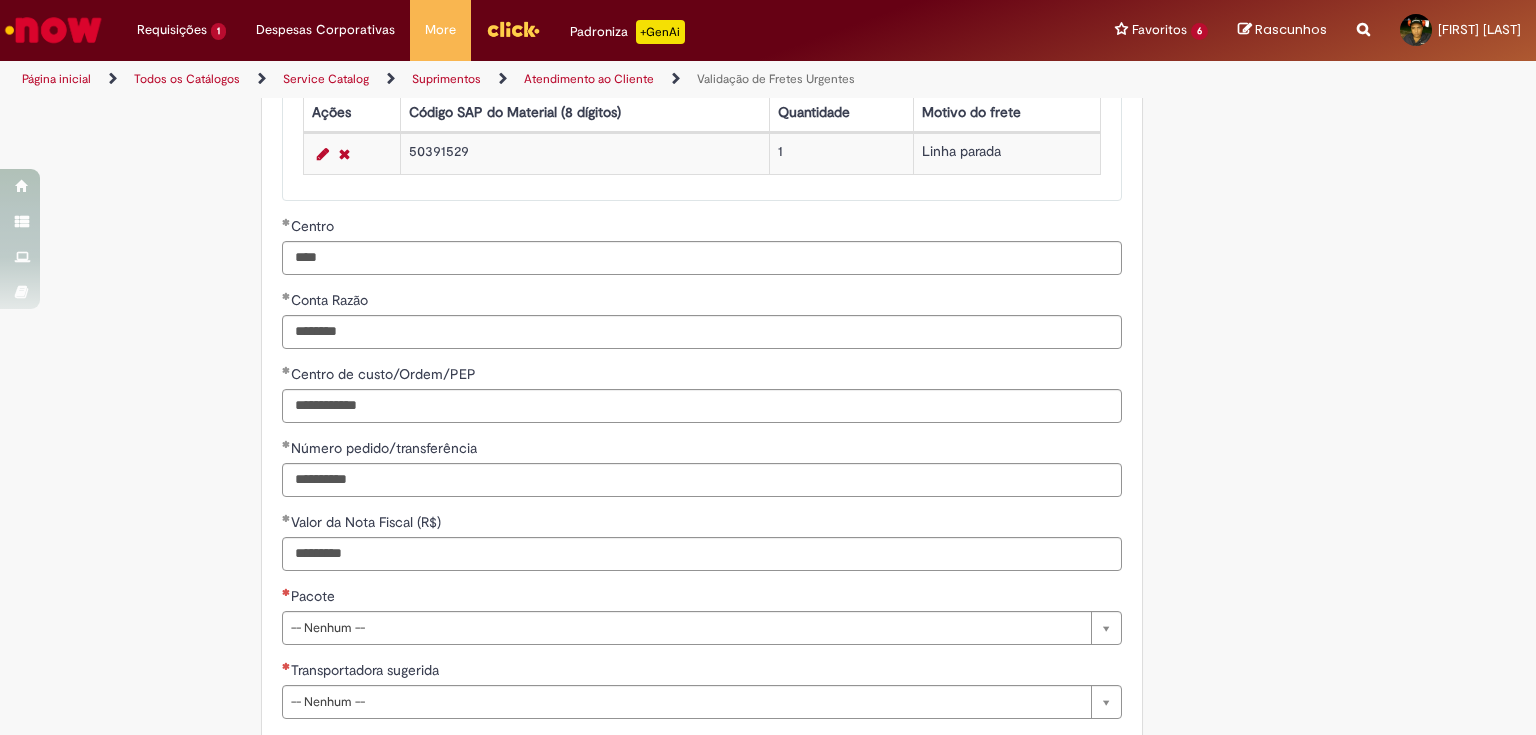 type on "**********" 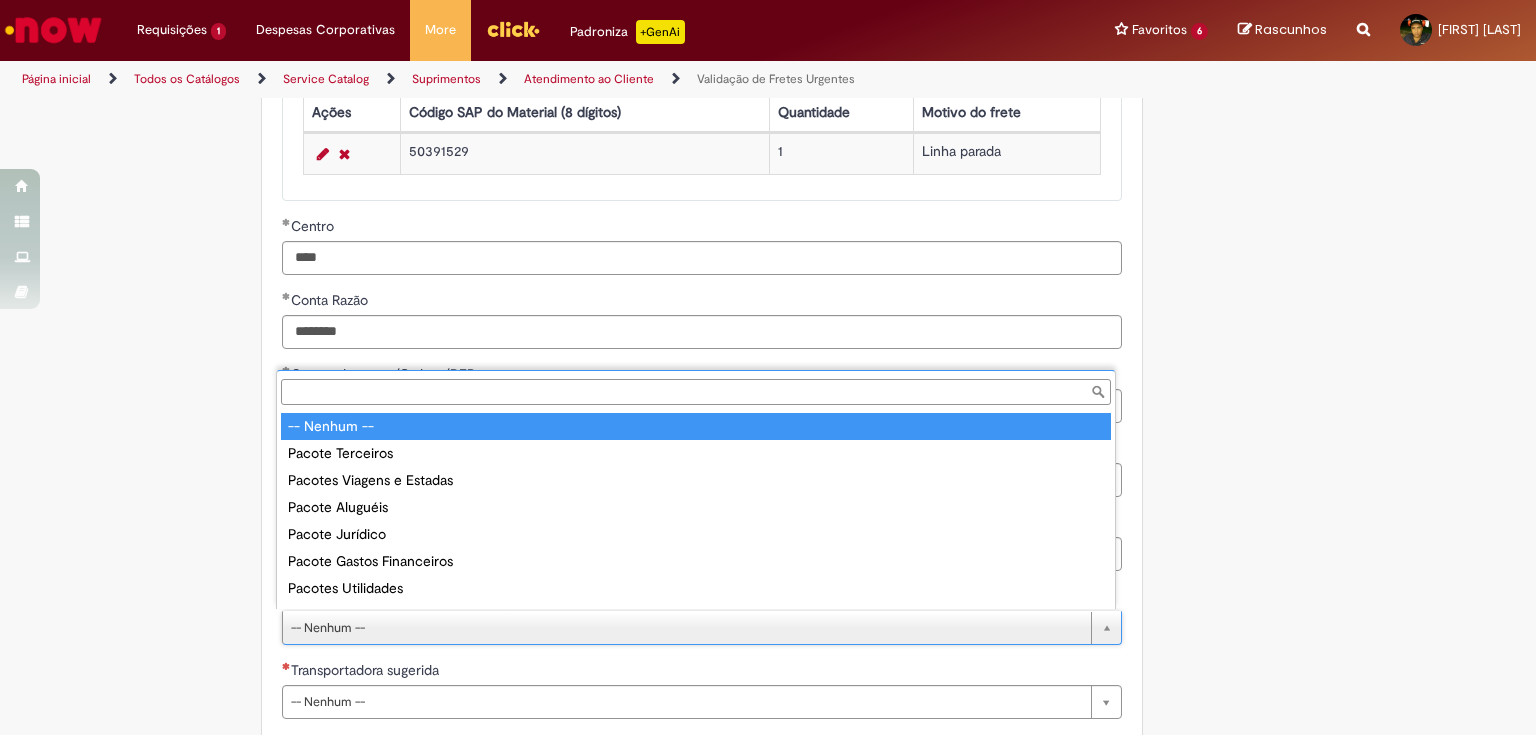 scroll, scrollTop: 104, scrollLeft: 0, axis: vertical 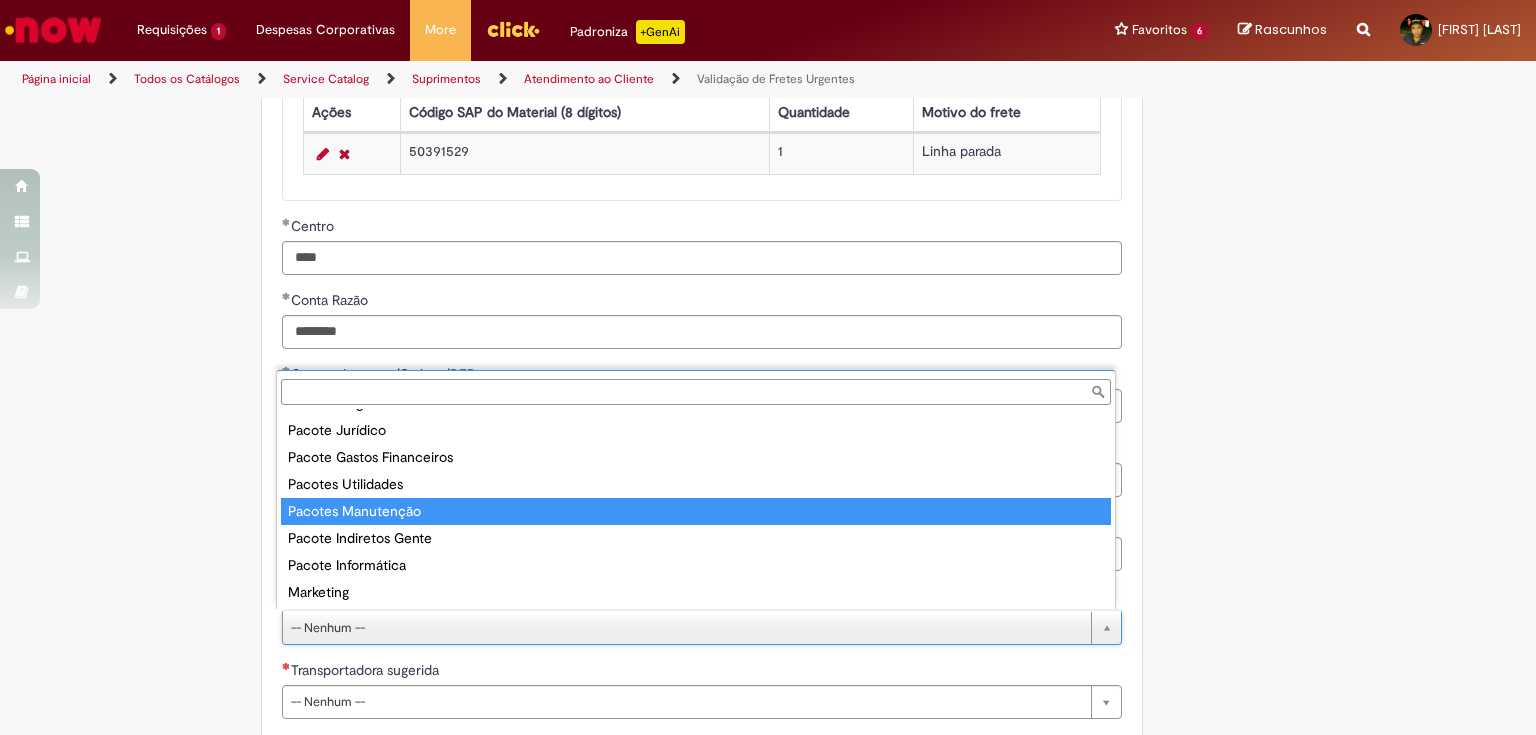 type on "**********" 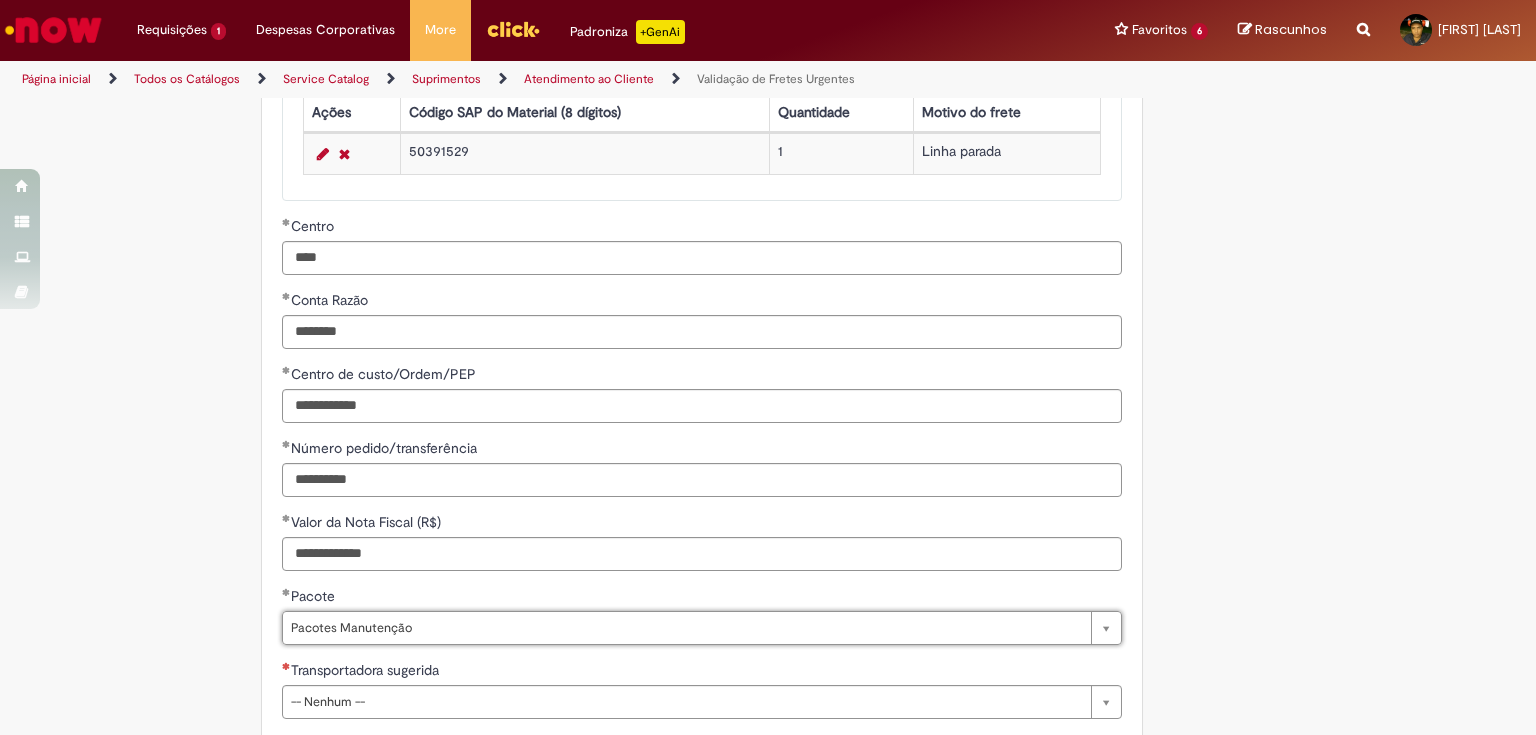 scroll, scrollTop: 1120, scrollLeft: 0, axis: vertical 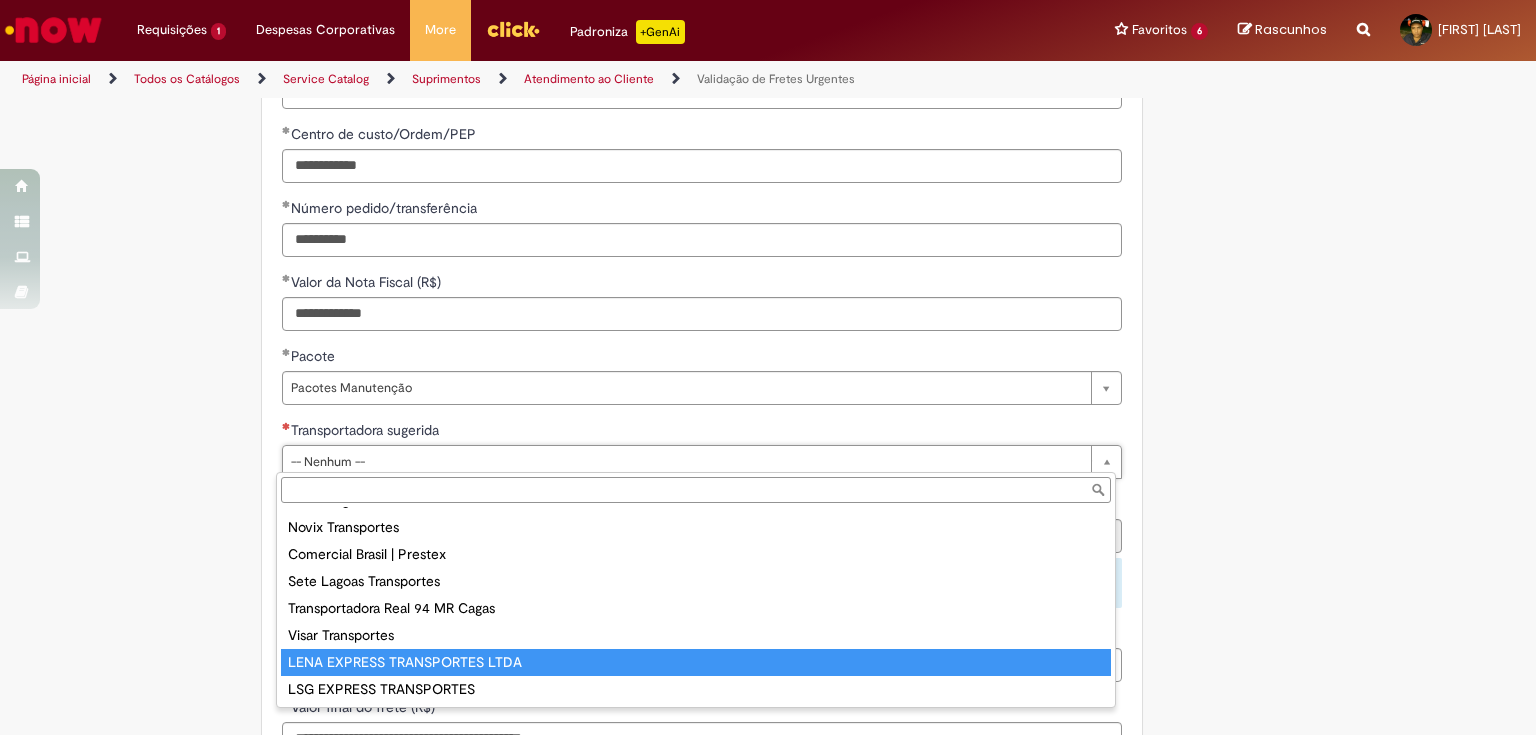 type on "**********" 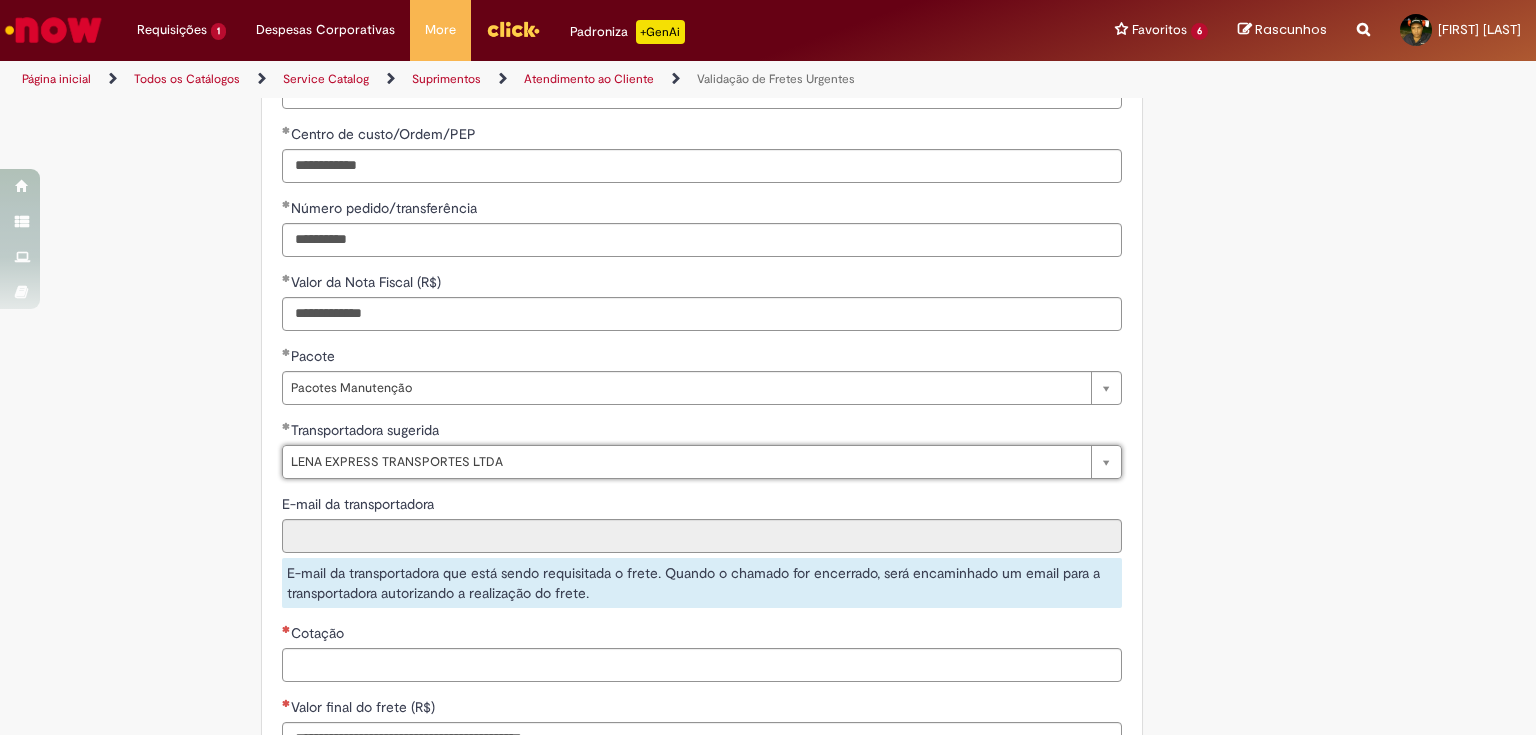 scroll, scrollTop: 1360, scrollLeft: 0, axis: vertical 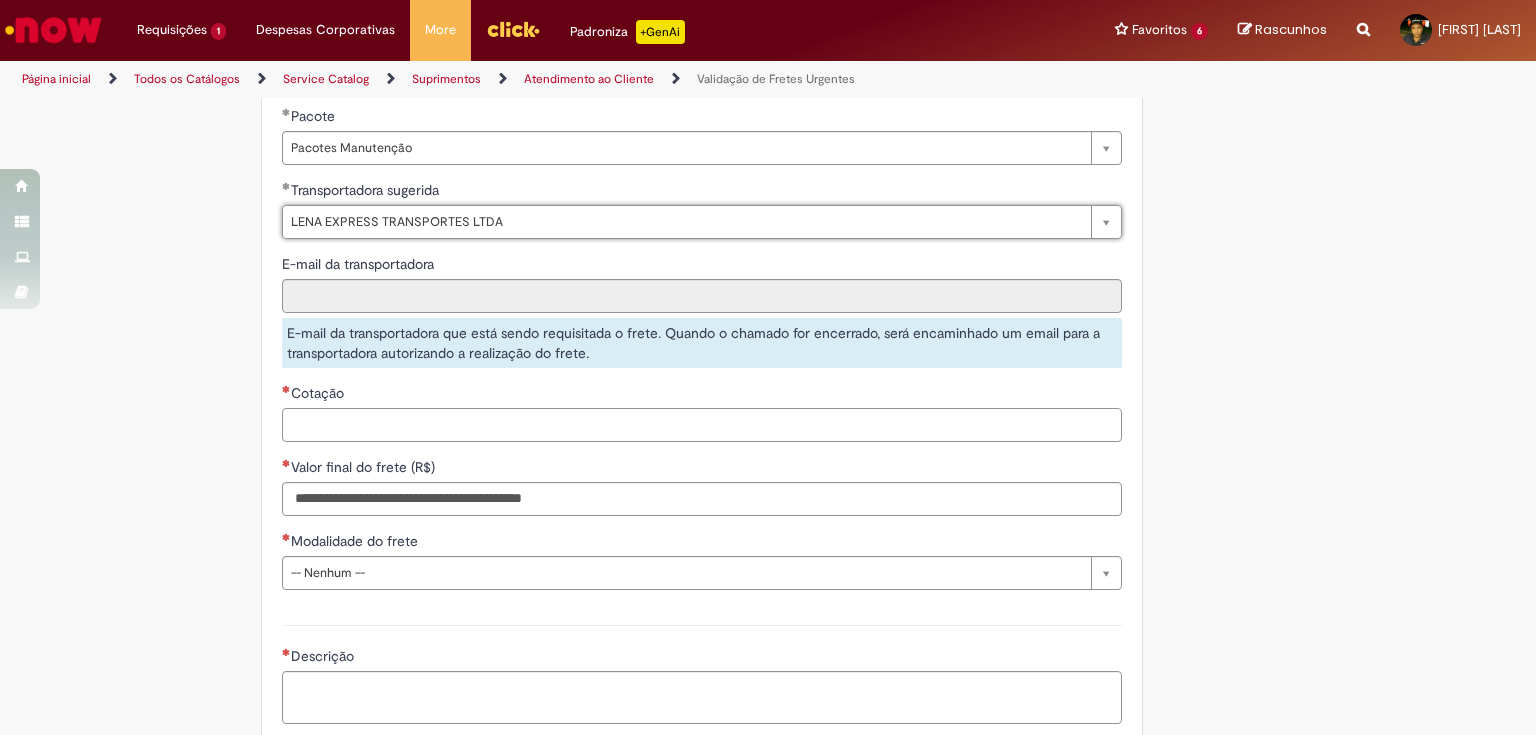 click on "Cotação" at bounding box center [702, 425] 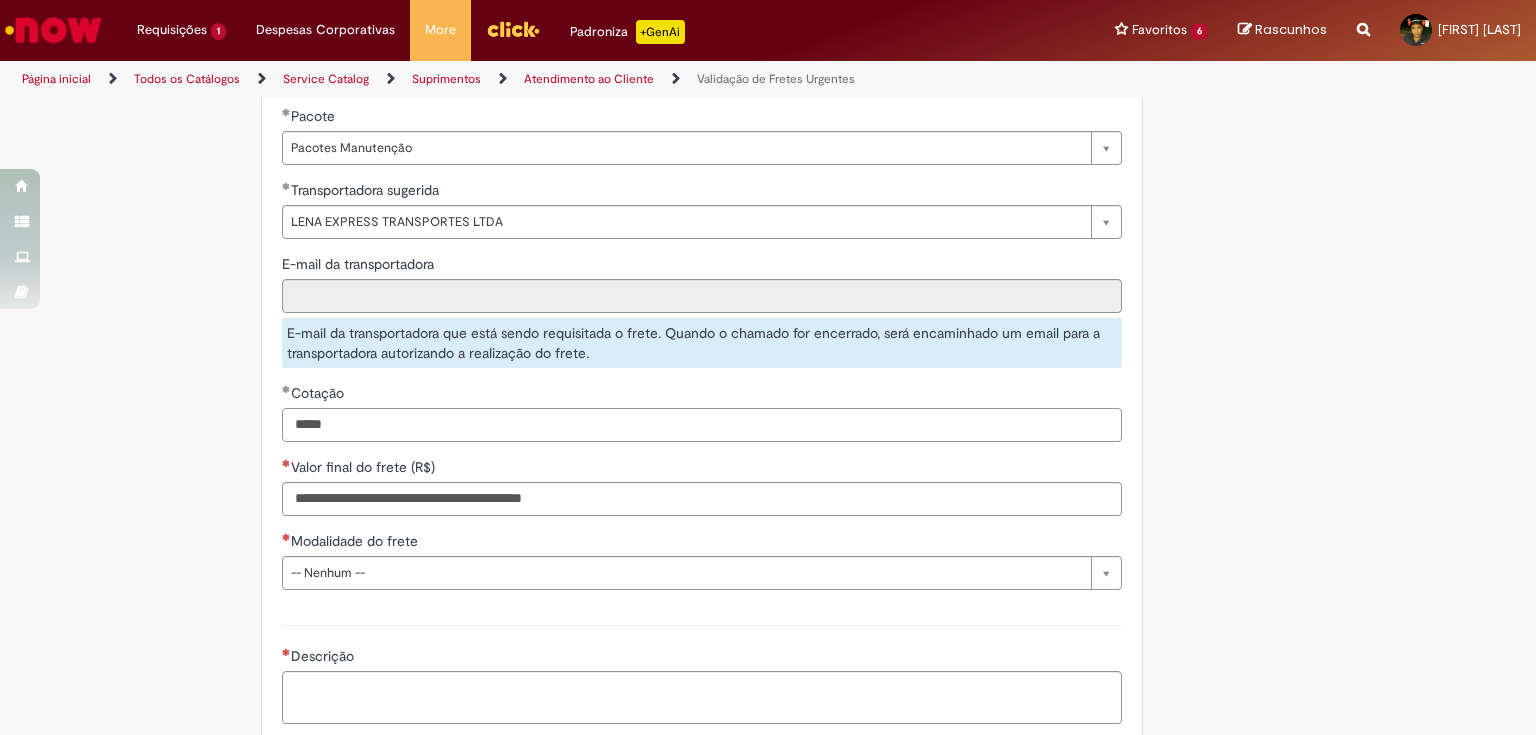 type on "*****" 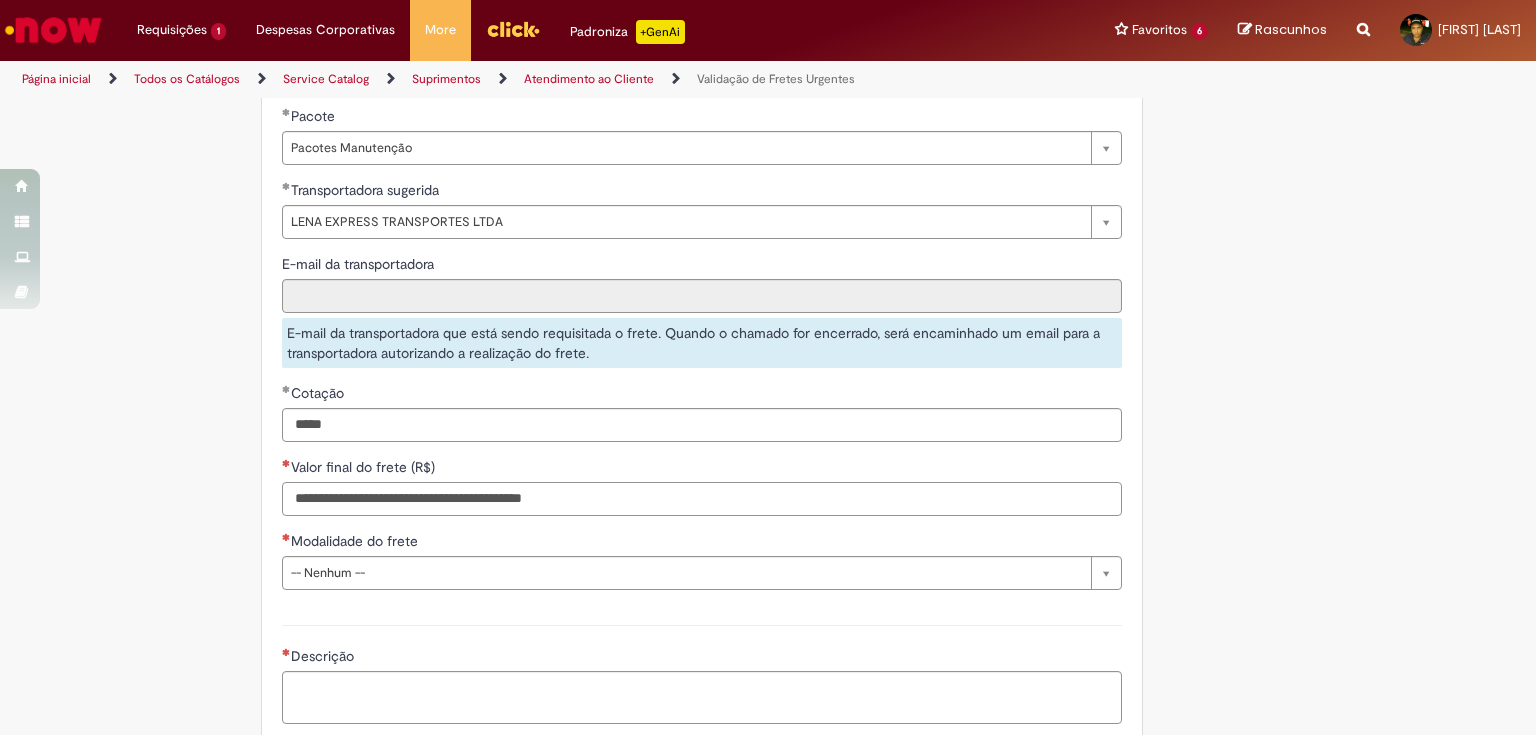 click on "Valor final do frete (R$)" at bounding box center (702, 499) 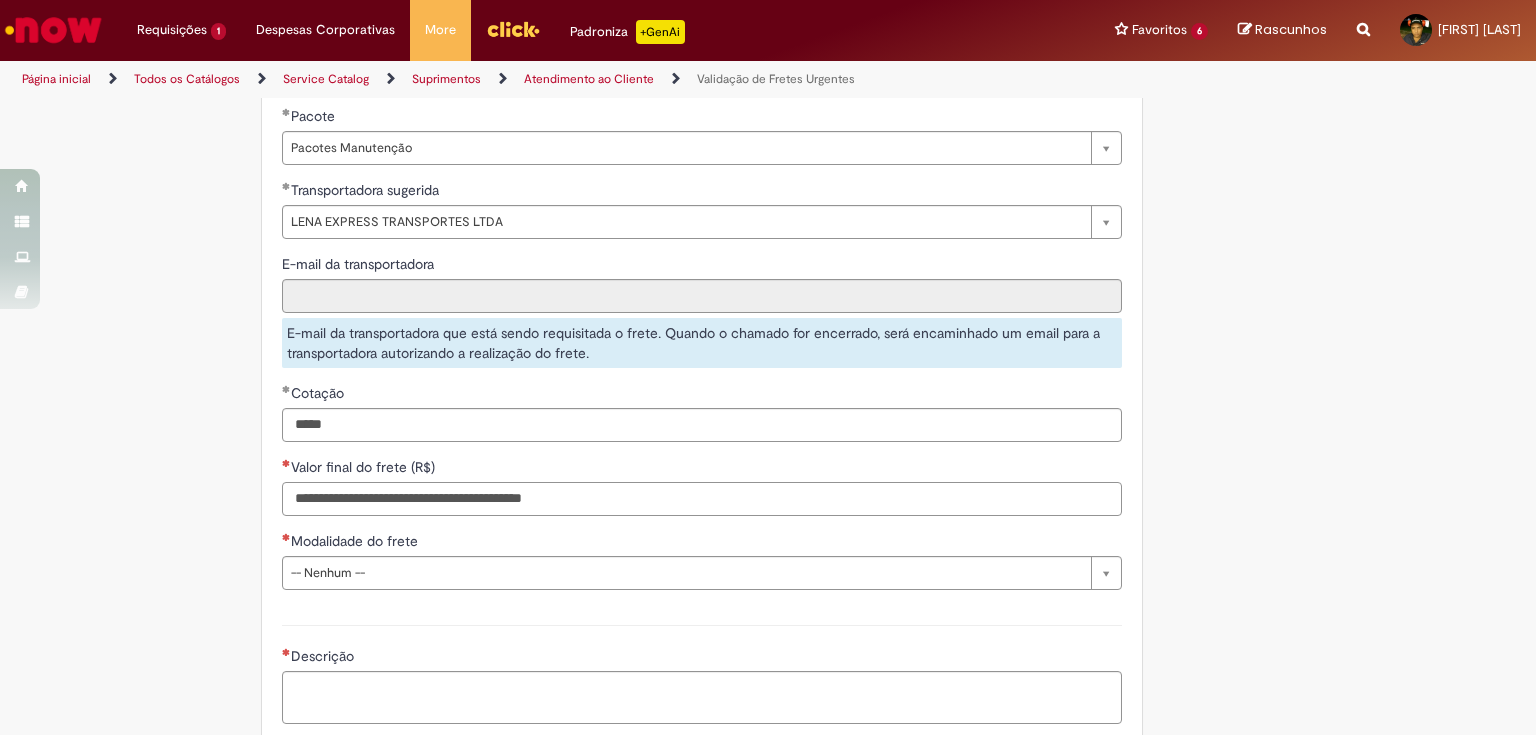 paste on "*********" 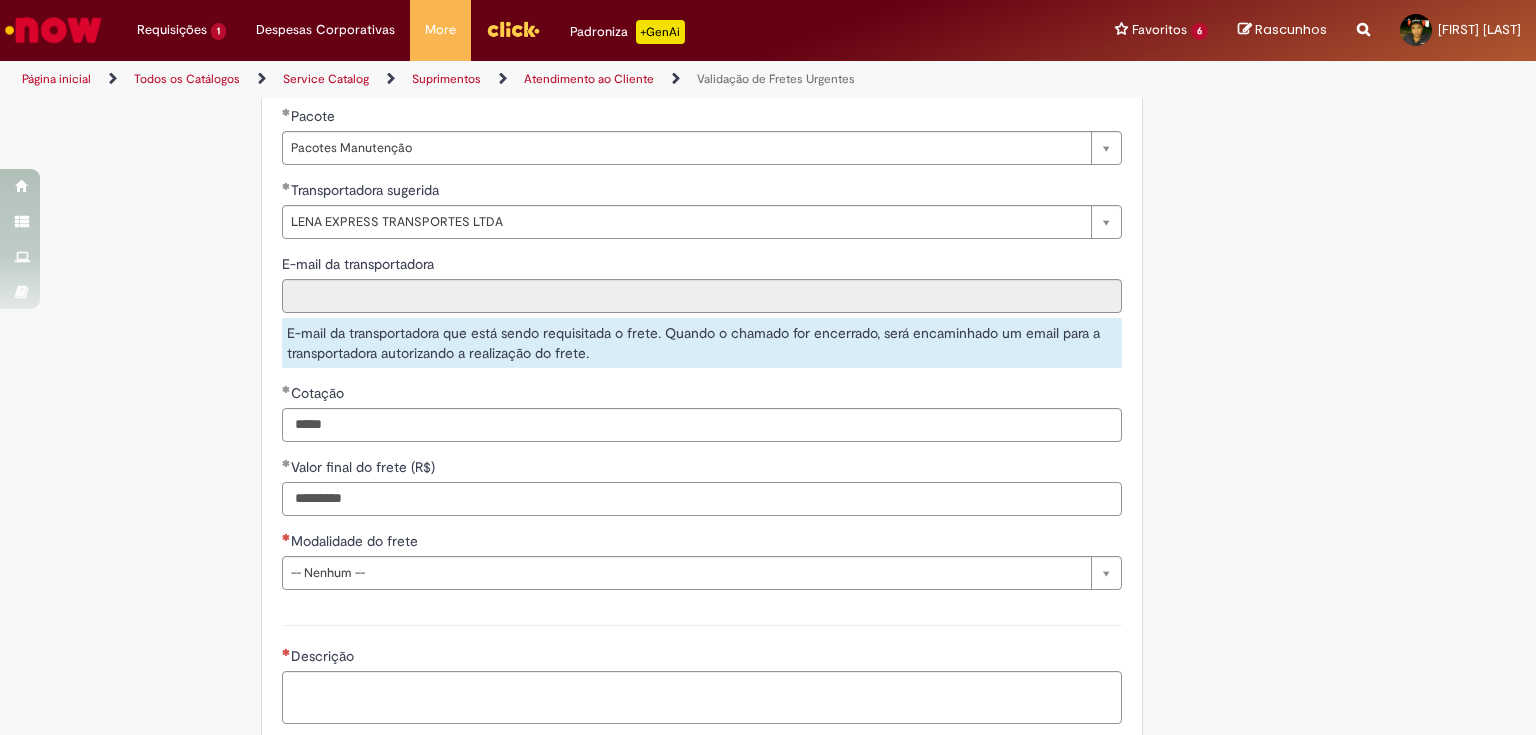type on "*********" 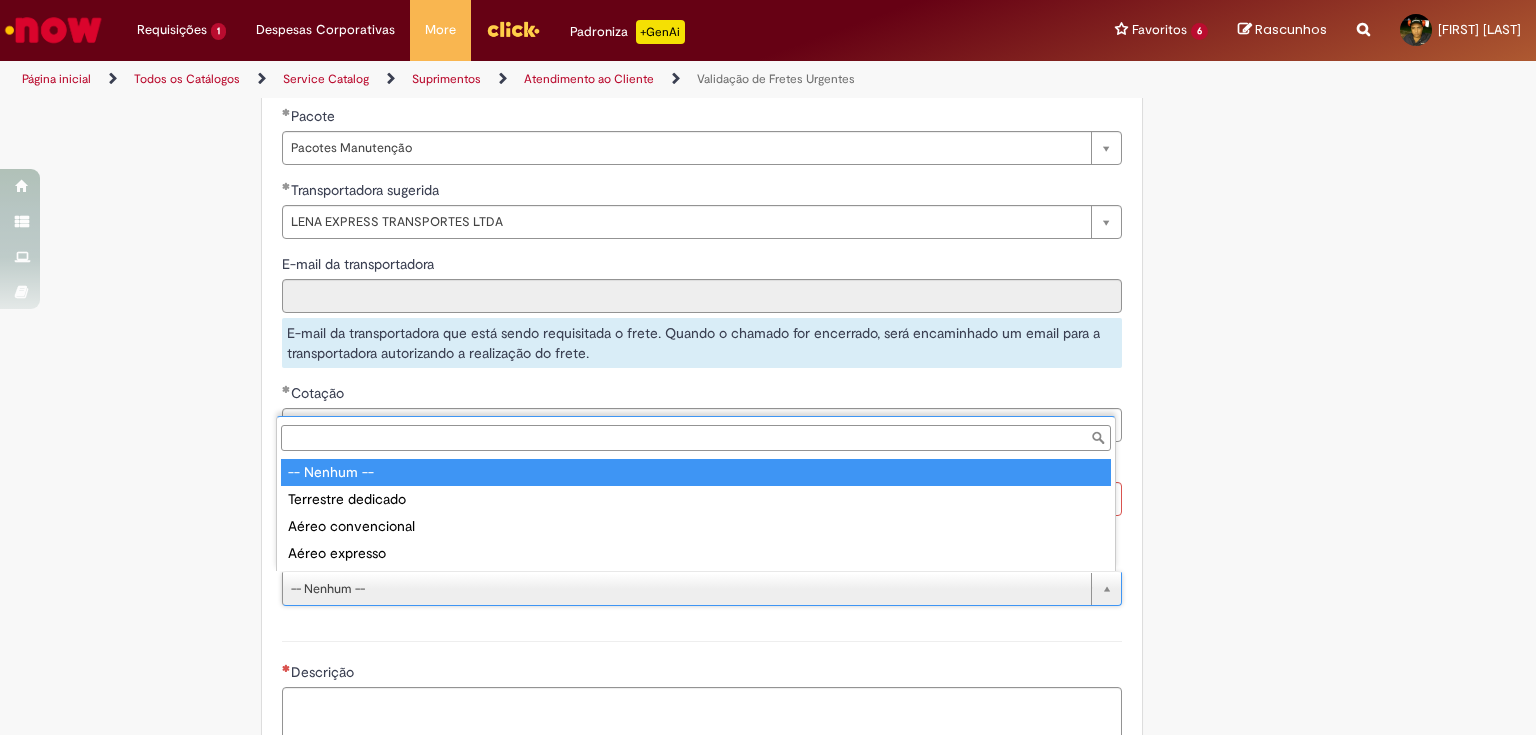 type 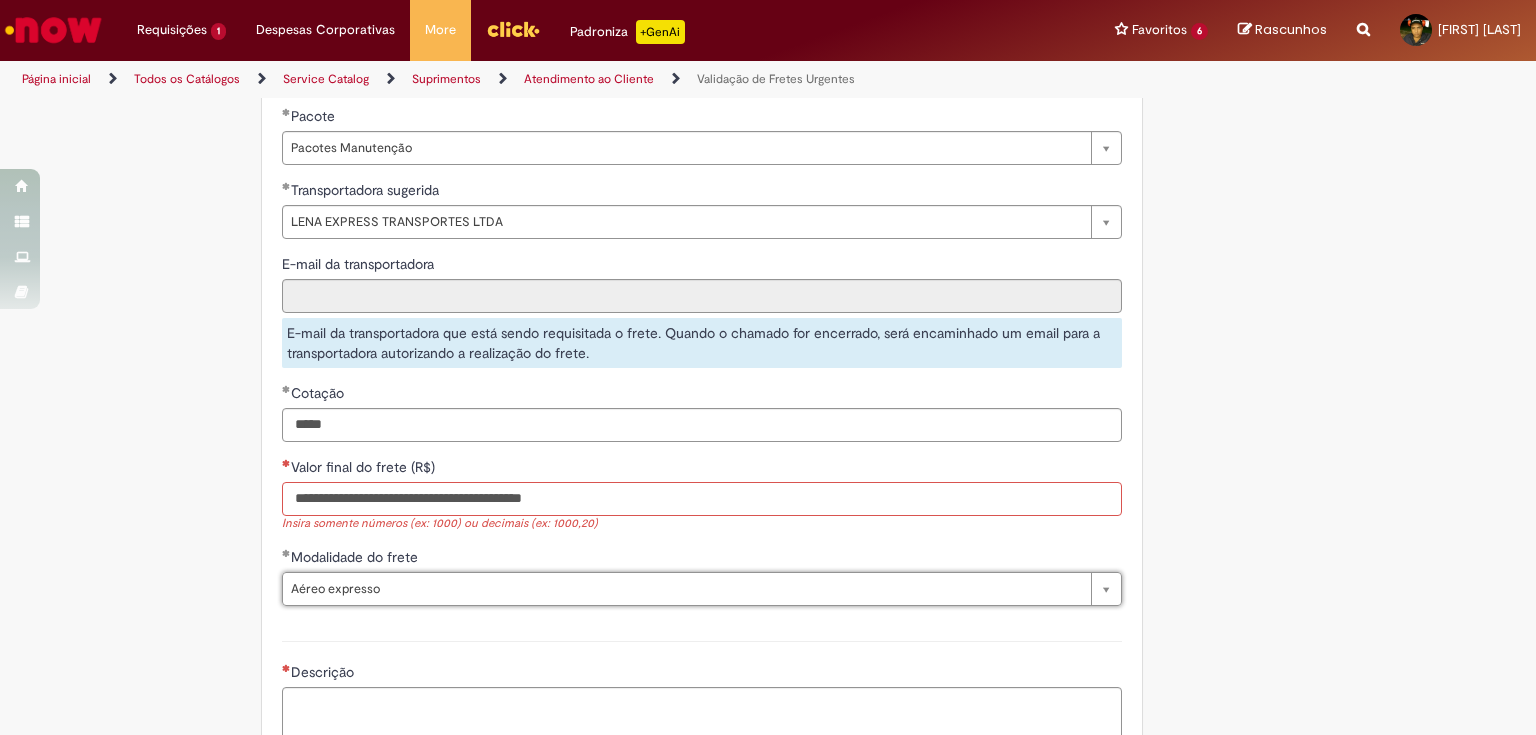 click on "Valor final do frete (R$)" at bounding box center [702, 499] 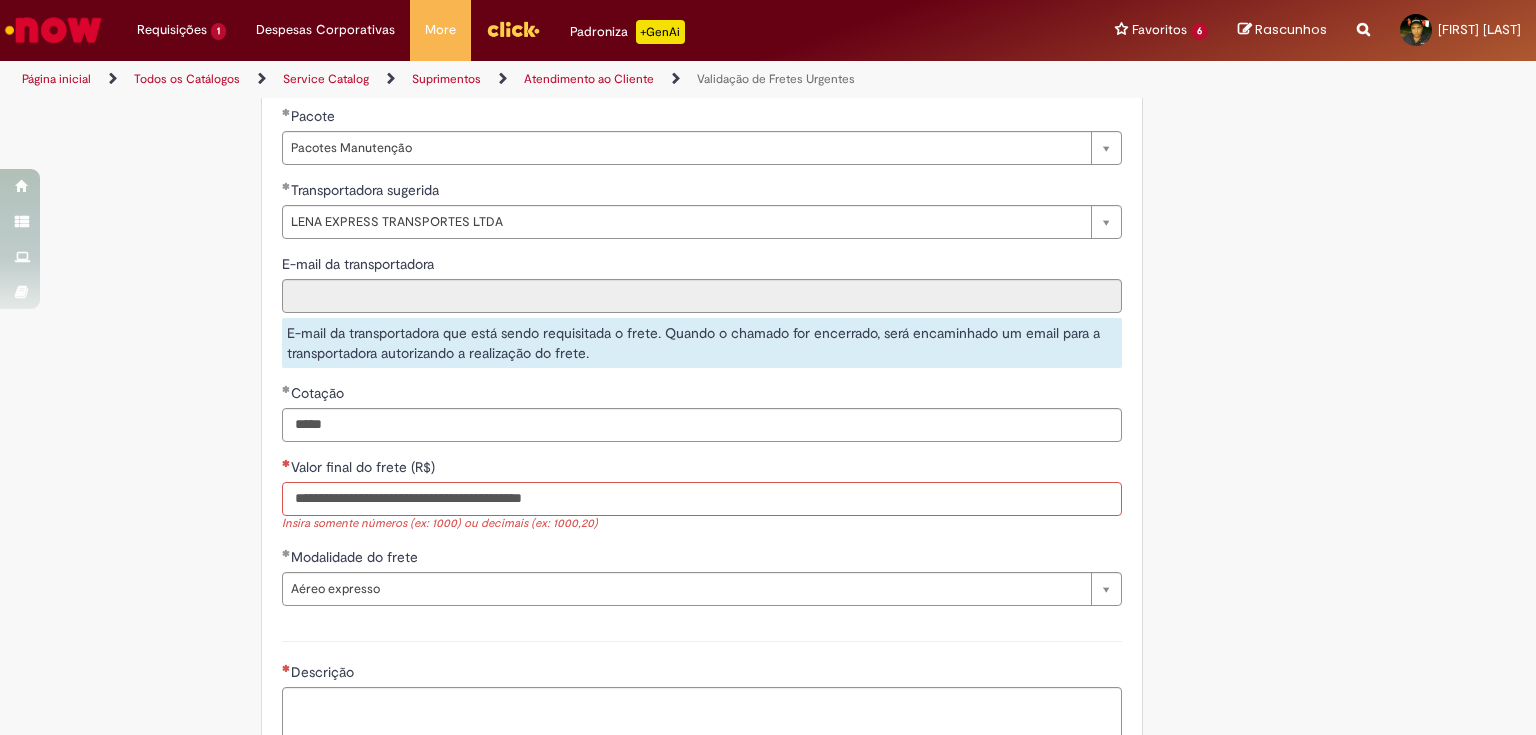 paste on "*********" 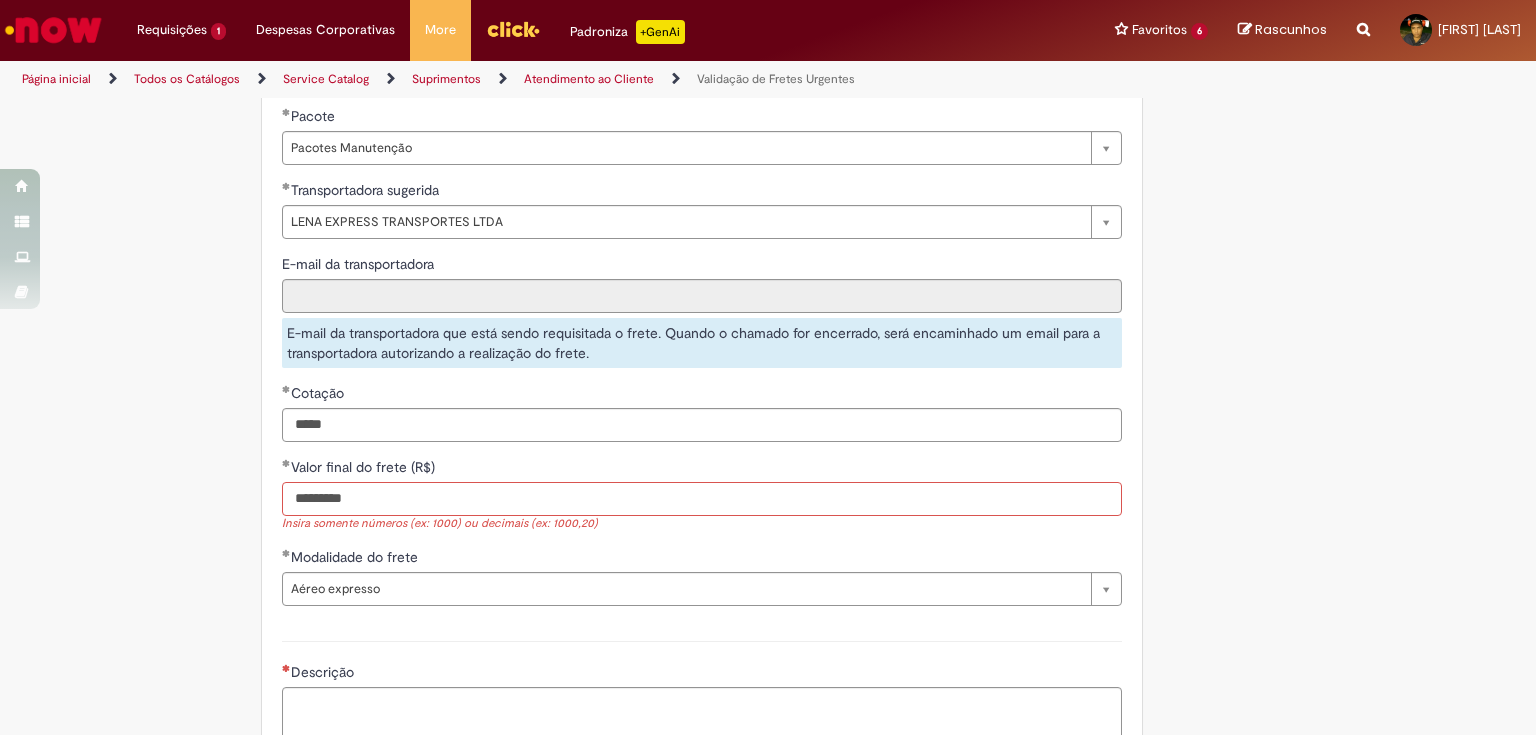 click on "*********" at bounding box center (702, 499) 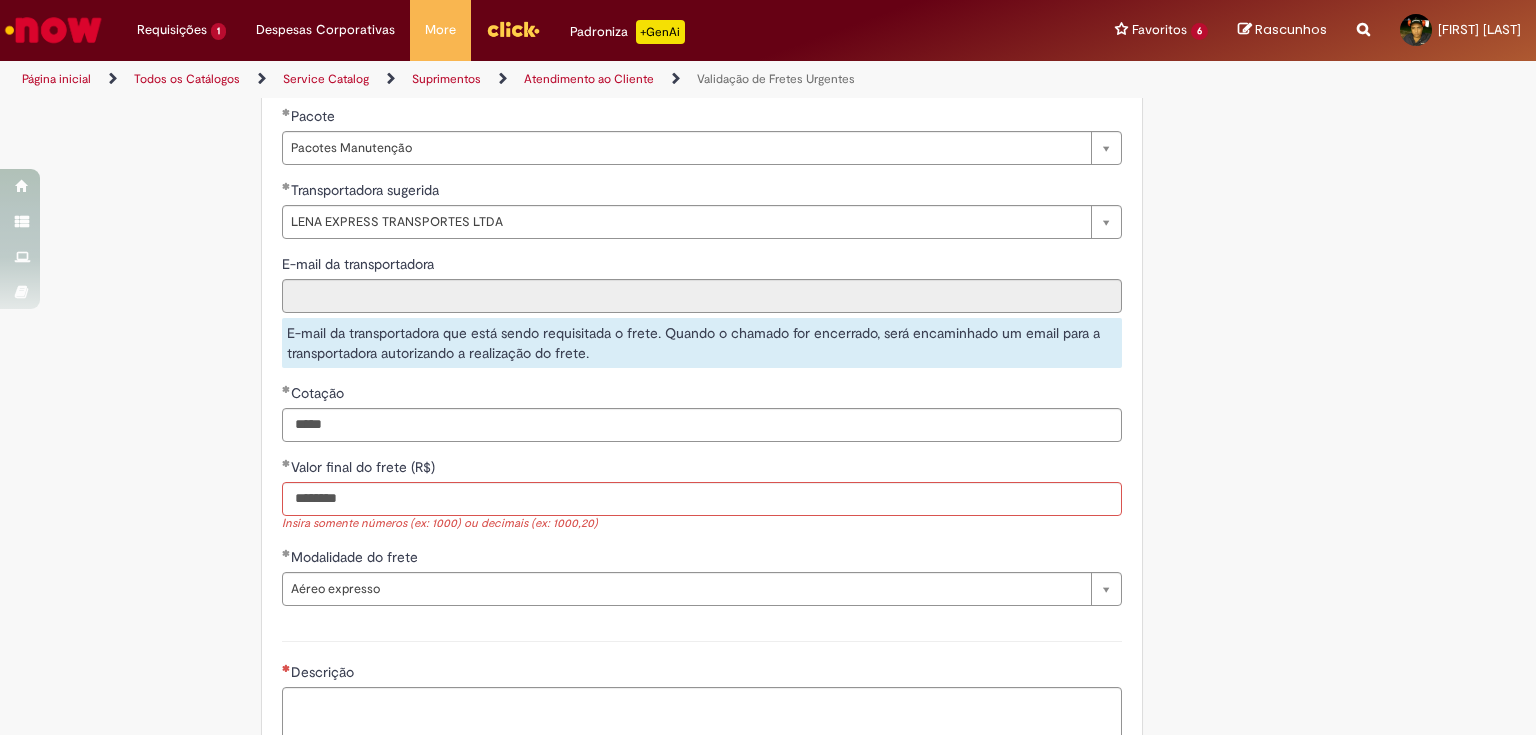 type on "**********" 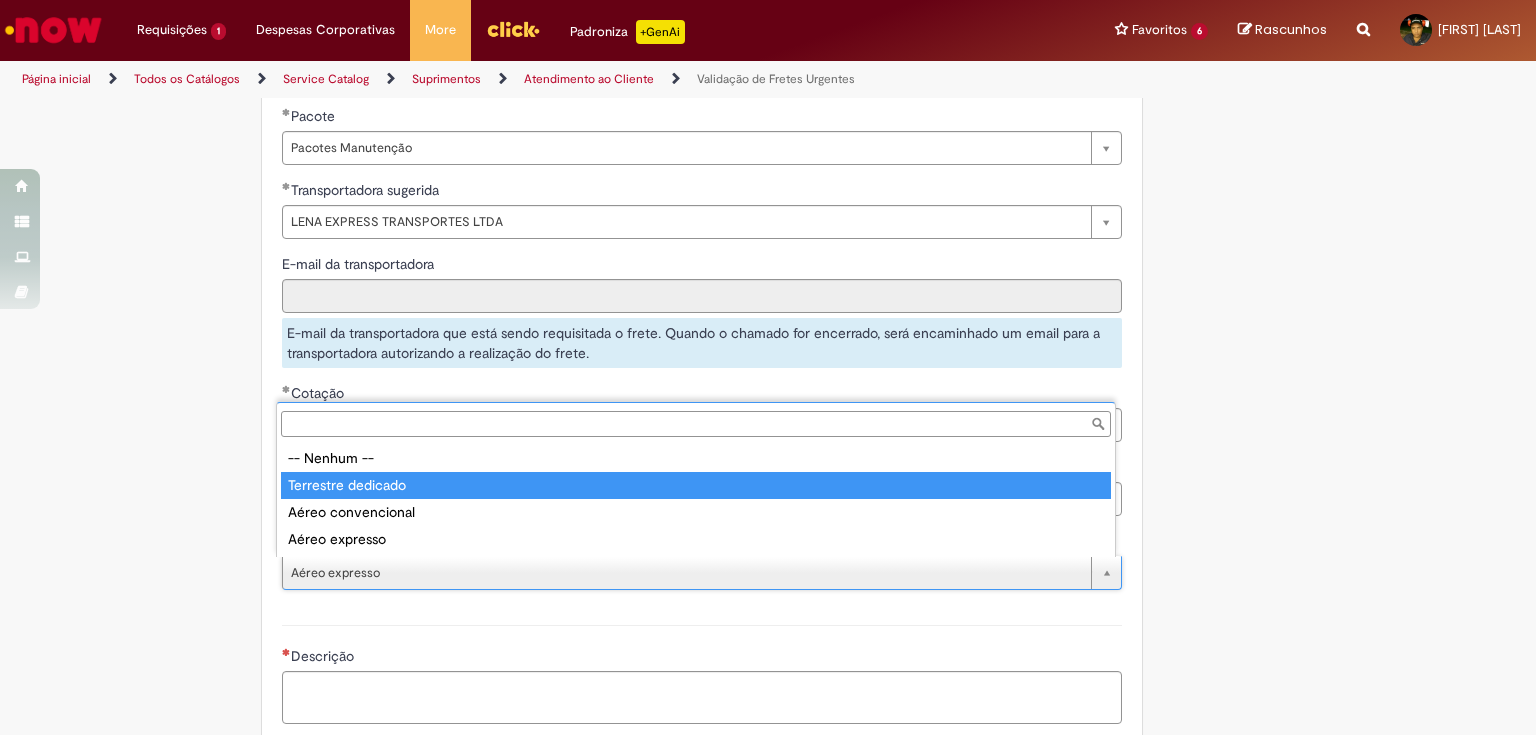 type on "**********" 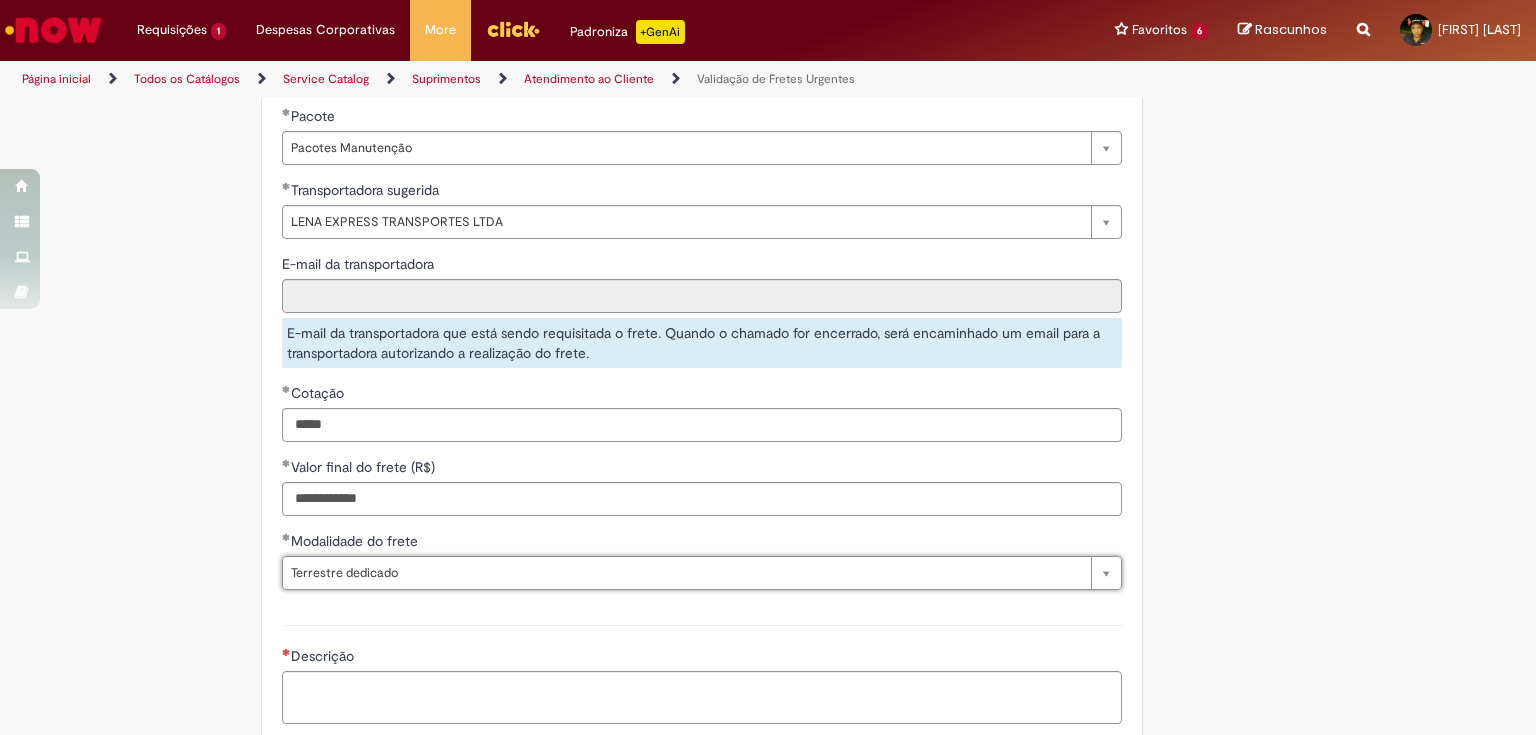scroll, scrollTop: 0, scrollLeft: 96, axis: horizontal 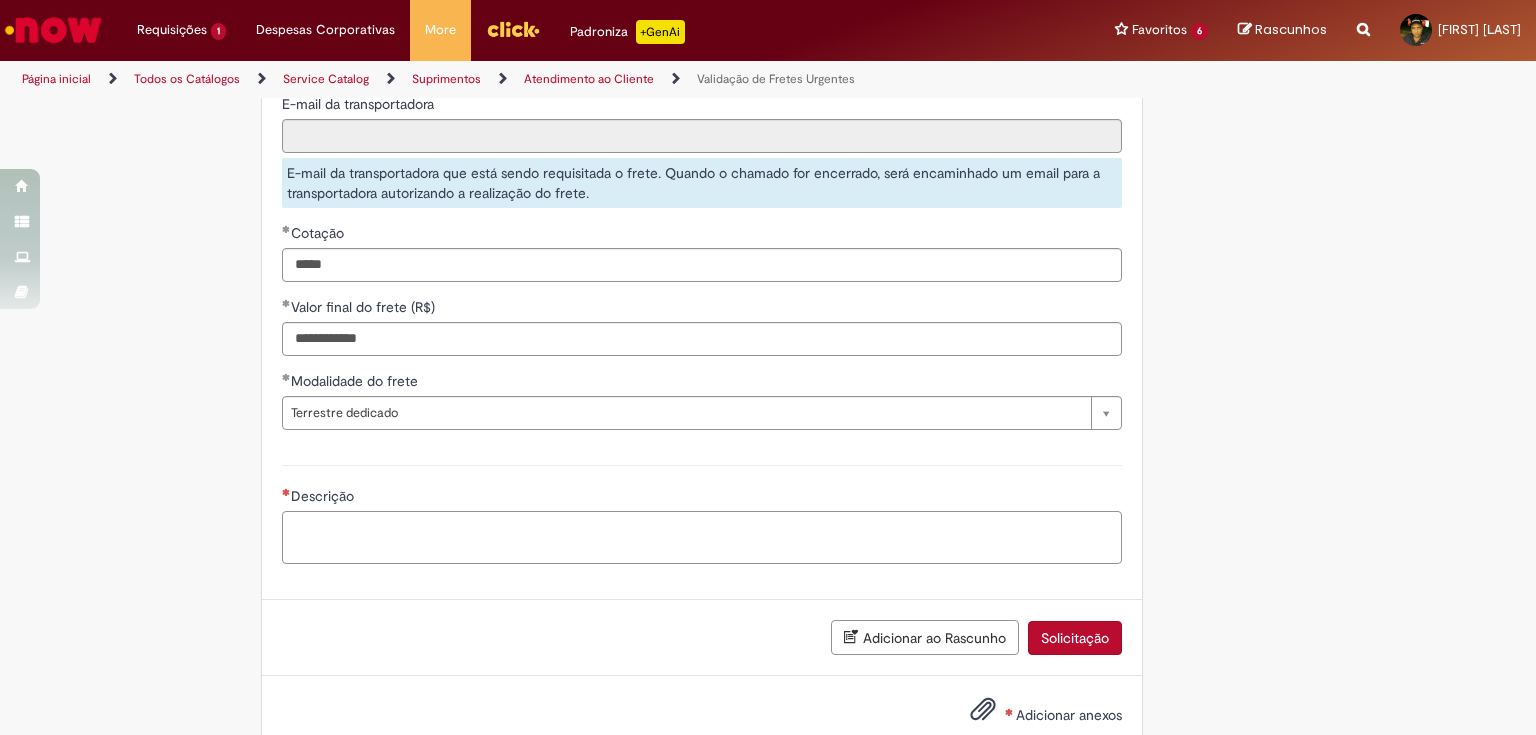click on "Descrição" at bounding box center [702, 538] 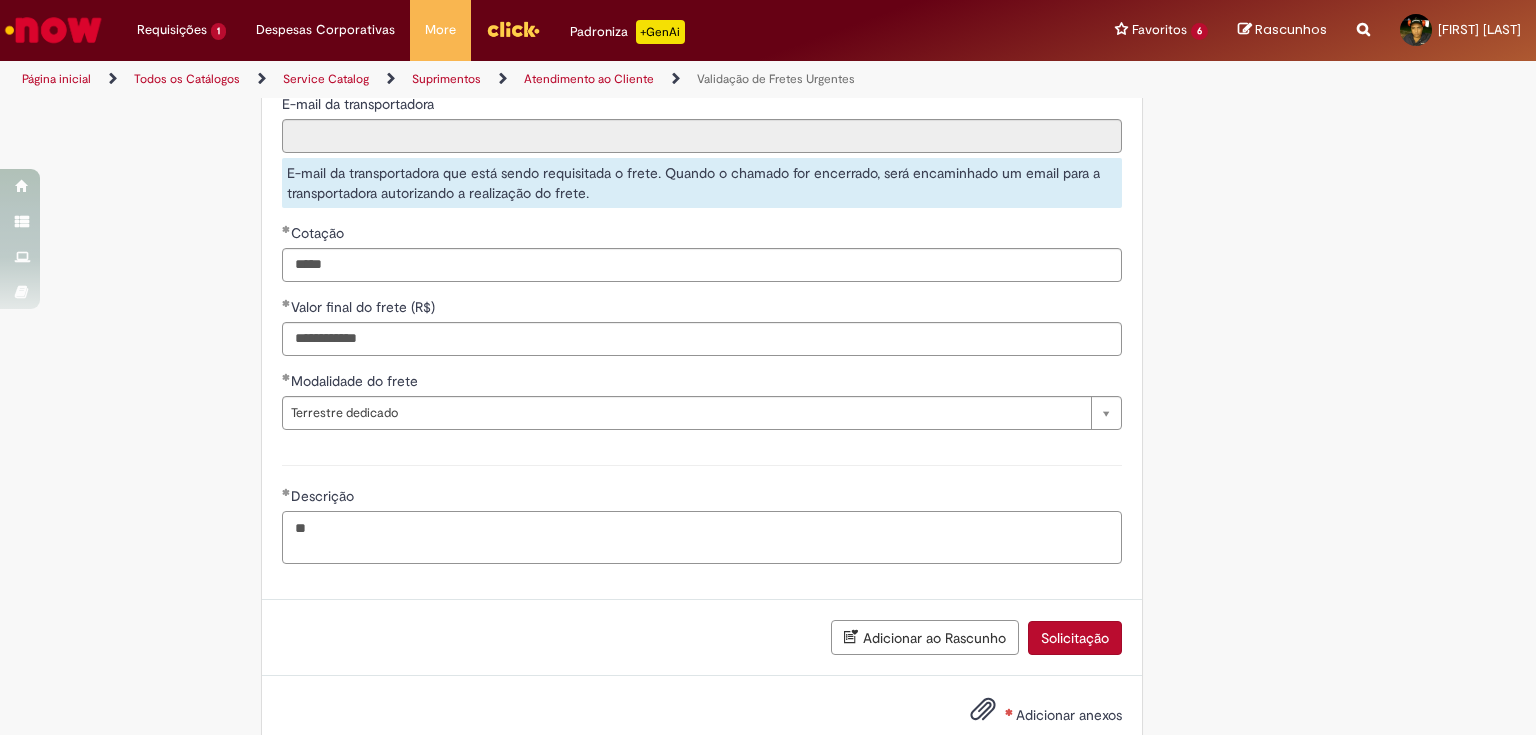 type on "*" 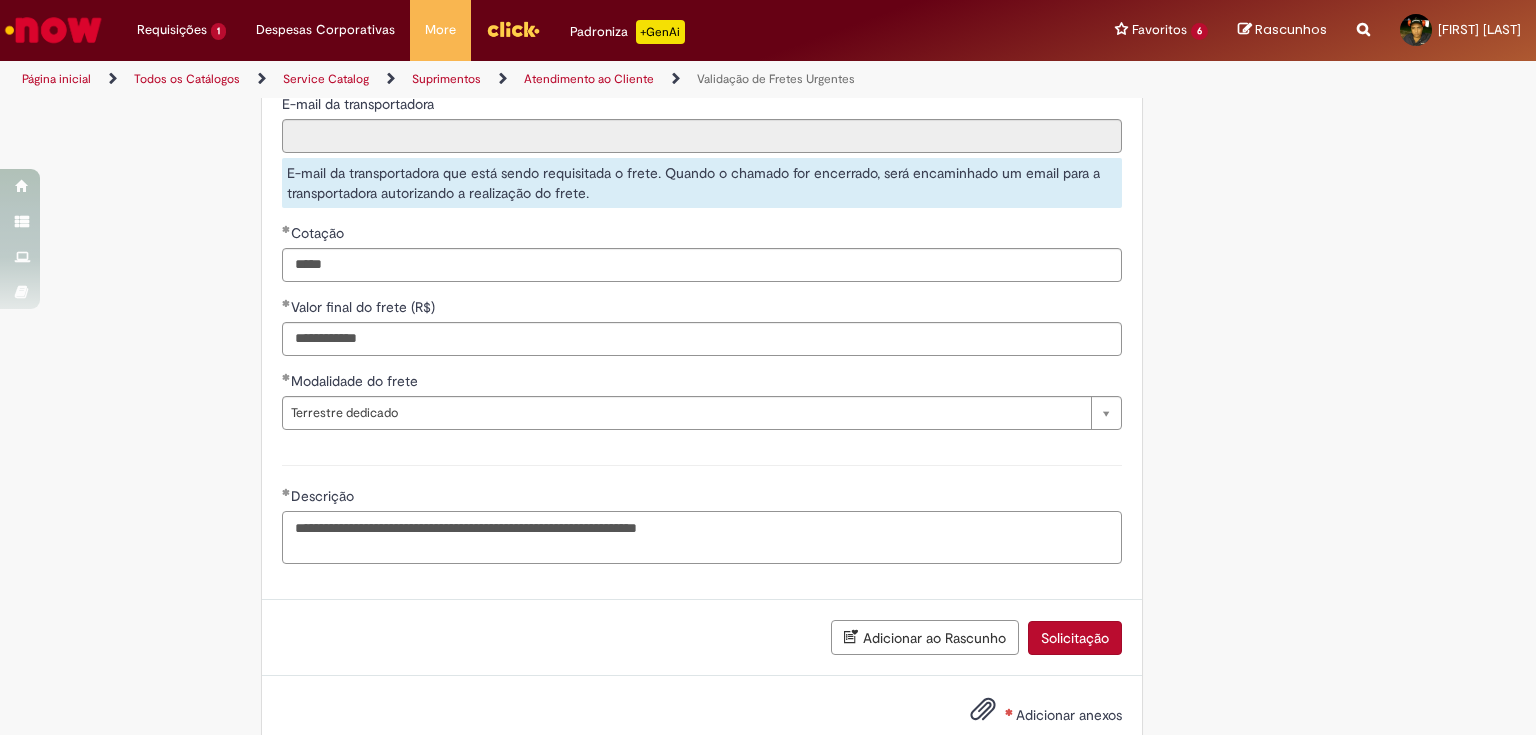 type on "**********" 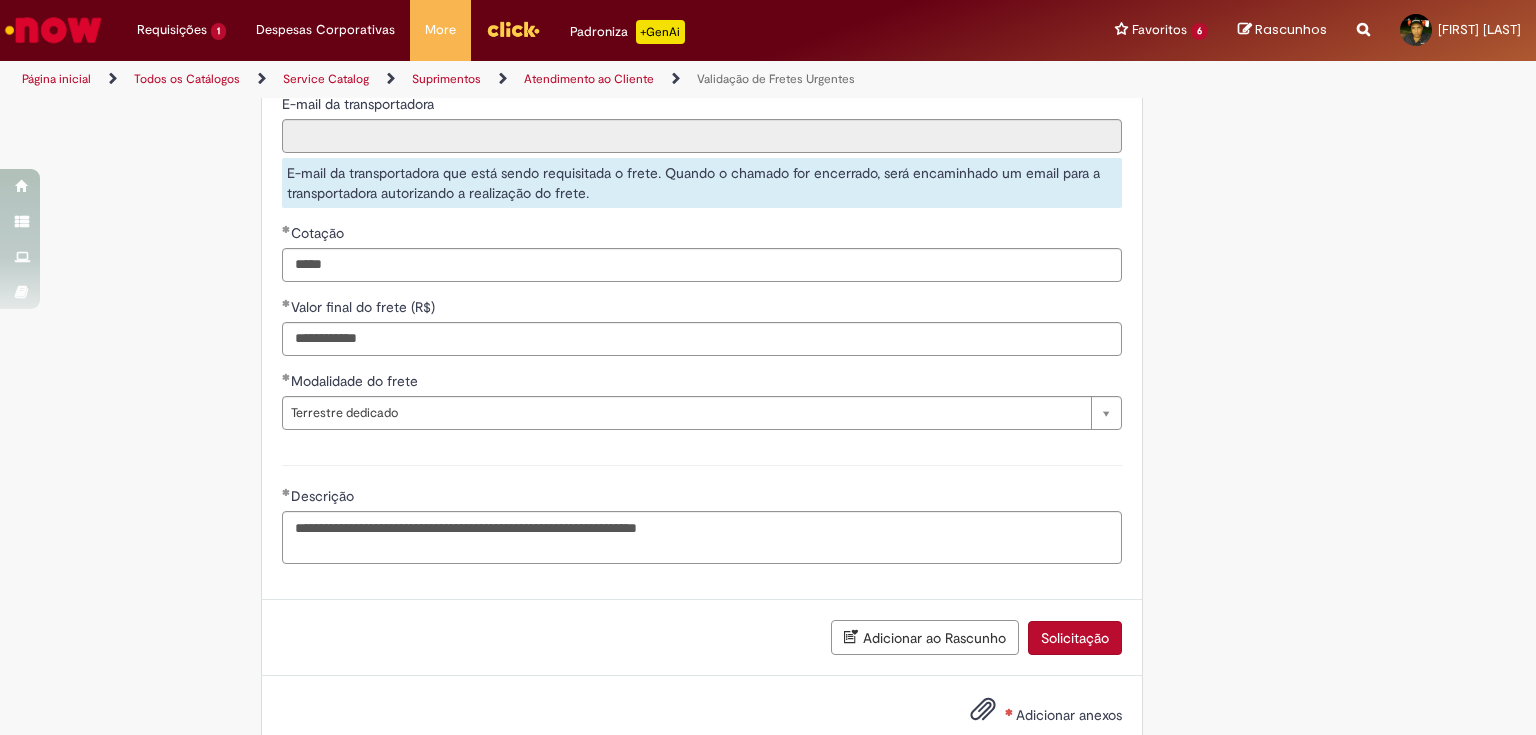 click on "Adicionar anexos" at bounding box center (1069, 715) 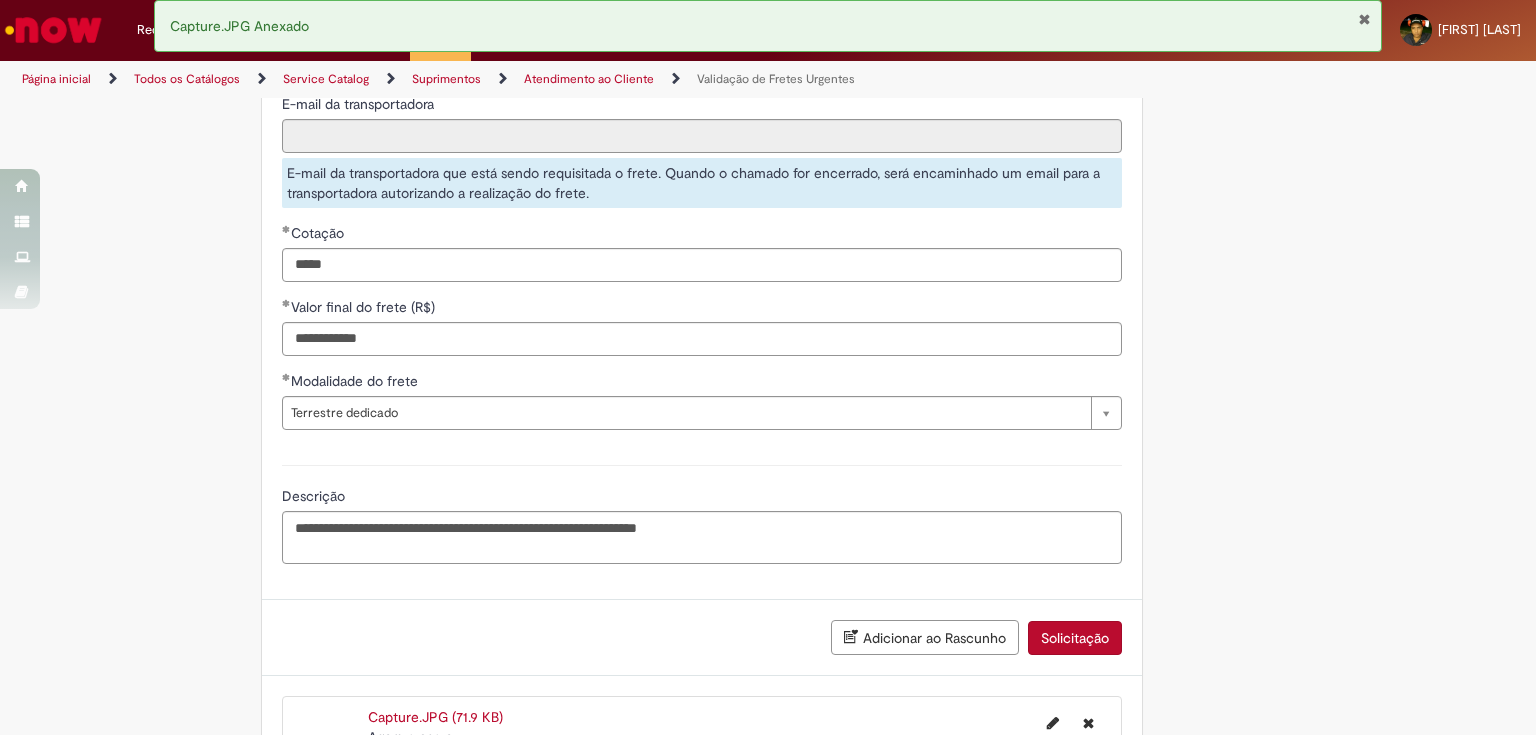 scroll, scrollTop: 1637, scrollLeft: 0, axis: vertical 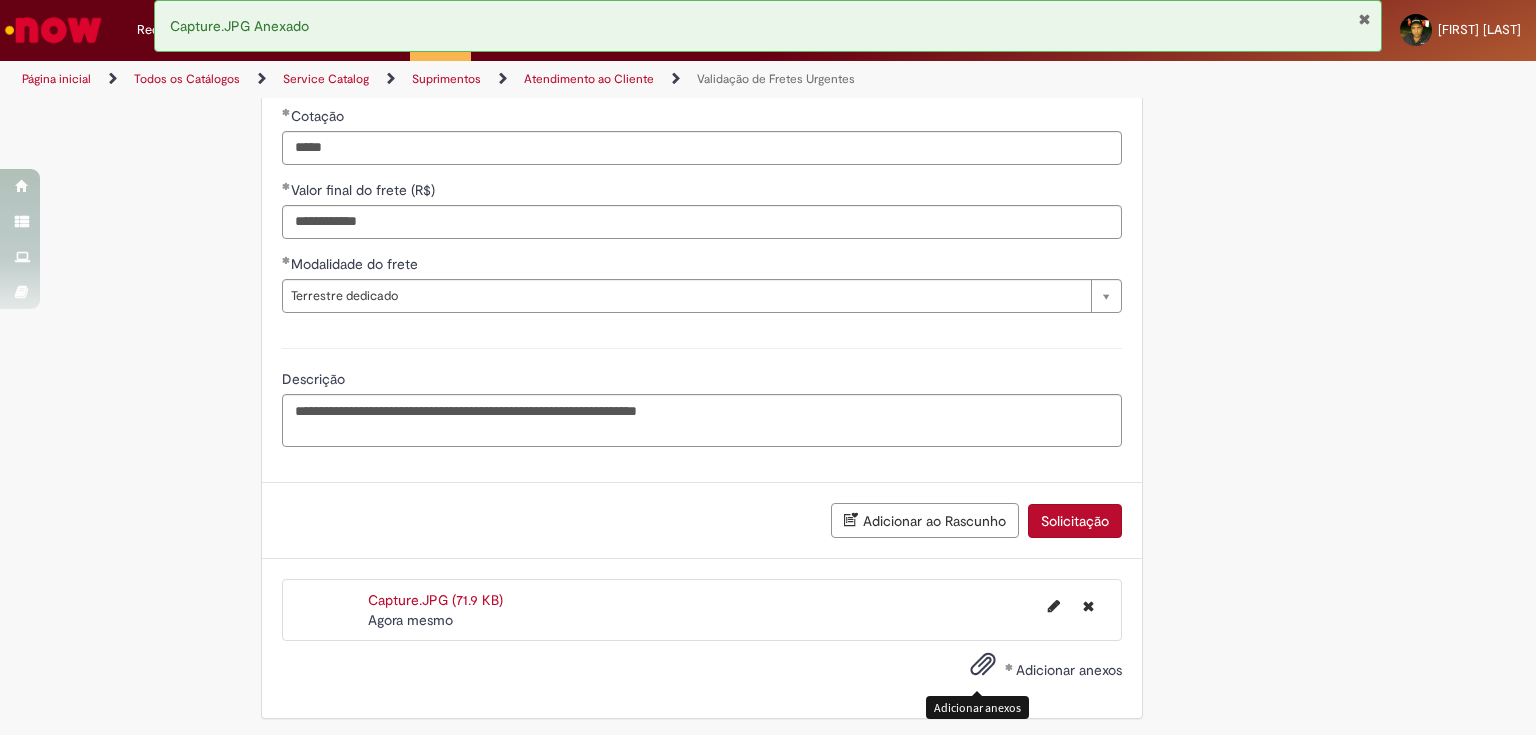 click at bounding box center (983, 665) 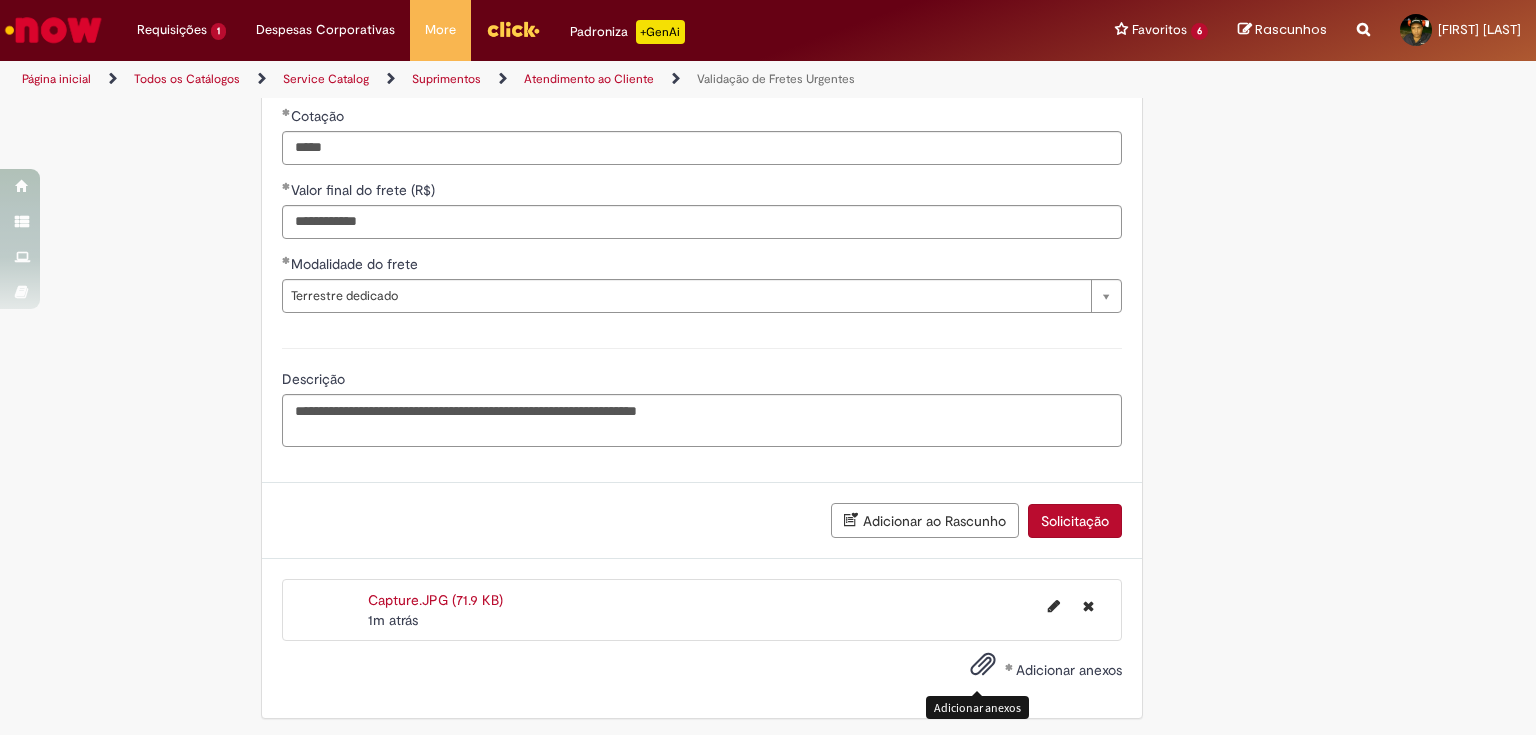click at bounding box center [983, 665] 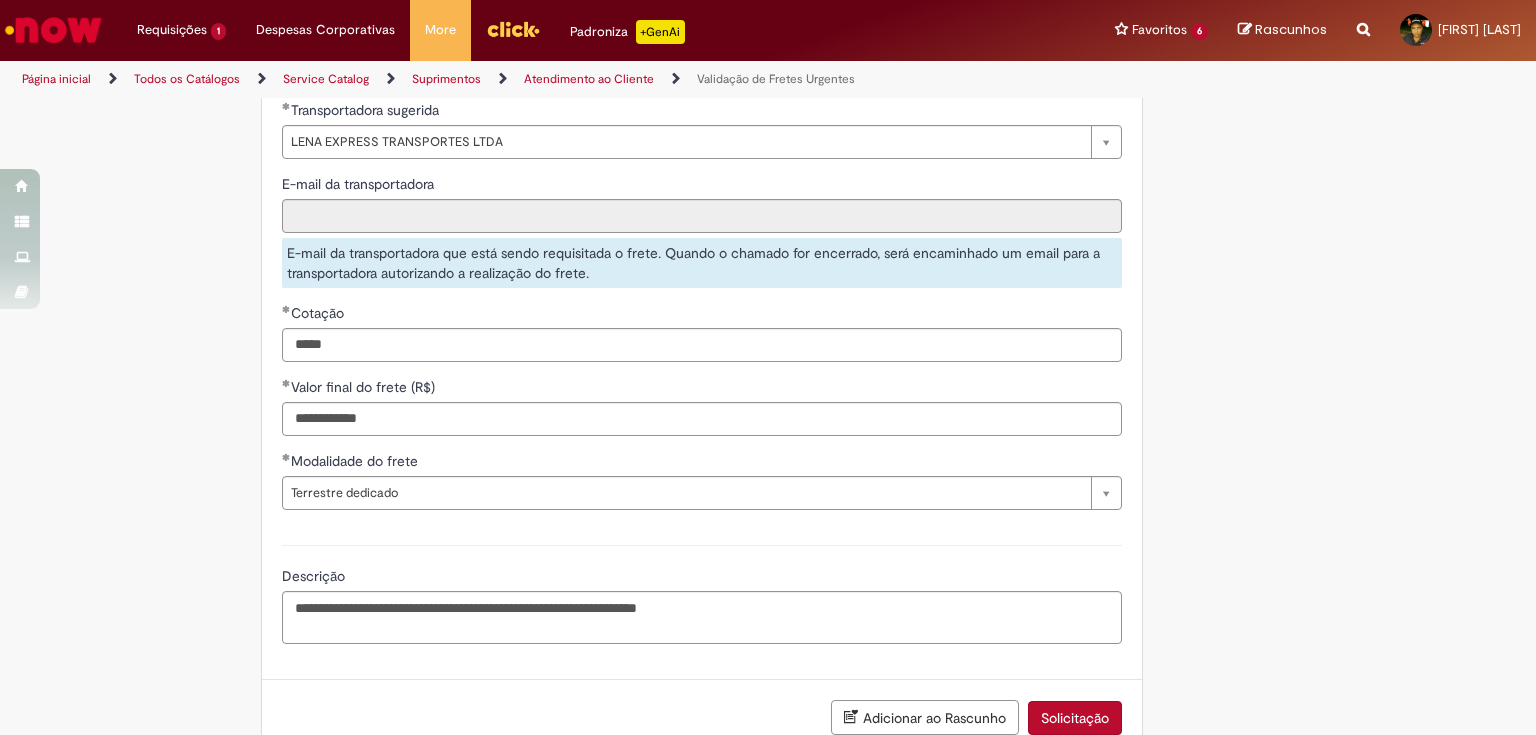 scroll, scrollTop: 1697, scrollLeft: 0, axis: vertical 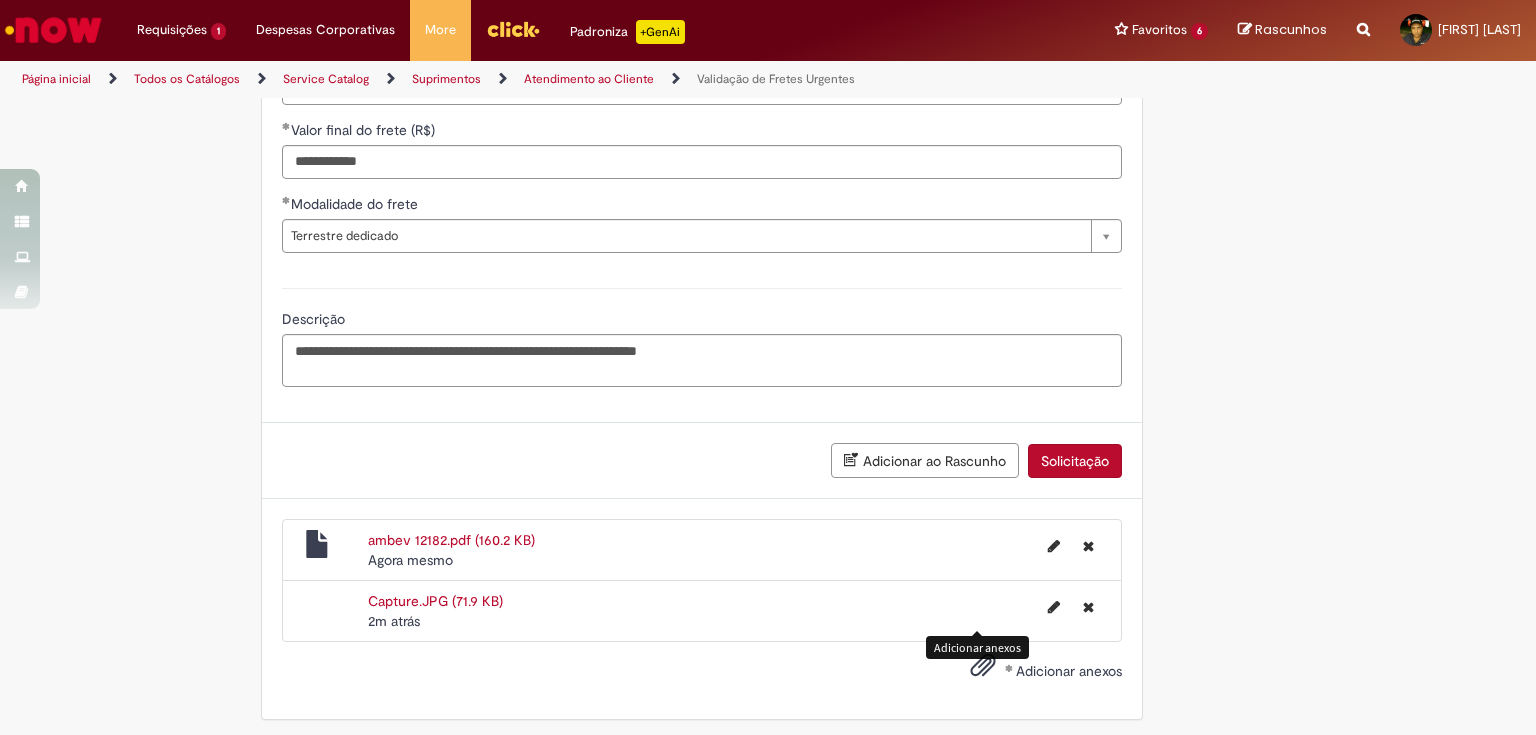 click on "Solicitação" at bounding box center (1075, 461) 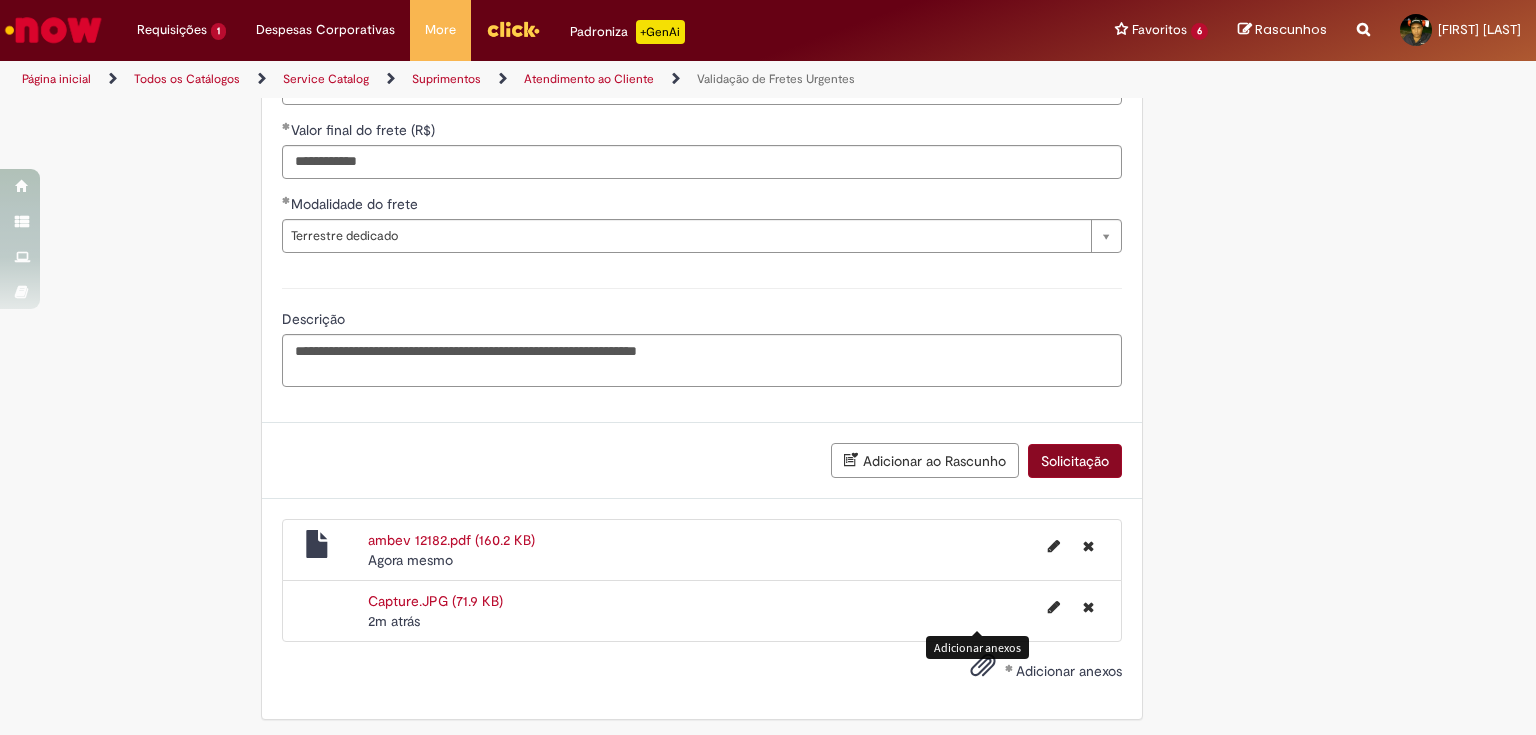 scroll, scrollTop: 1652, scrollLeft: 0, axis: vertical 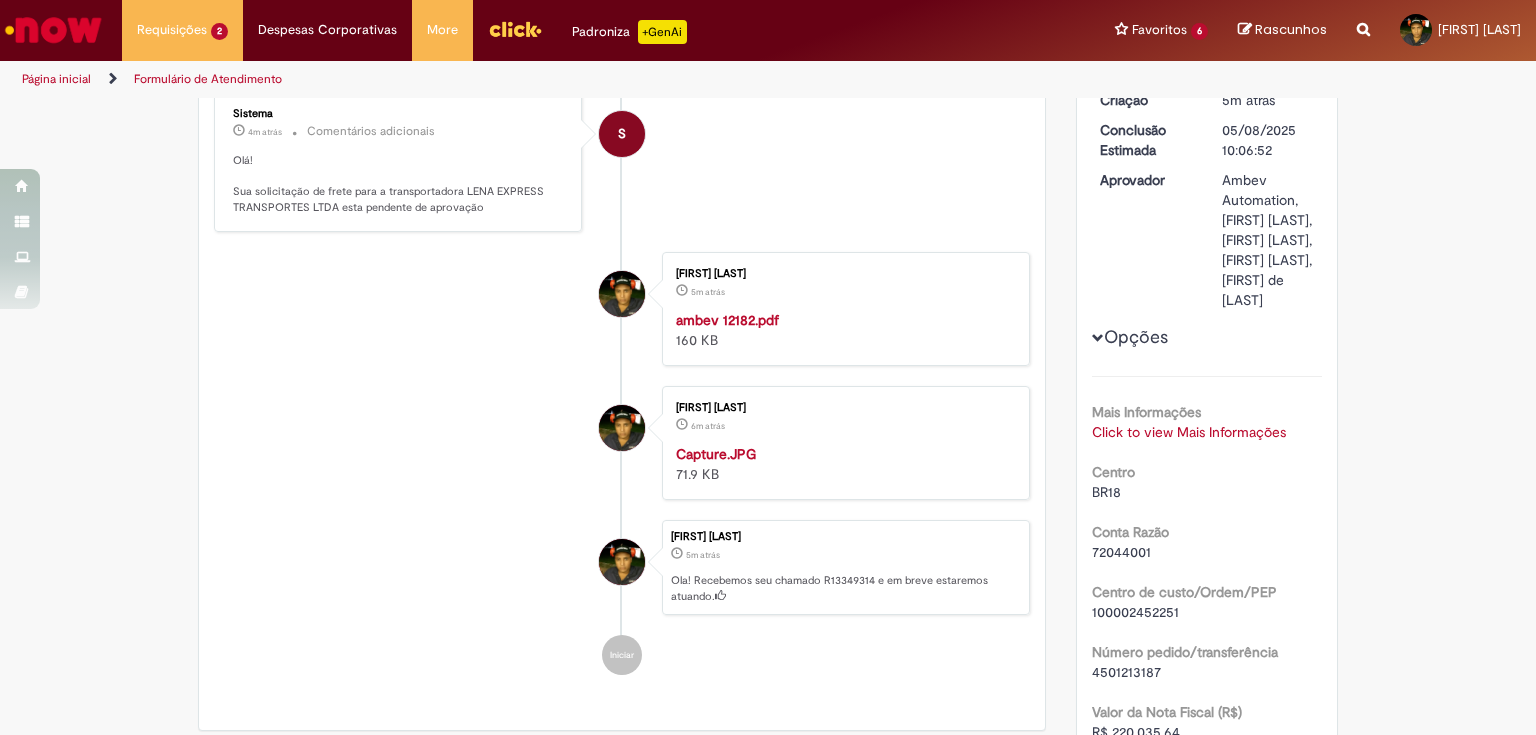 click at bounding box center [842, 444] 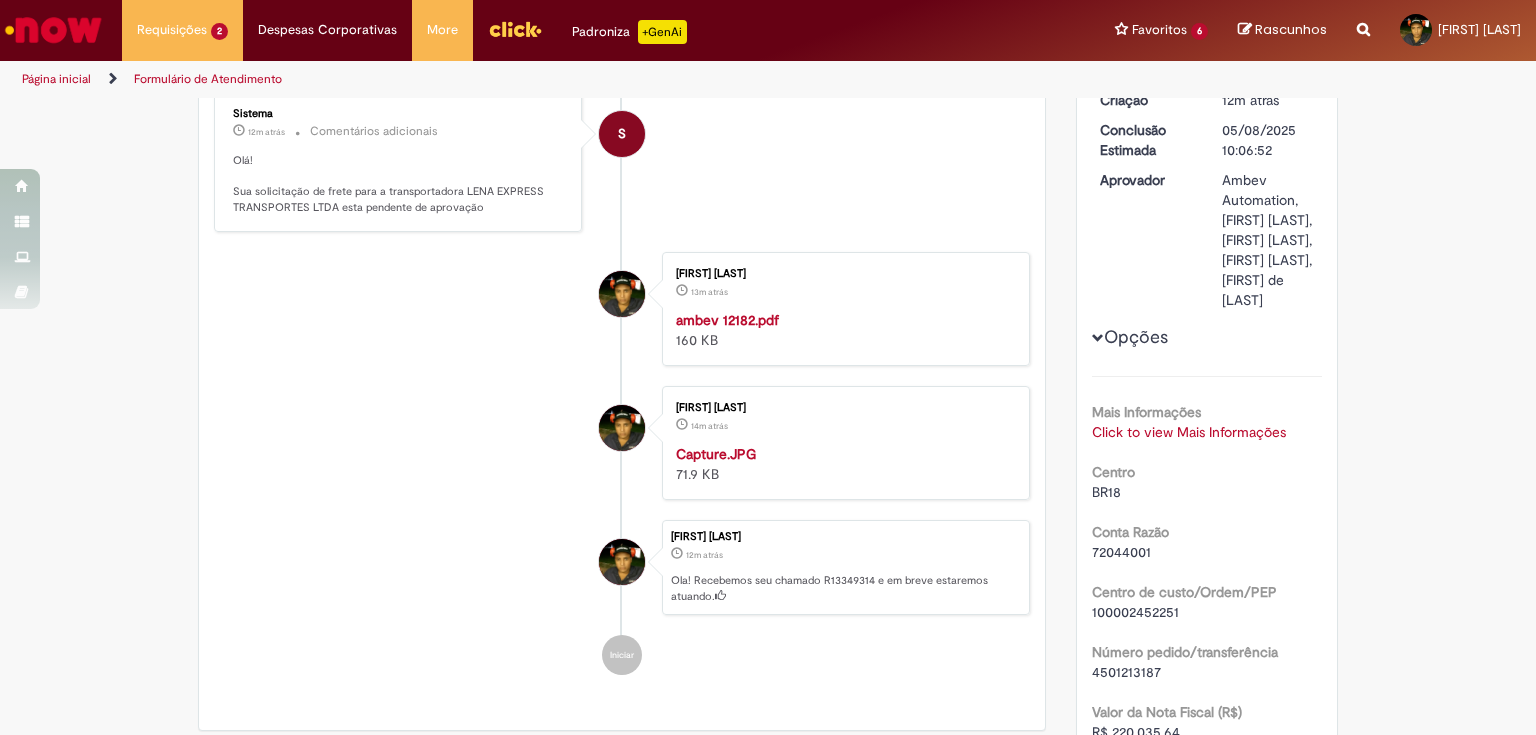 scroll, scrollTop: 0, scrollLeft: 0, axis: both 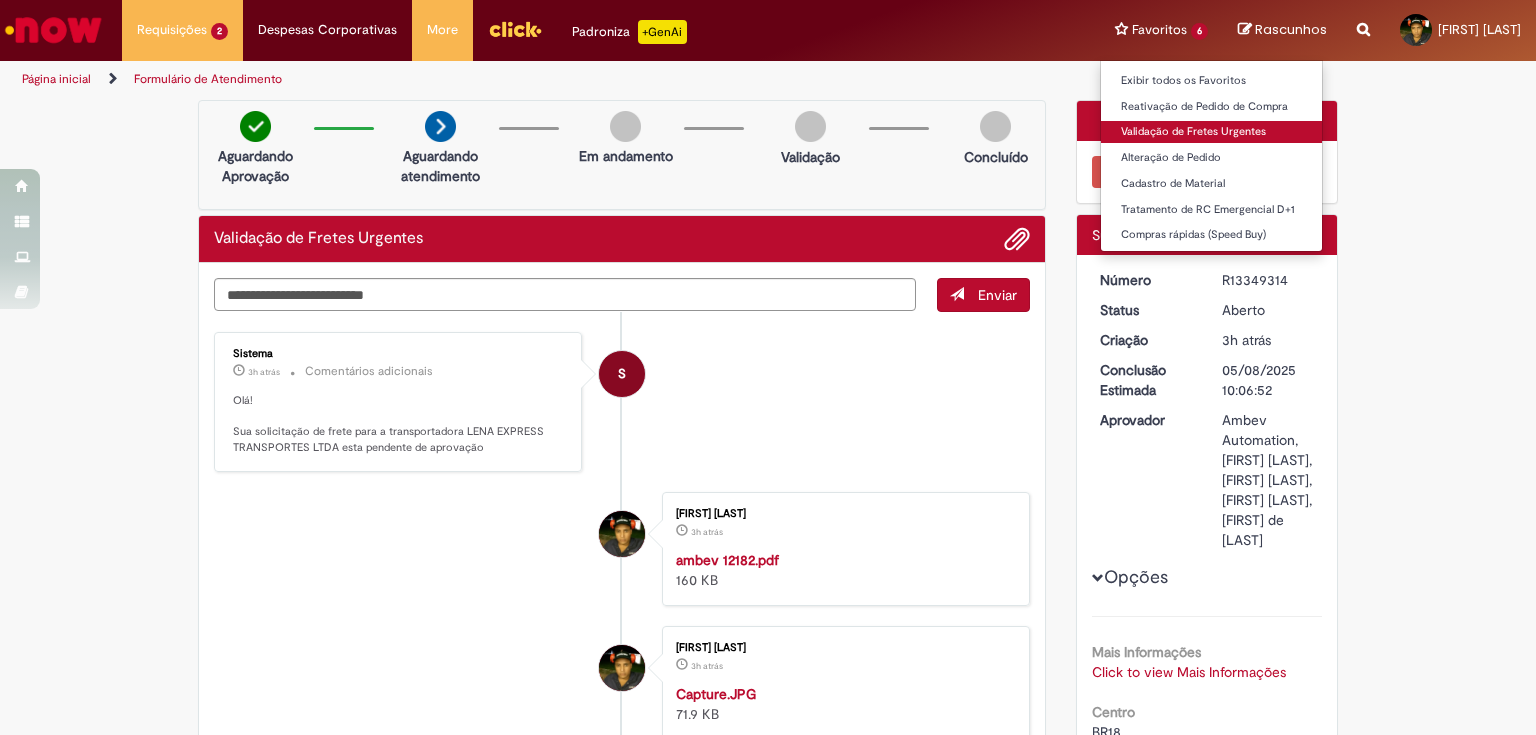 click on "Validação de Fretes Urgentes" at bounding box center [1211, 132] 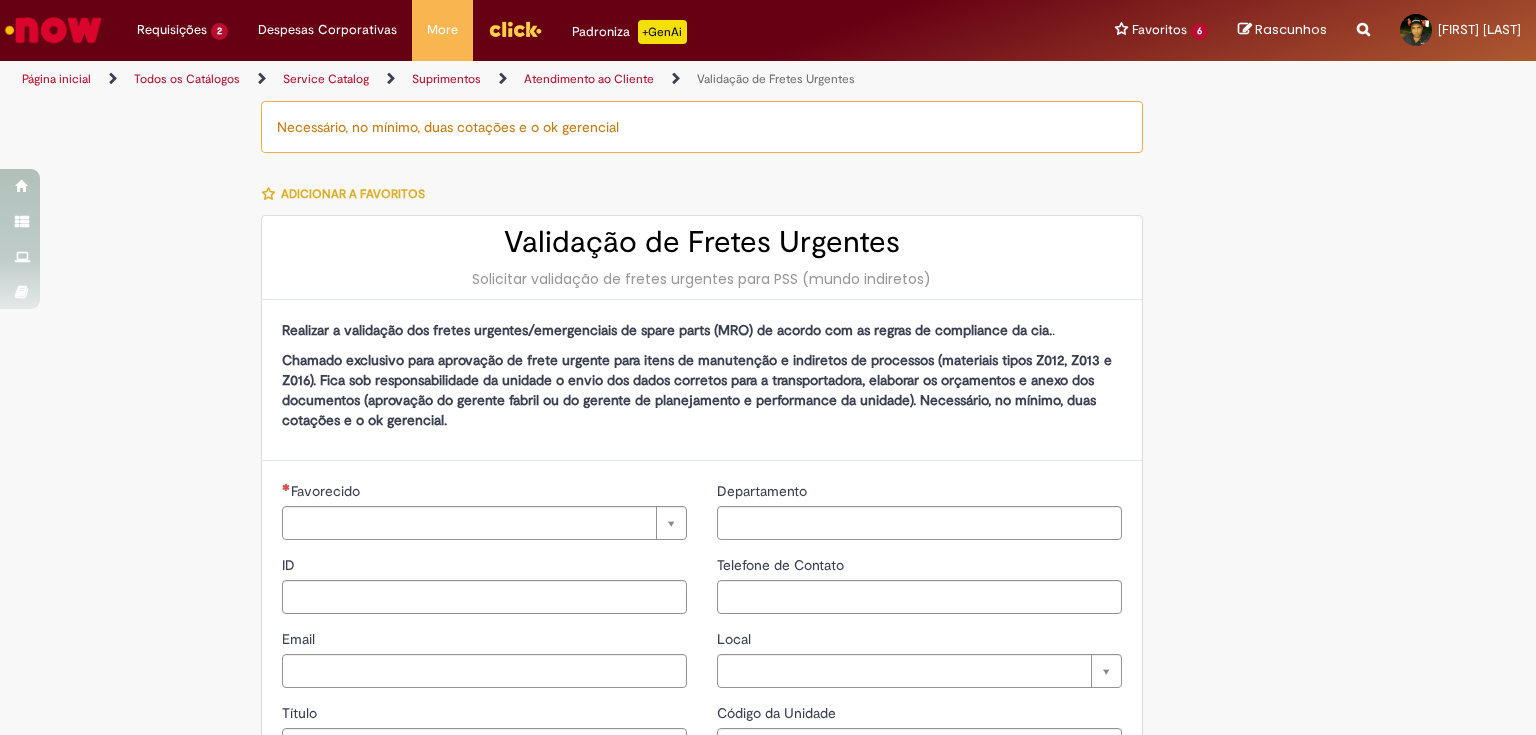 type on "********" 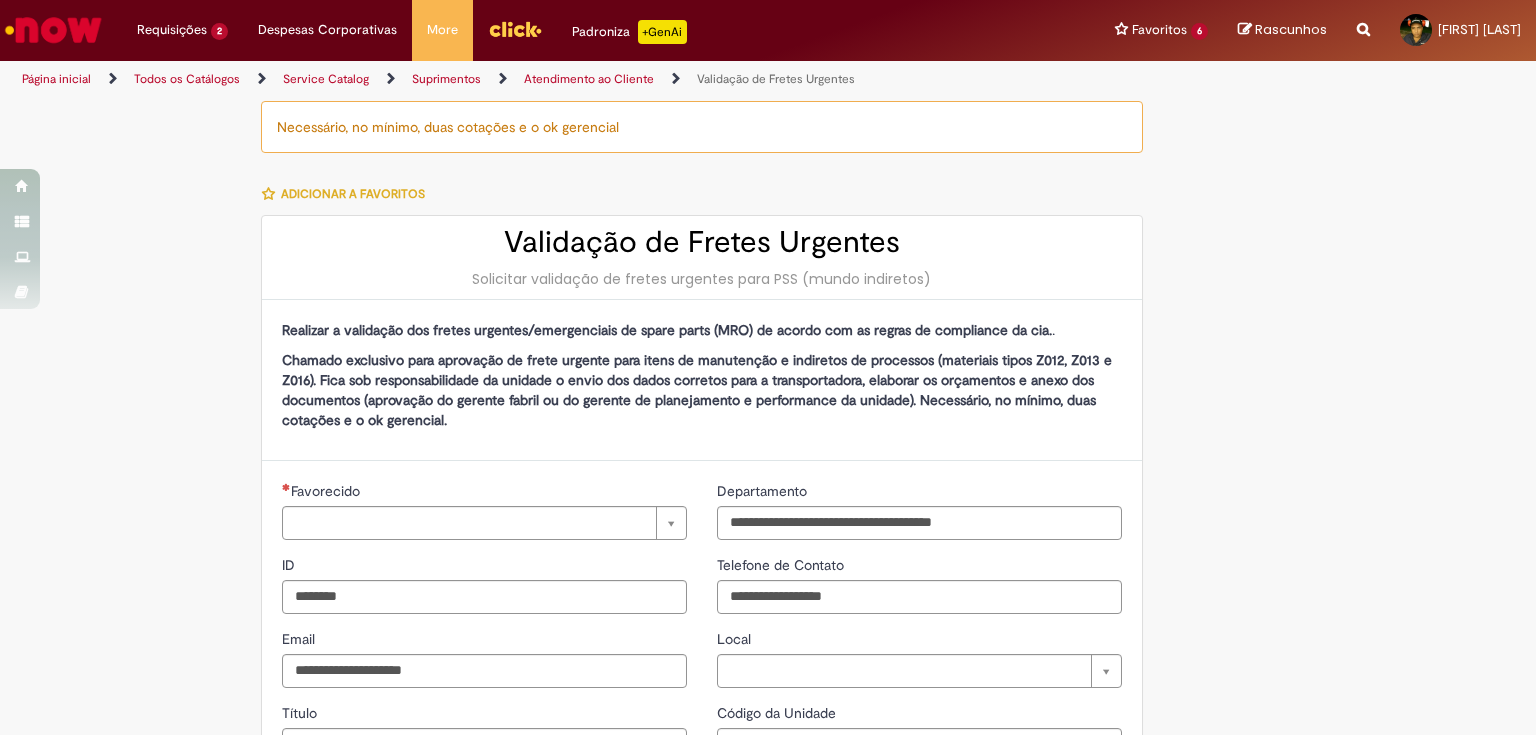 type on "**********" 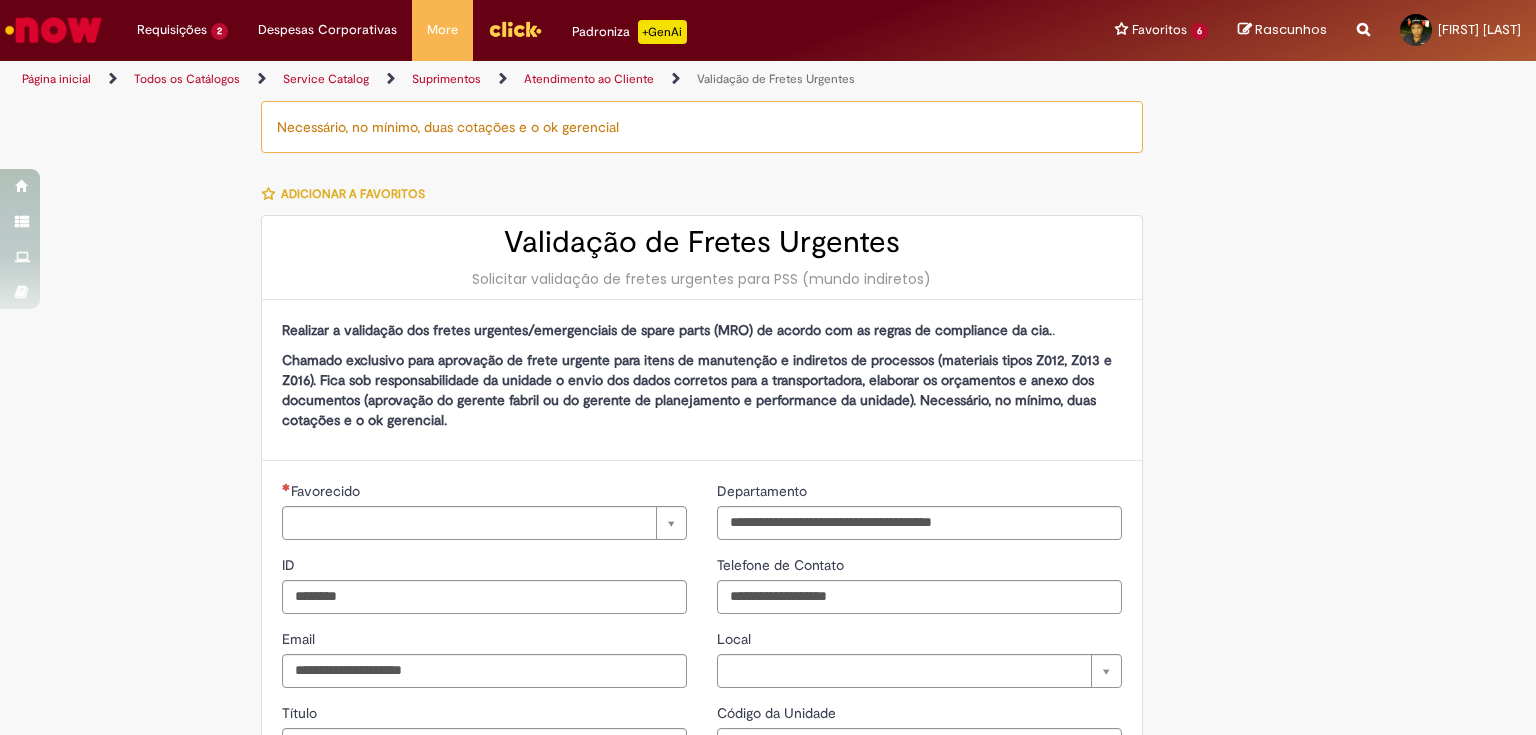 type on "**********" 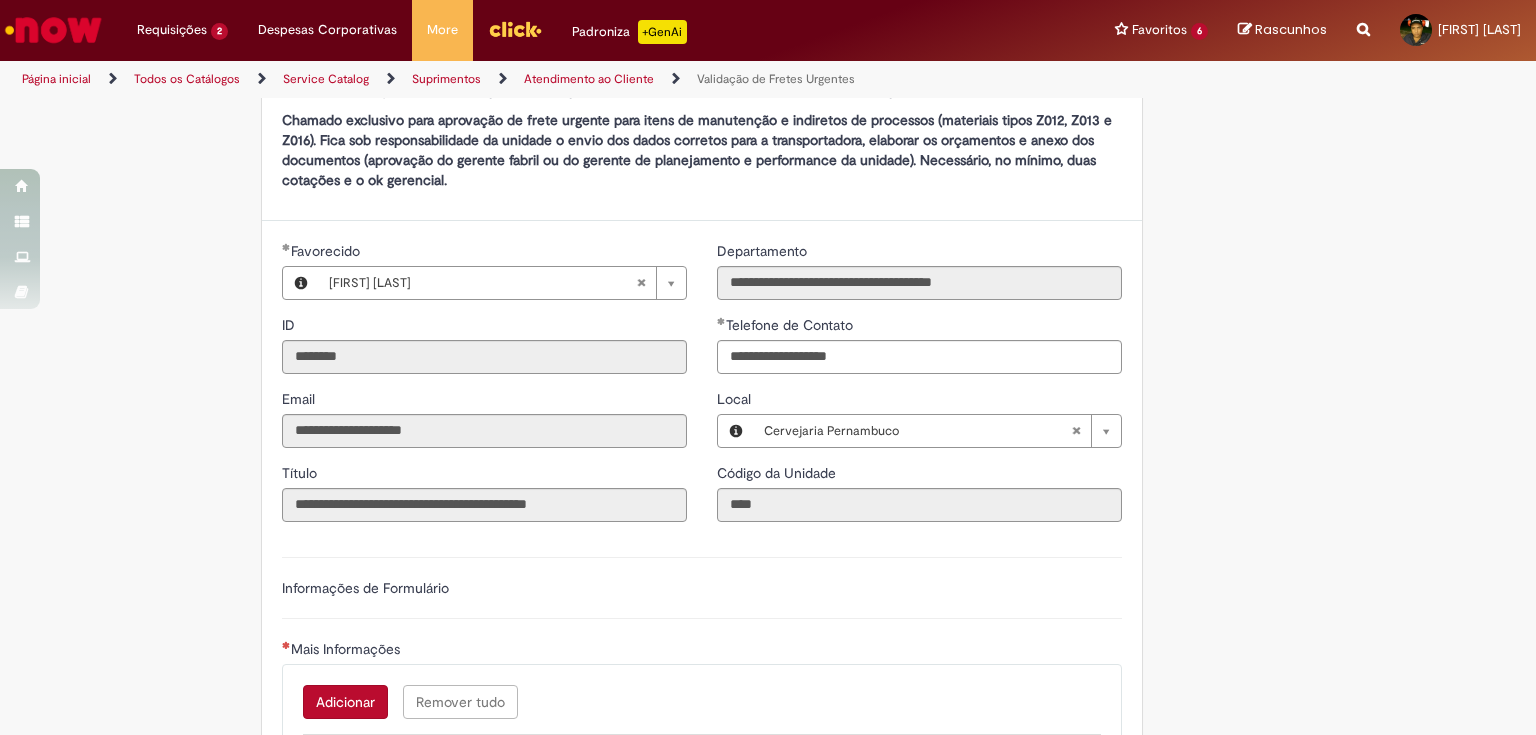 scroll, scrollTop: 320, scrollLeft: 0, axis: vertical 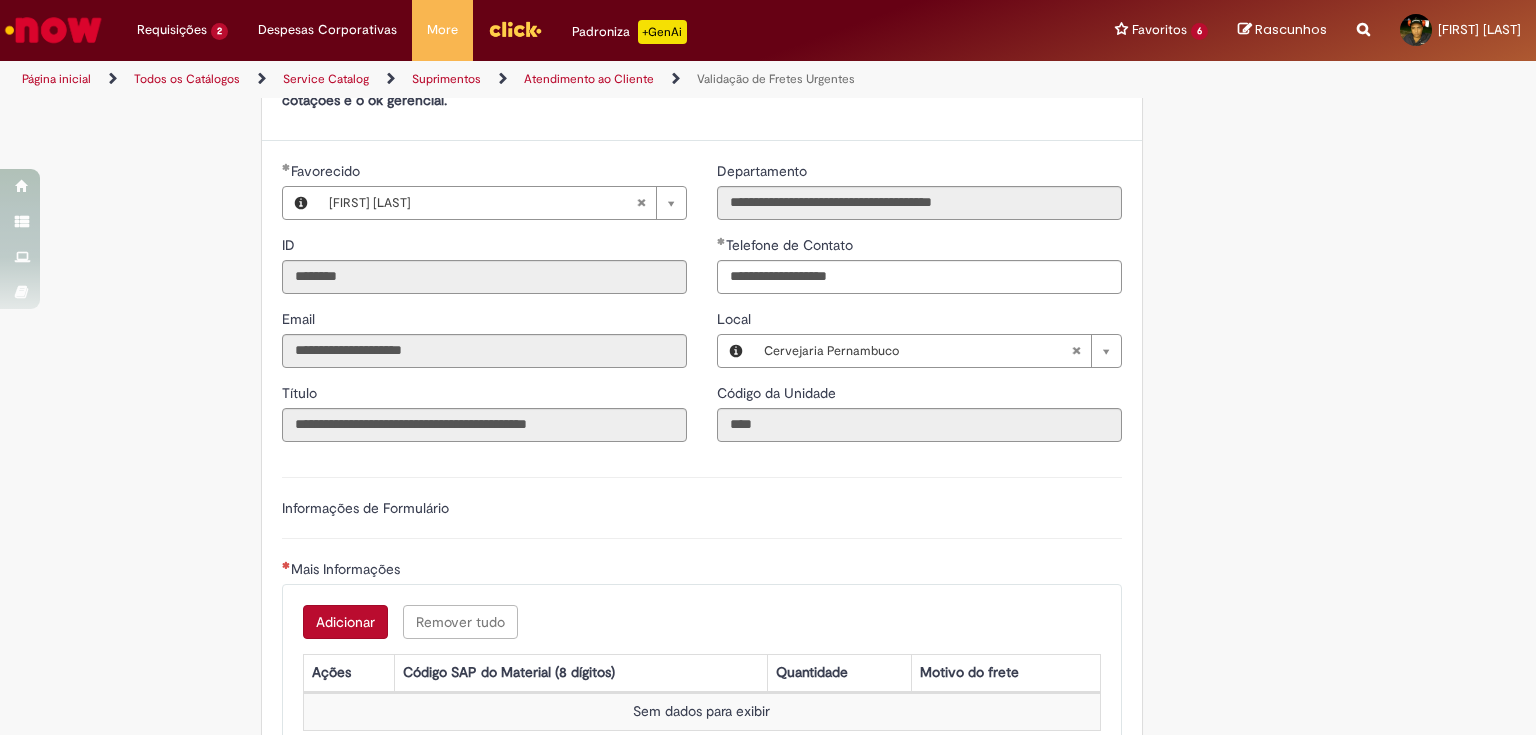 click on "Adicionar" at bounding box center (345, 622) 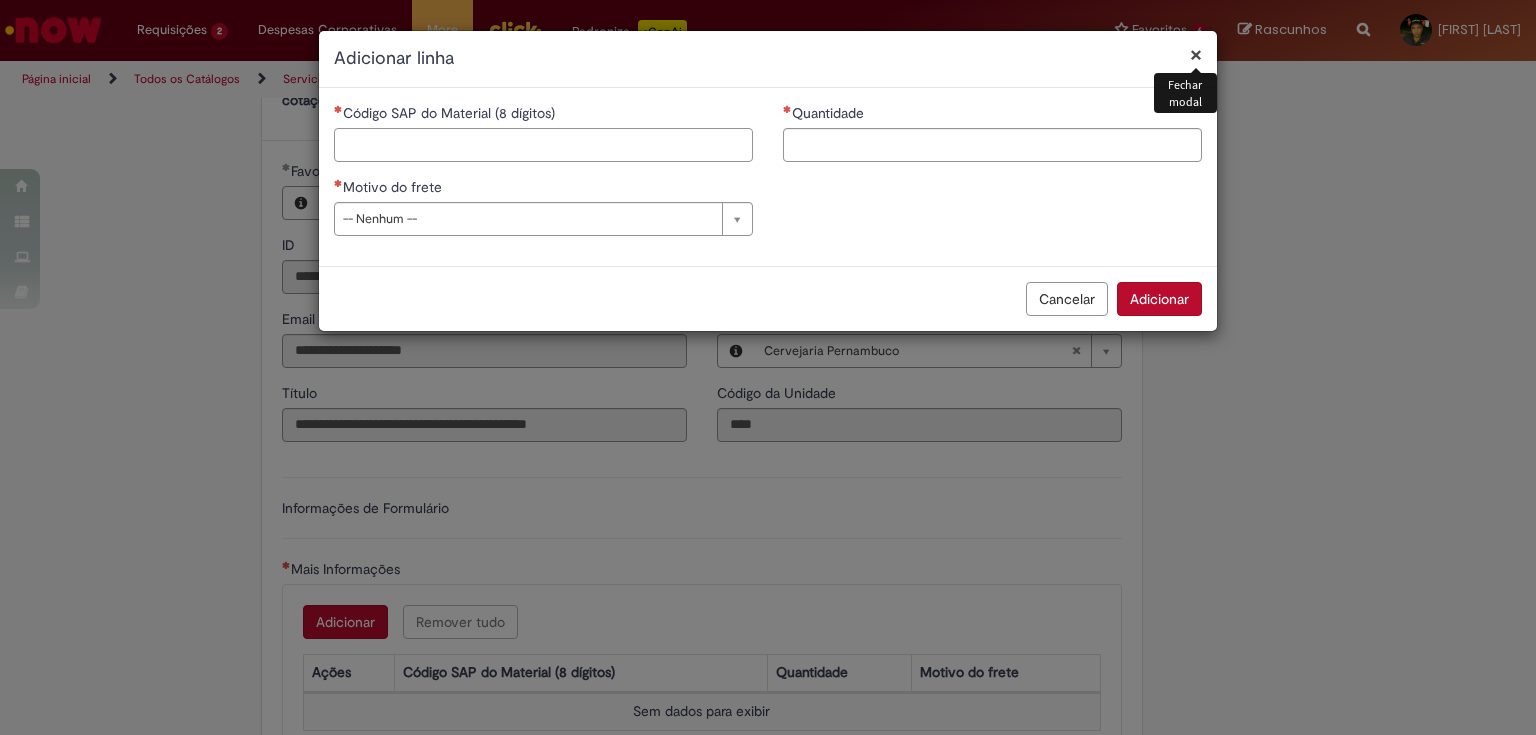 click on "Código SAP do Material (8 dígitos)" at bounding box center (543, 145) 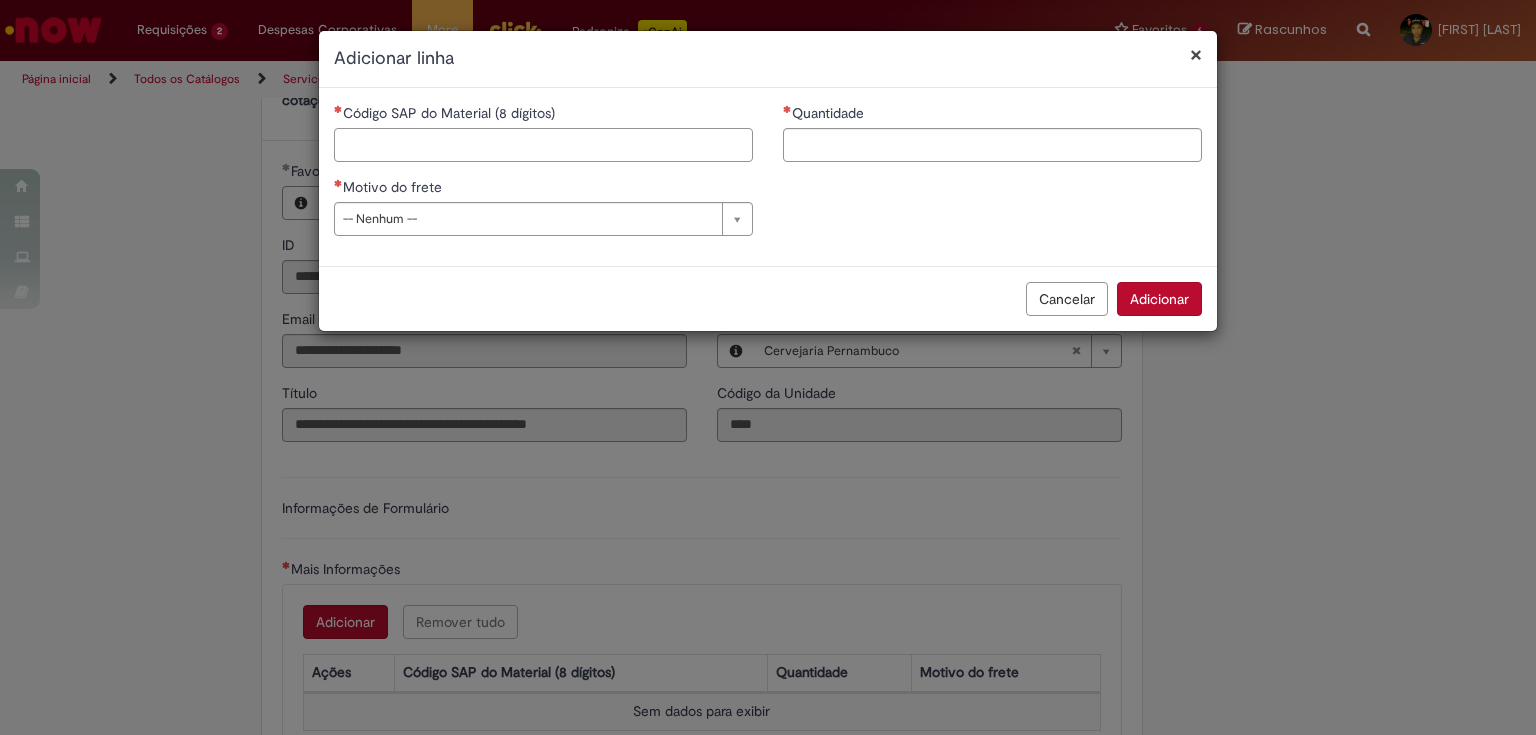 paste on "********" 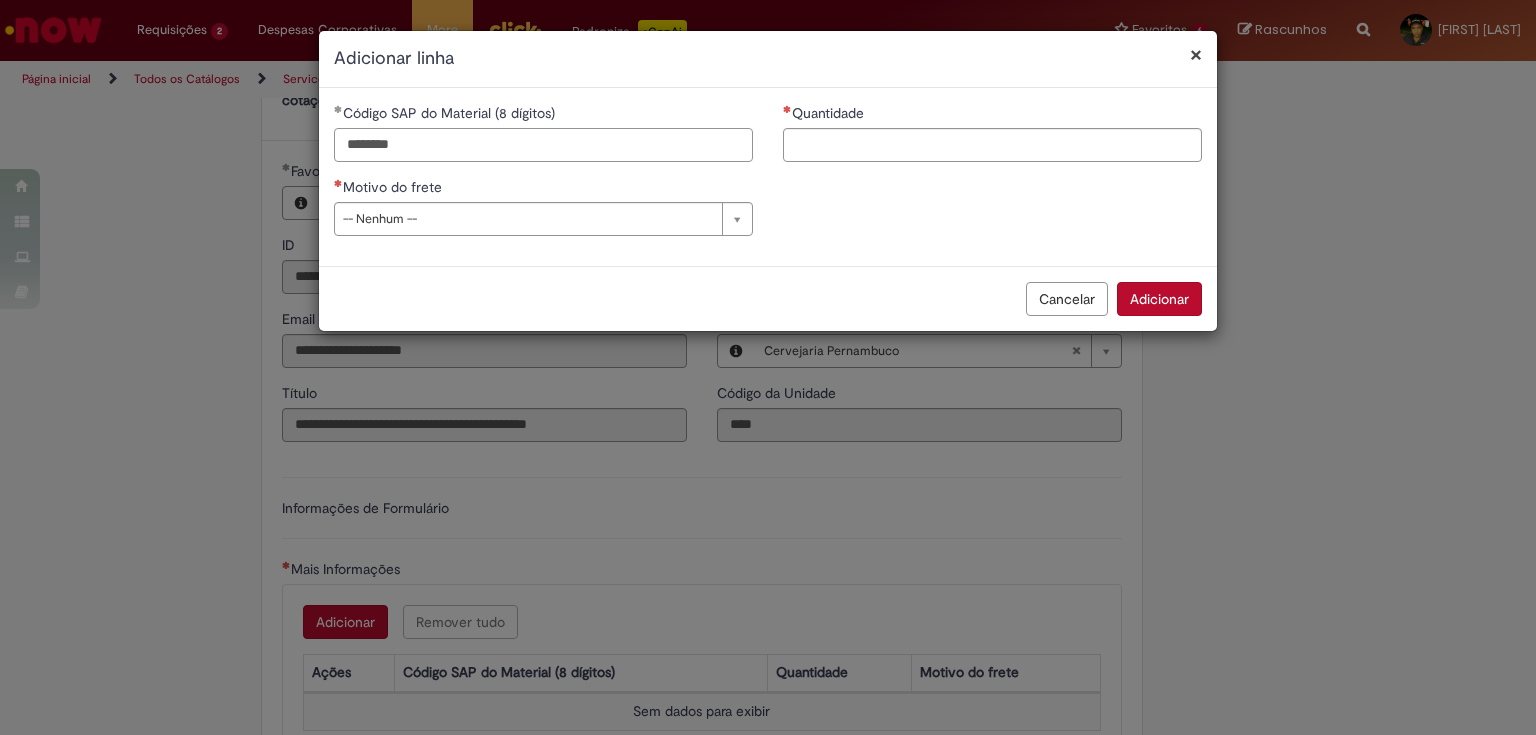 type on "********" 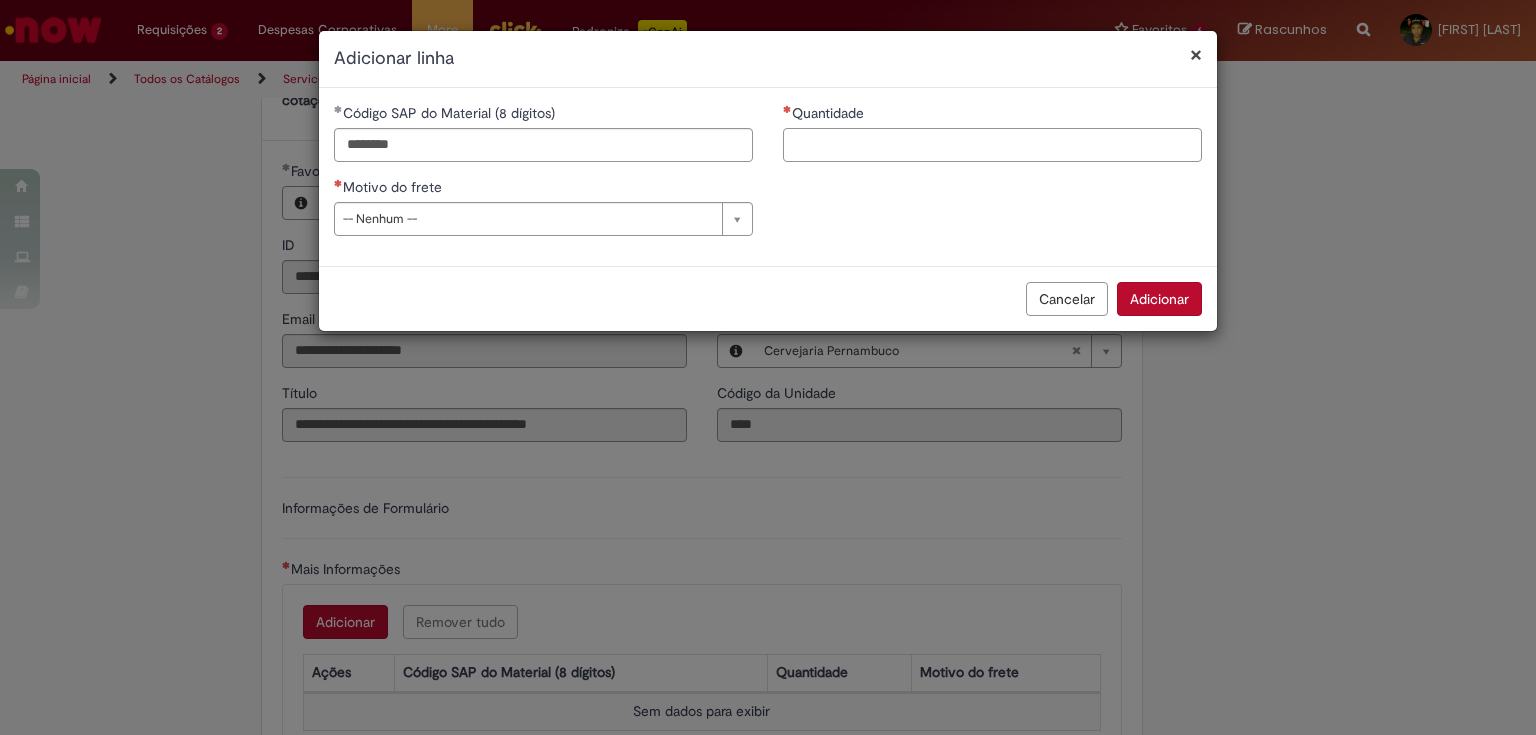 click on "Quantidade" at bounding box center (992, 145) 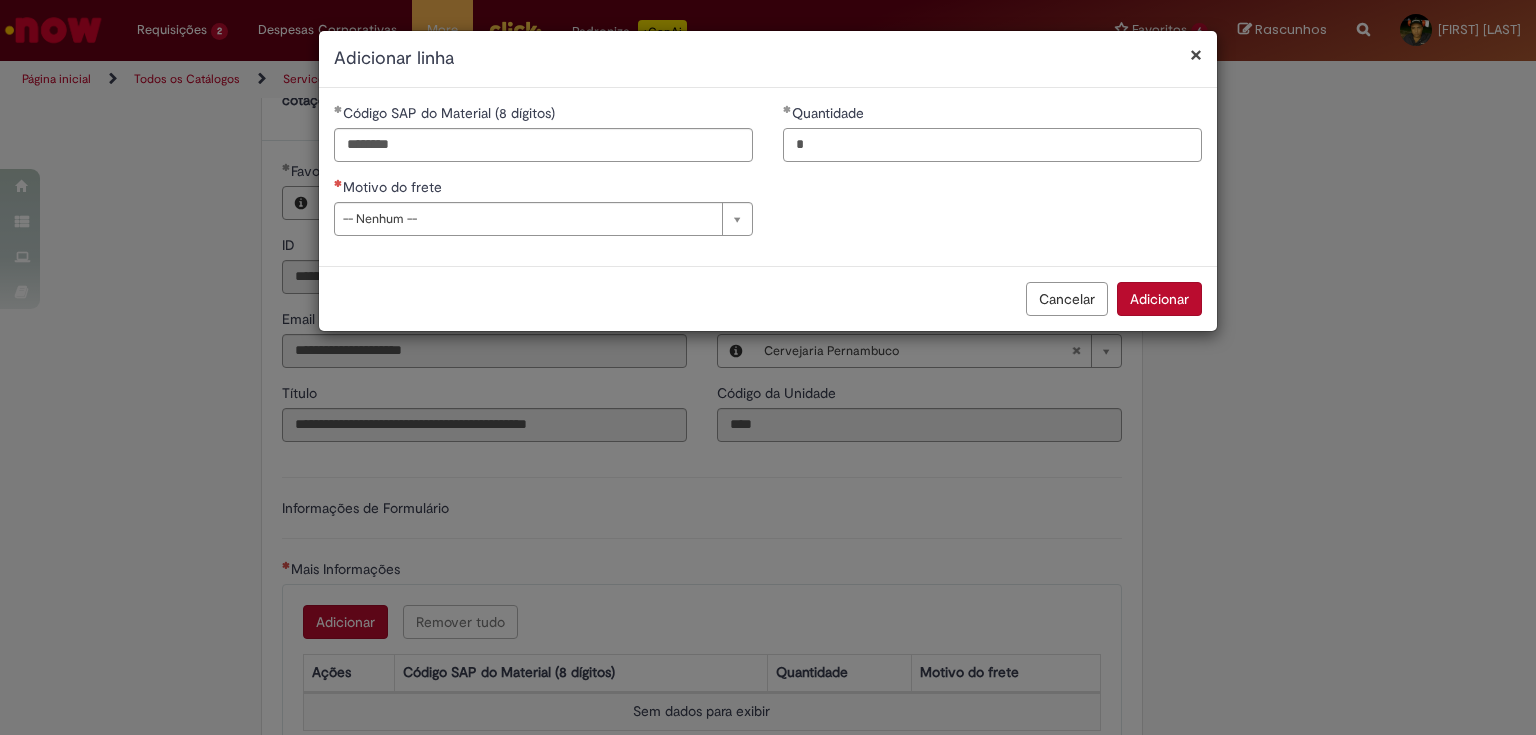 type on "*" 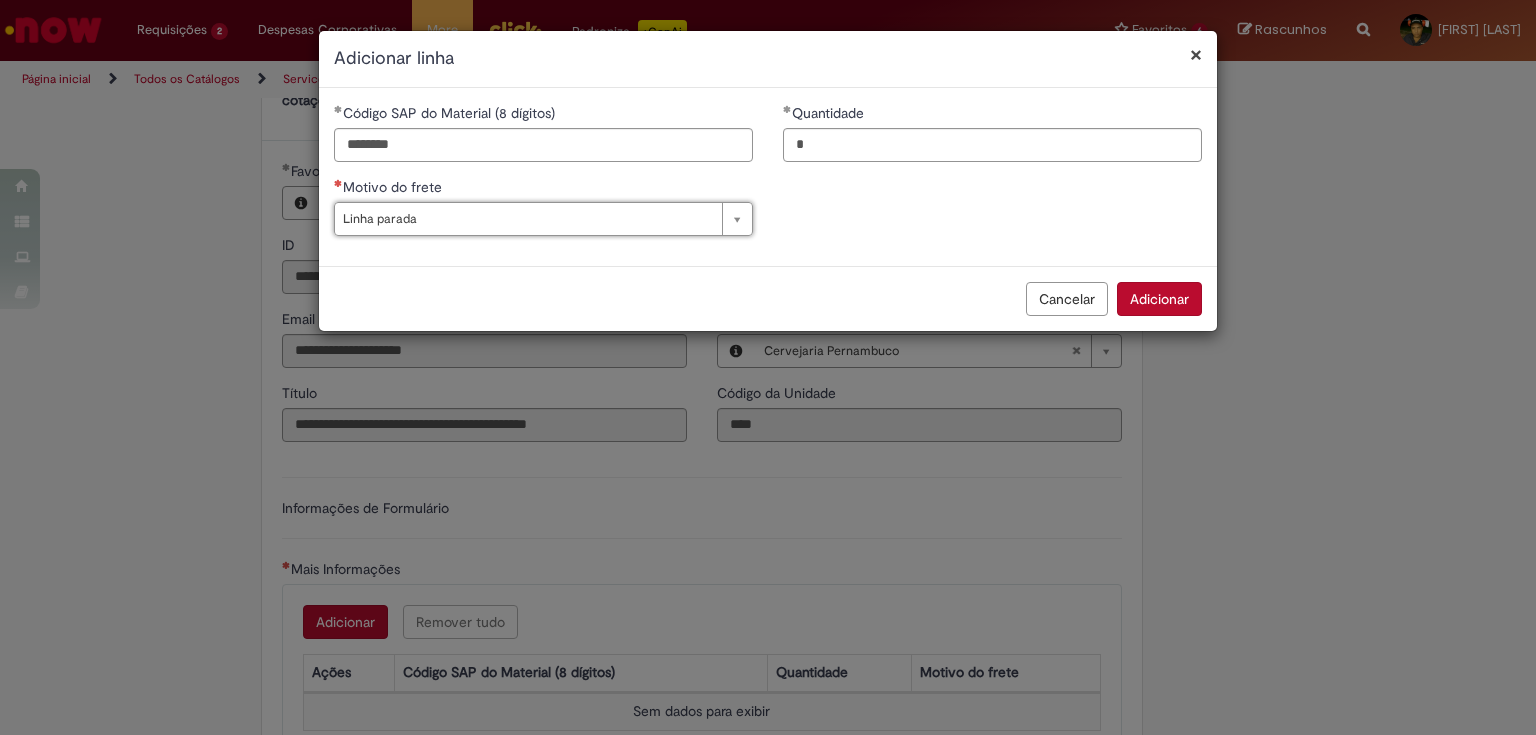 type on "**********" 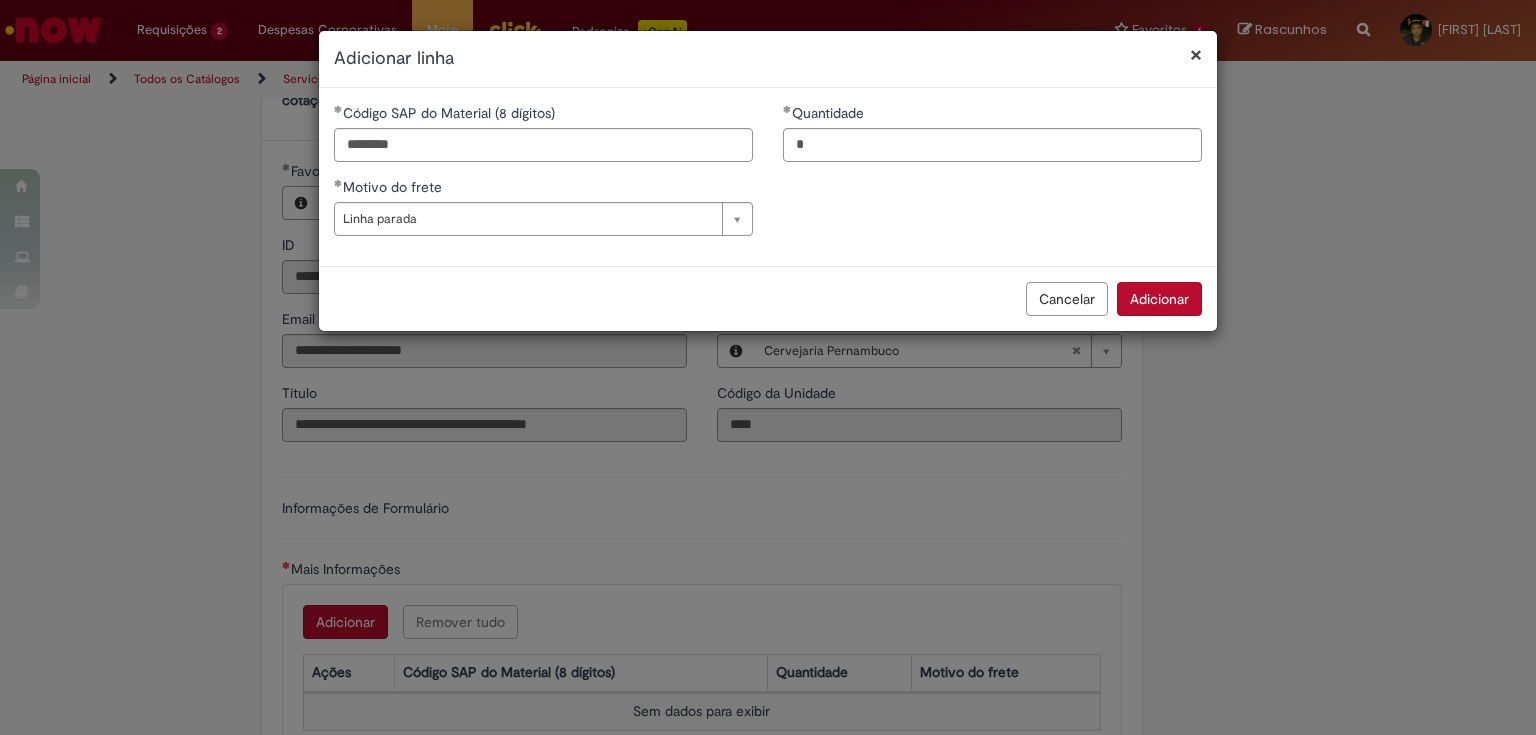 click on "Adicionar" at bounding box center [1159, 299] 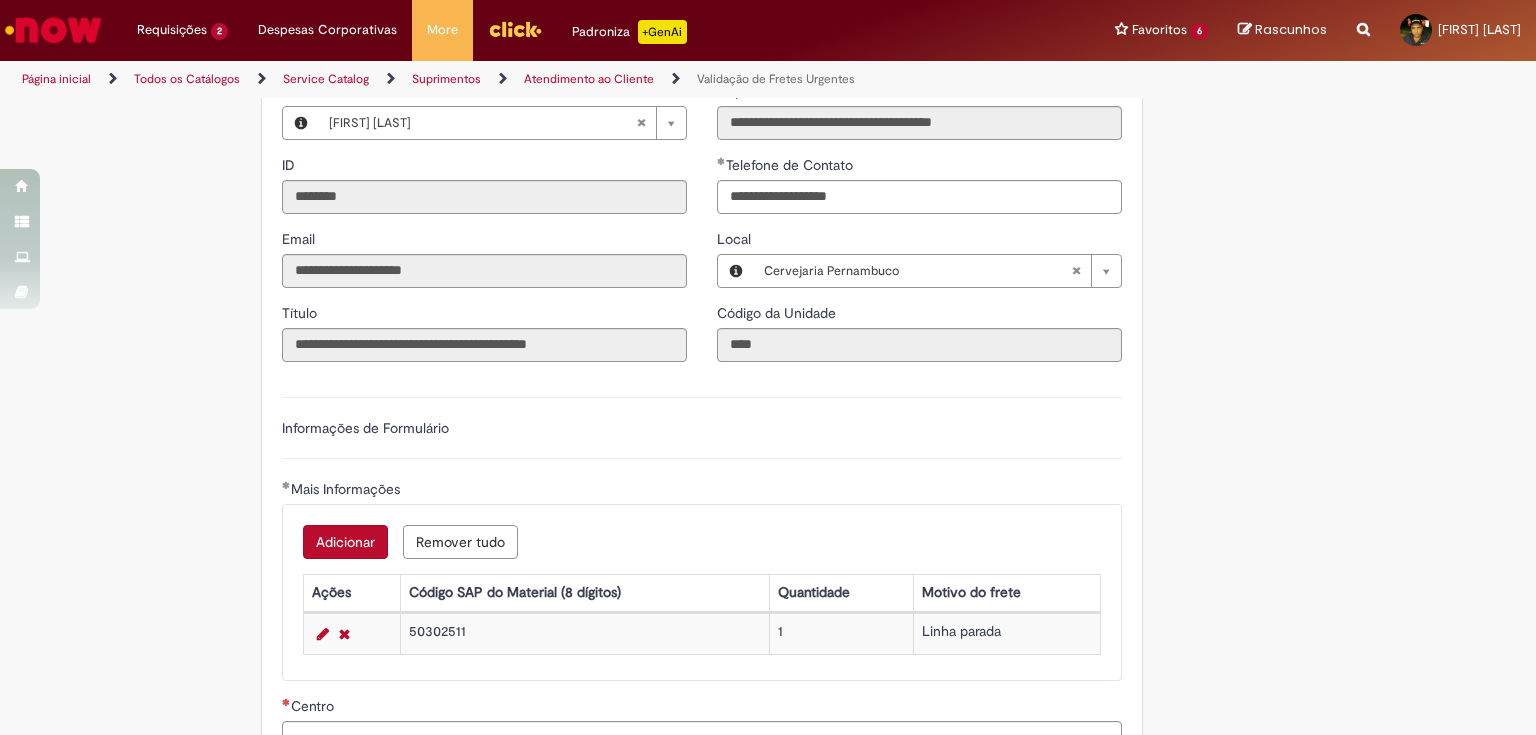 scroll, scrollTop: 480, scrollLeft: 0, axis: vertical 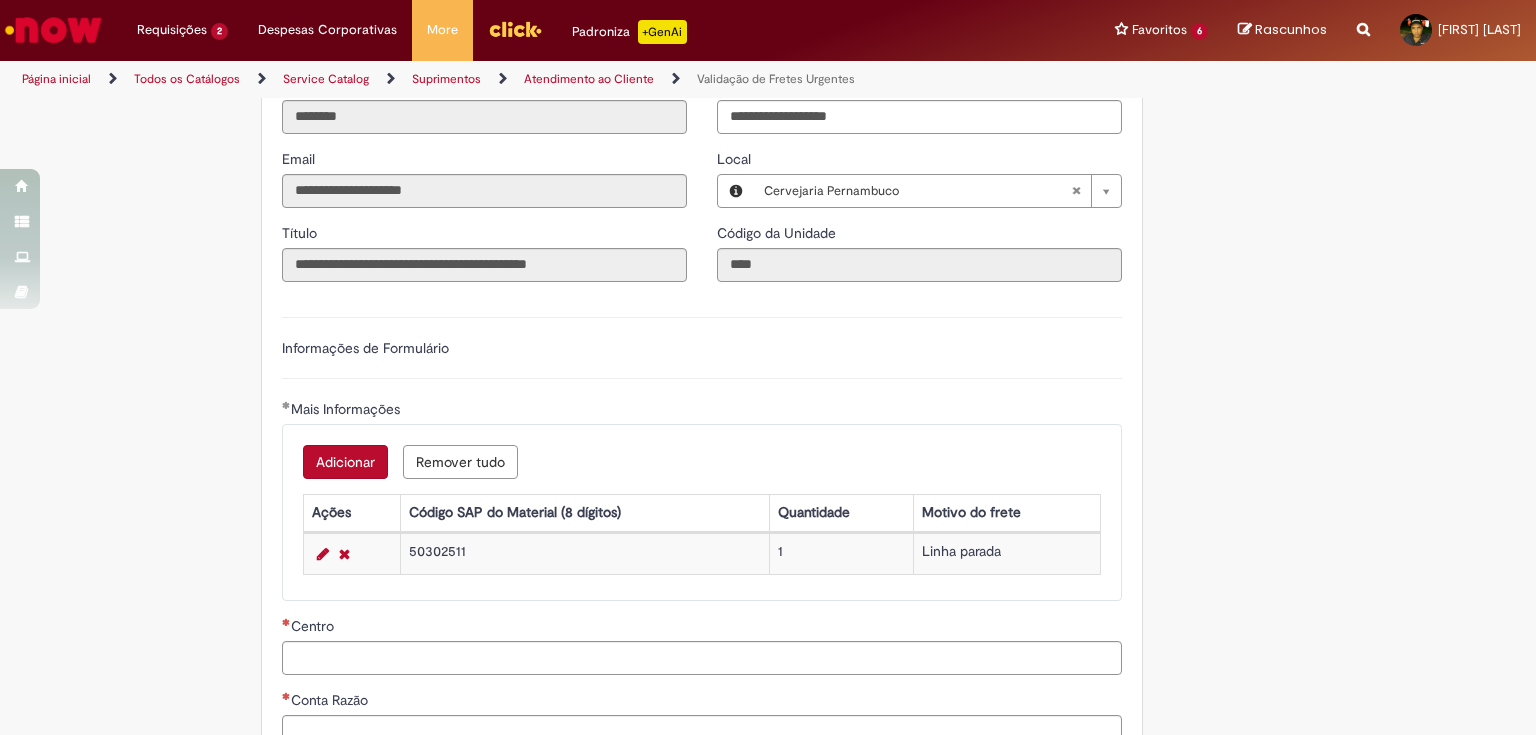 click on "Adicionar" at bounding box center (345, 462) 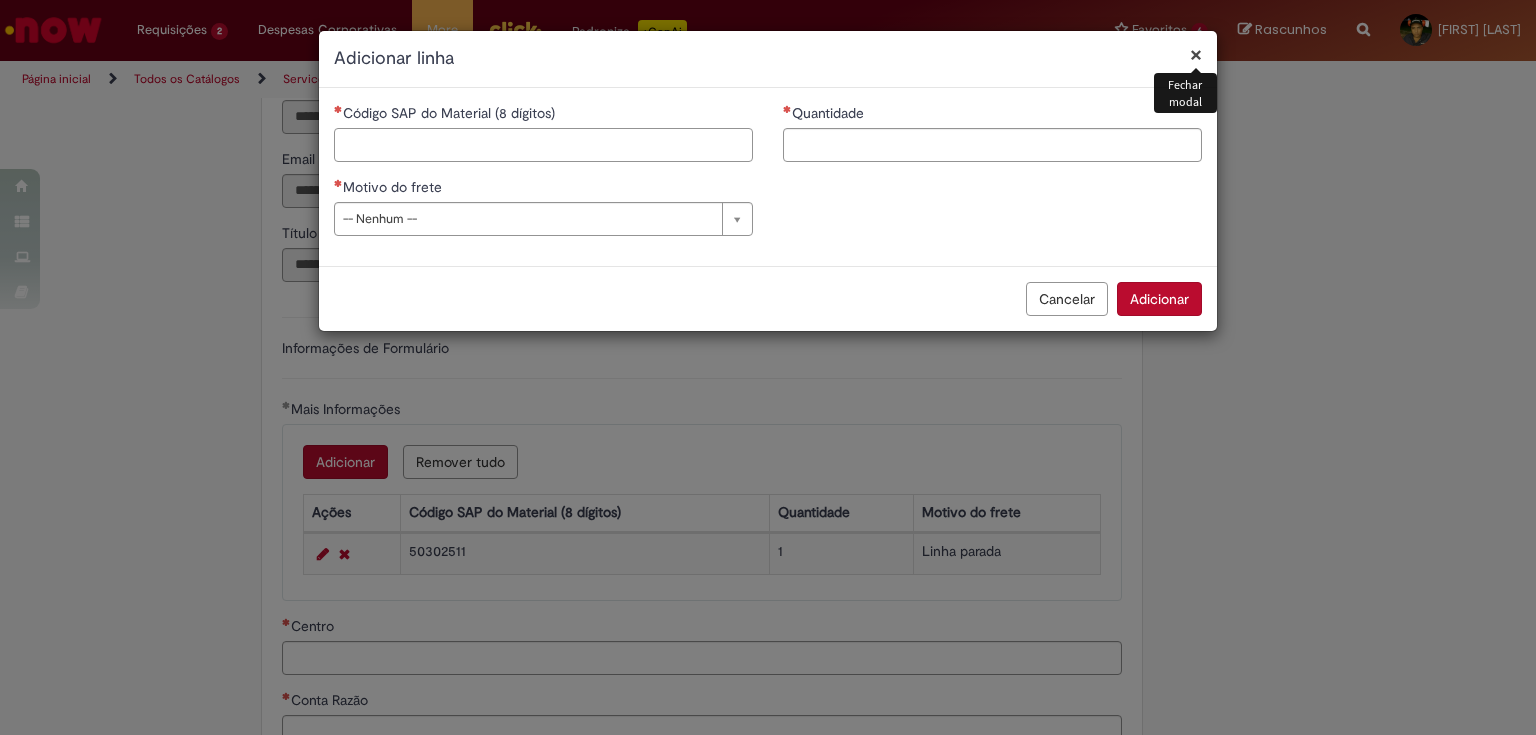click on "Código SAP do Material (8 dígitos)" at bounding box center [543, 145] 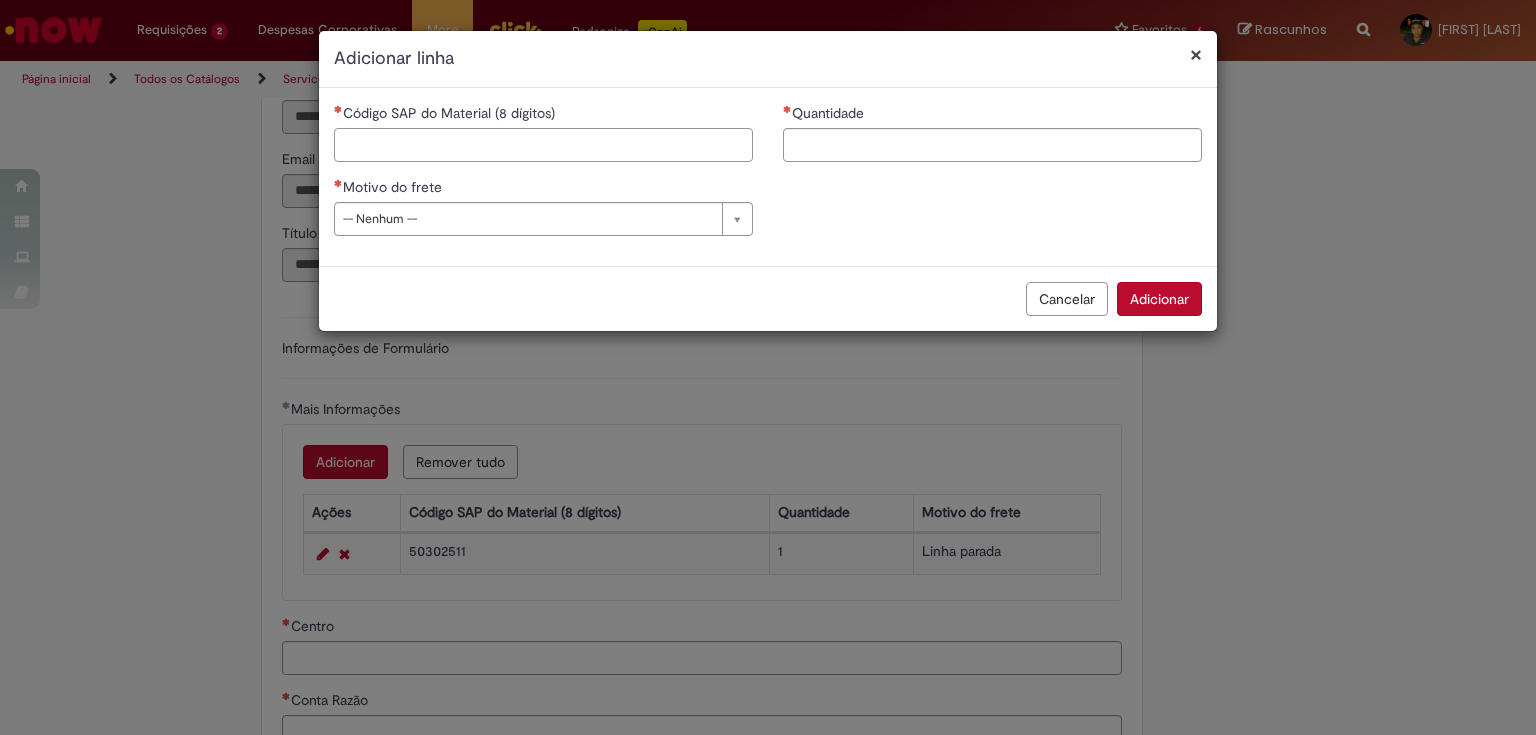 paste on "********" 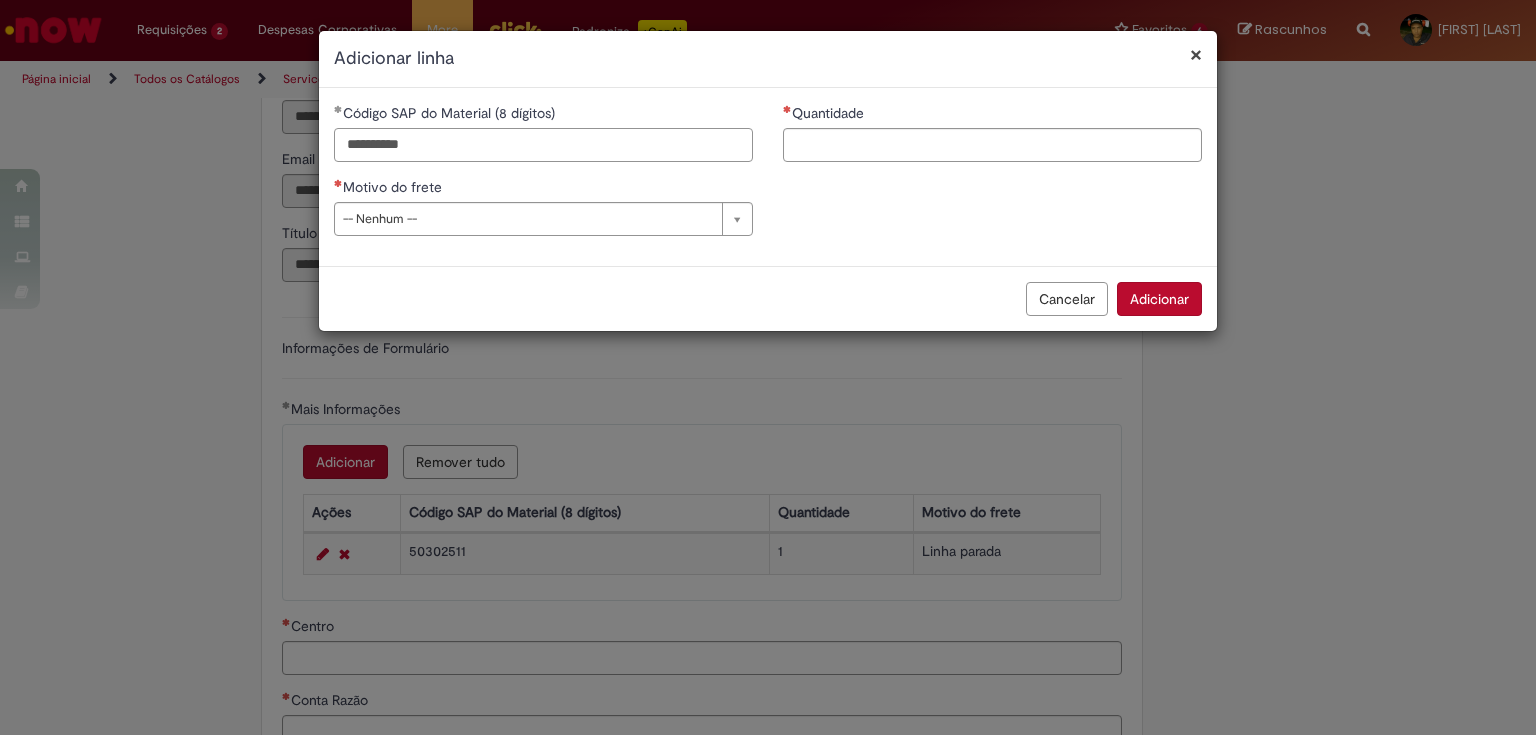 click on "********" at bounding box center (543, 145) 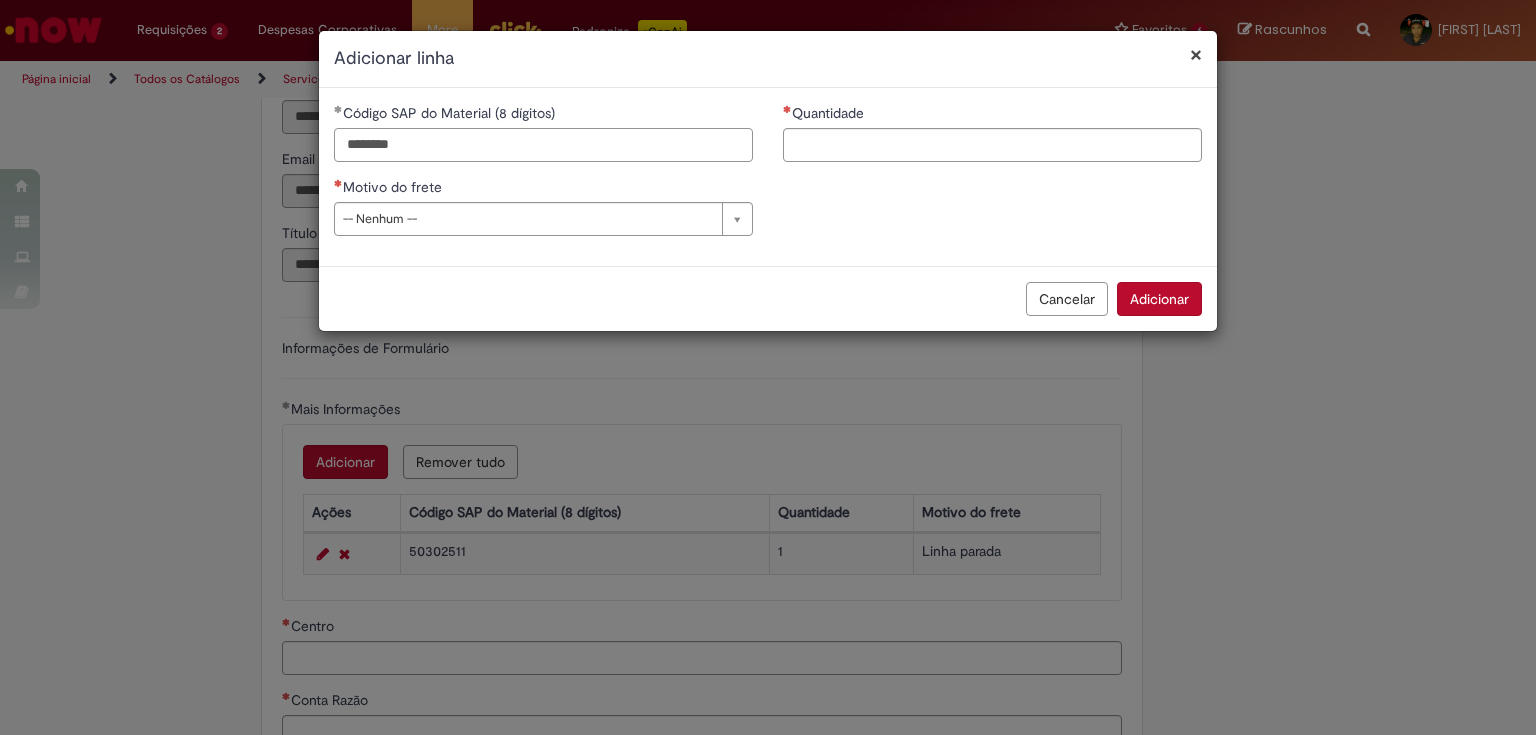 type on "********" 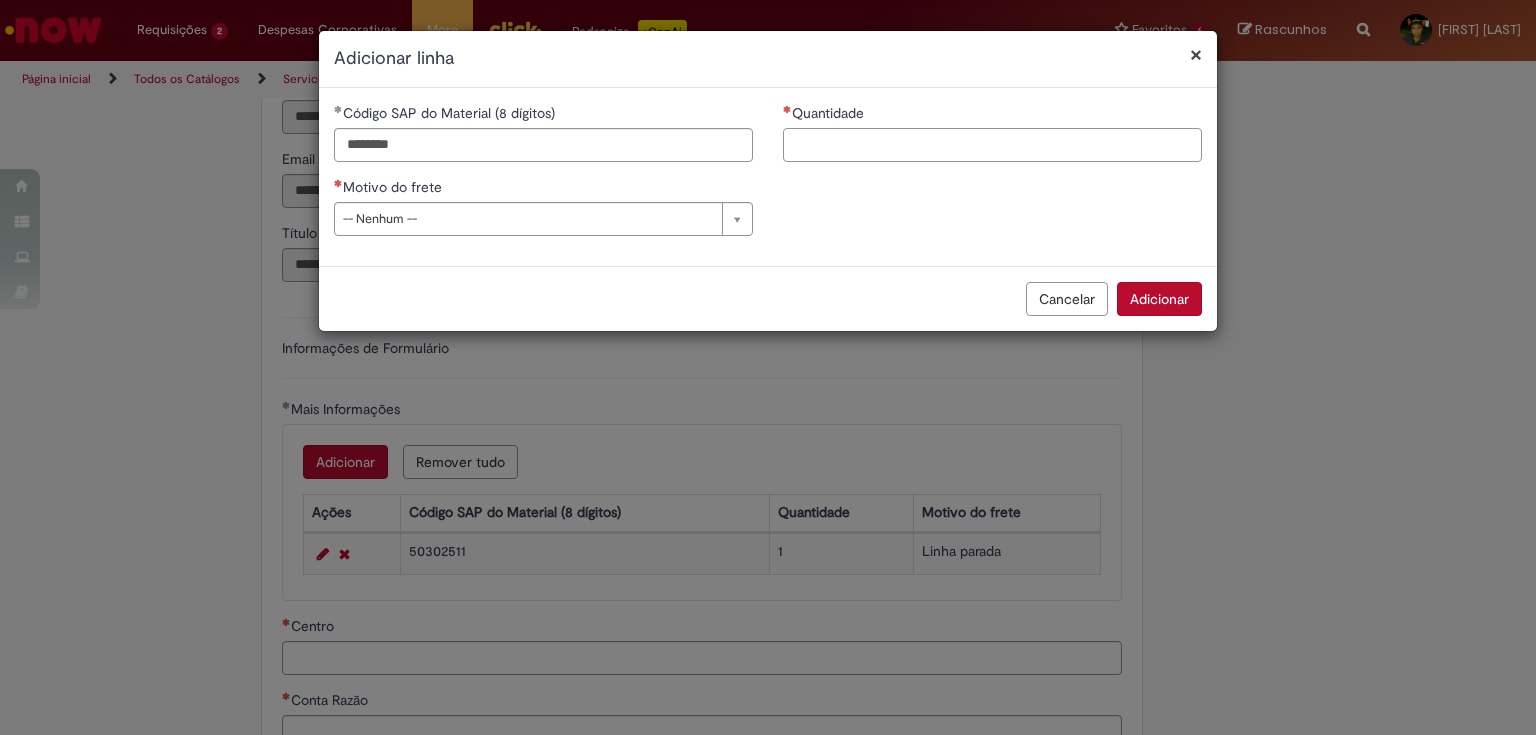 click on "Quantidade" at bounding box center [992, 145] 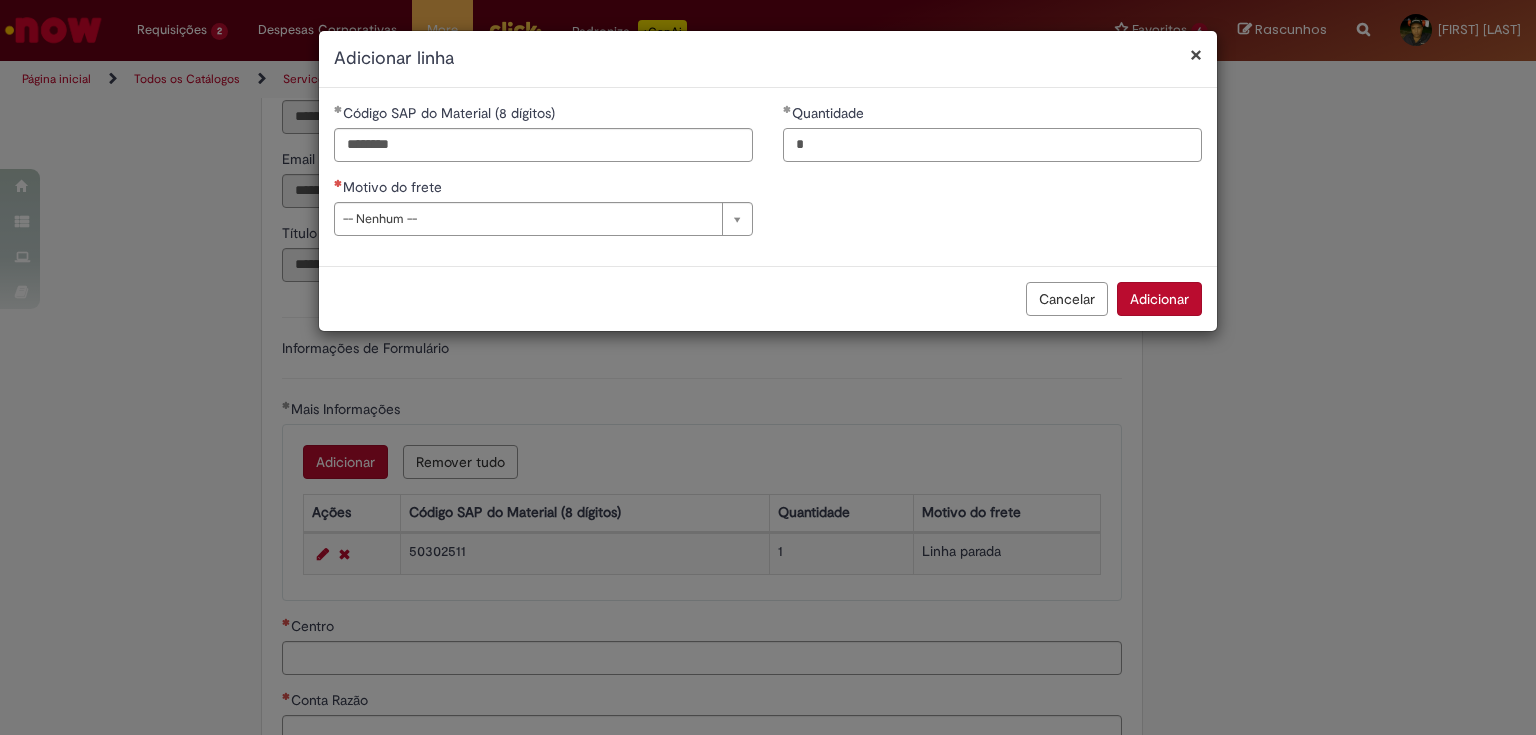 type on "*" 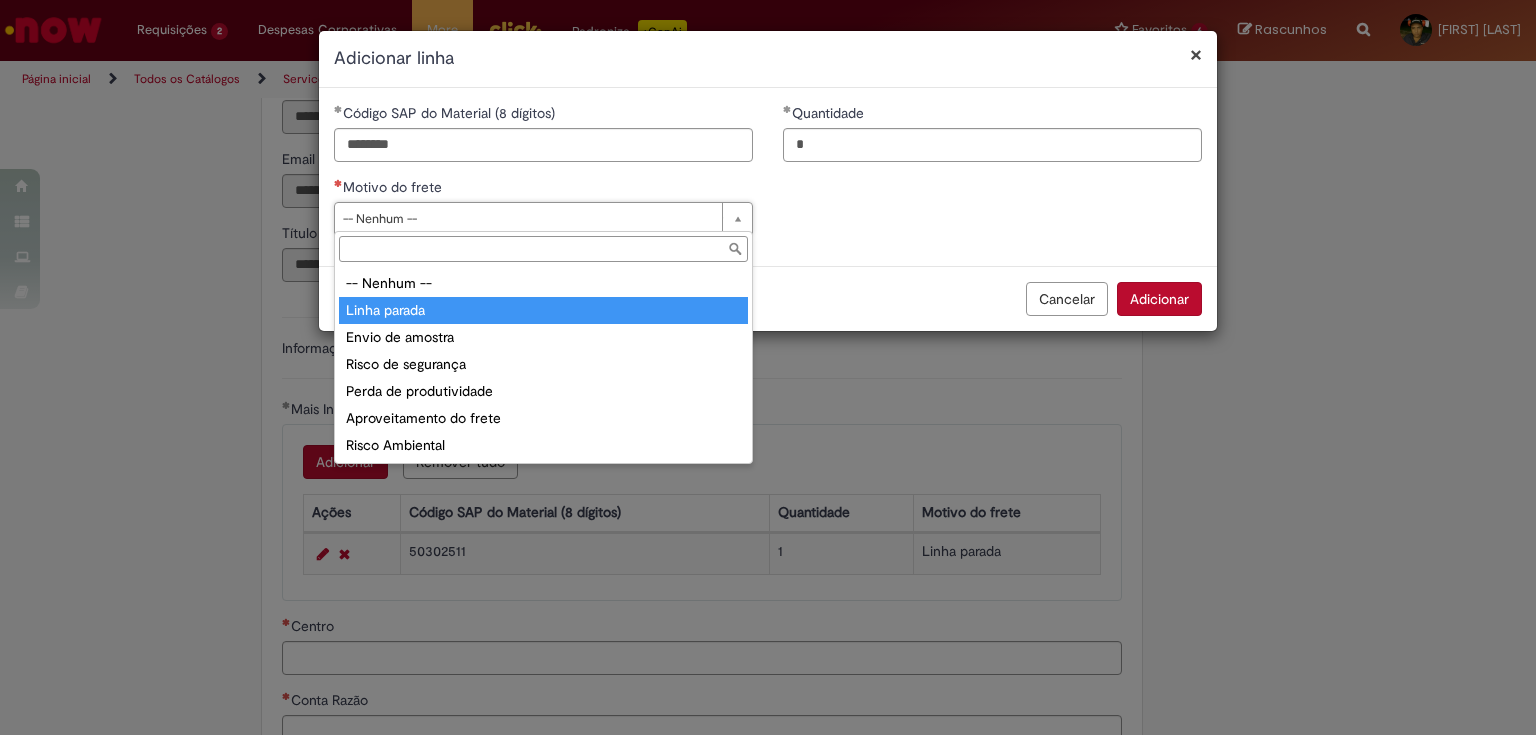 type on "**********" 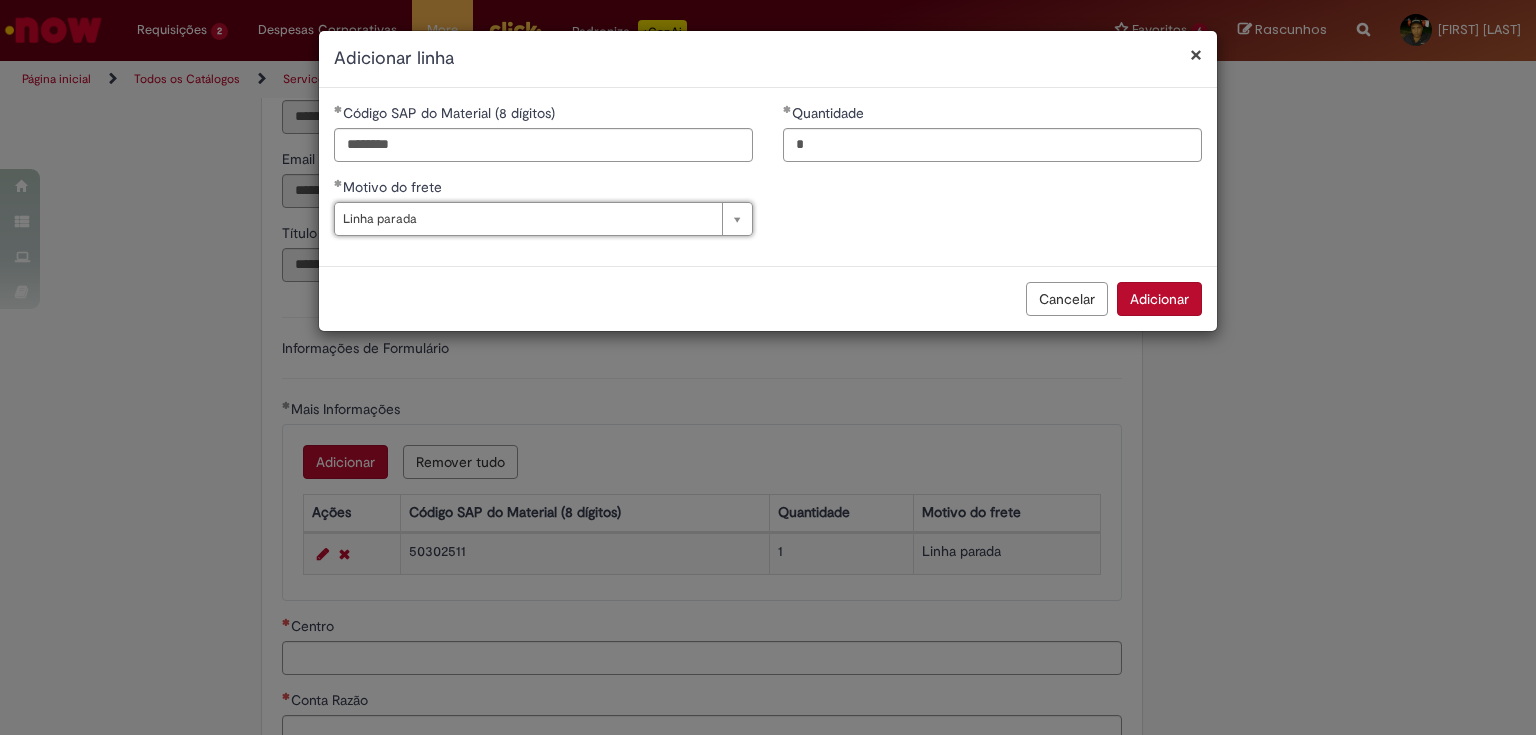 click on "Adicionar" at bounding box center [1159, 299] 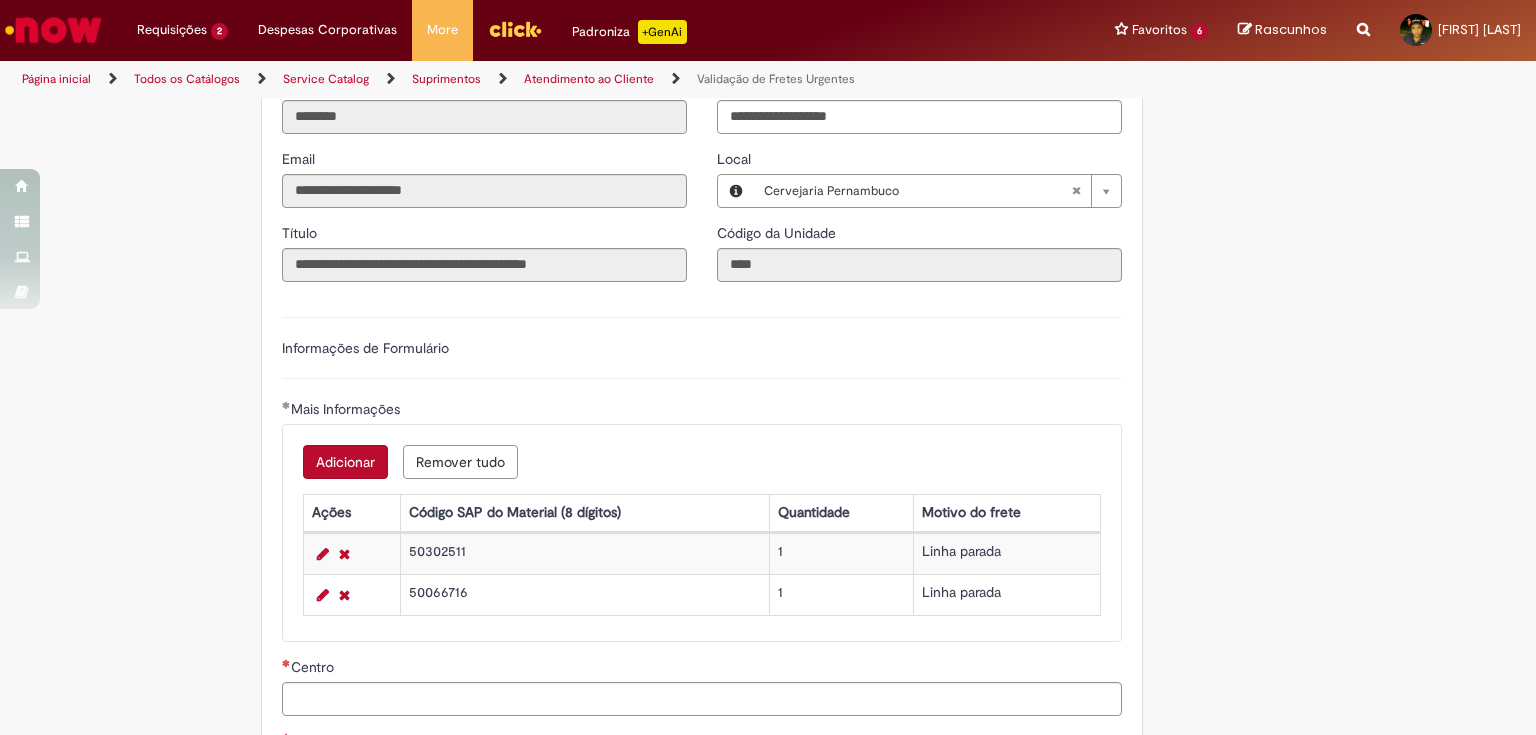 click on "Adicionar" at bounding box center [345, 462] 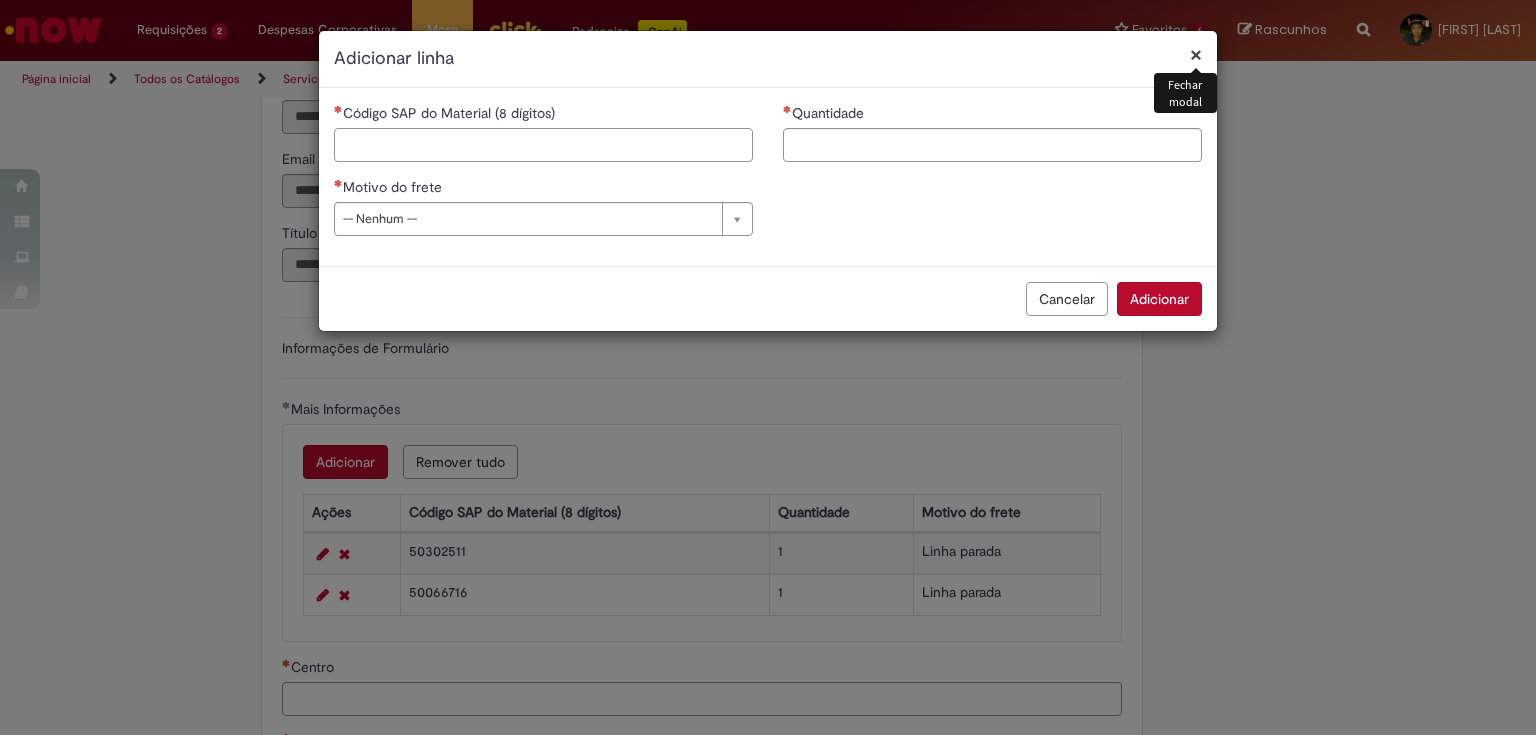 click on "Código SAP do Material (8 dígitos)" at bounding box center (543, 145) 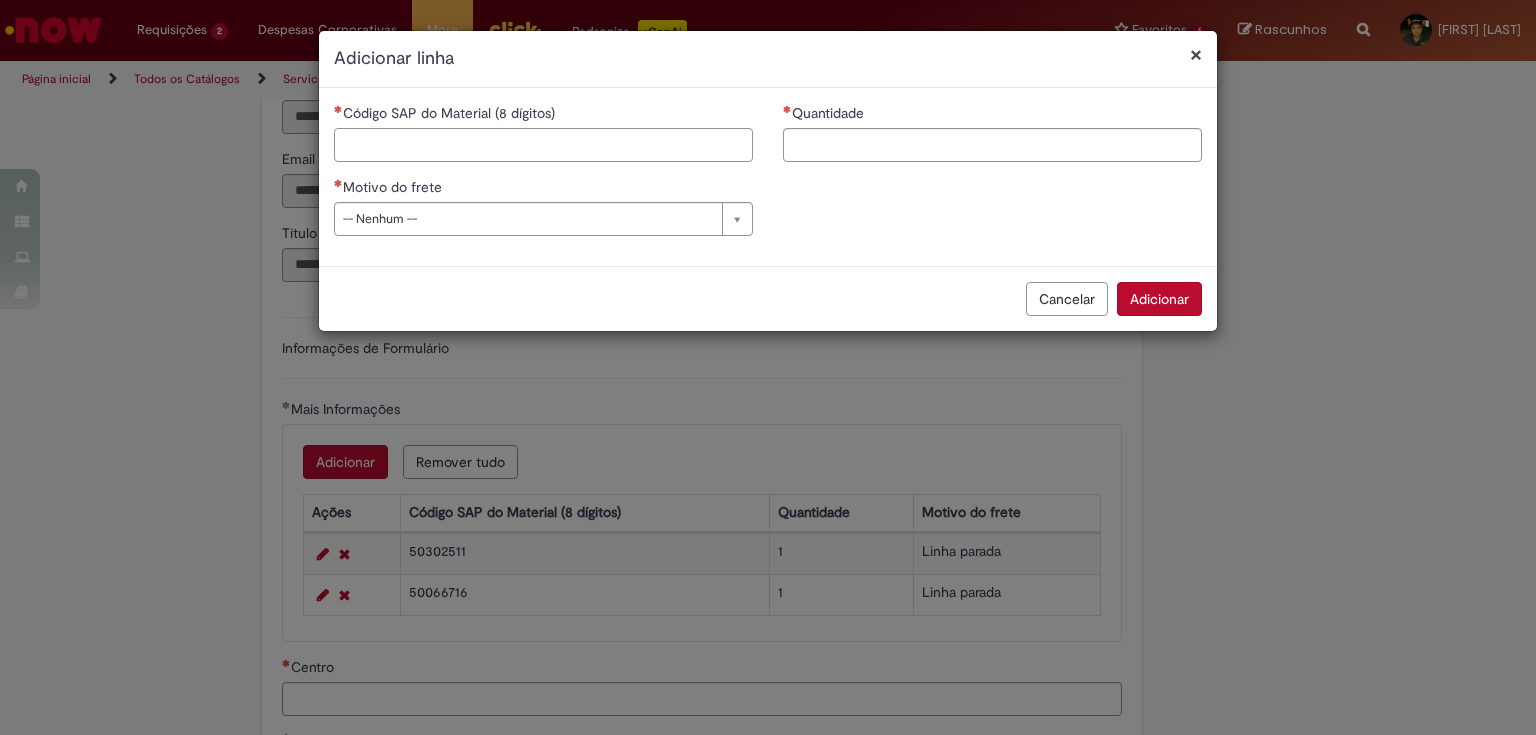 paste on "********" 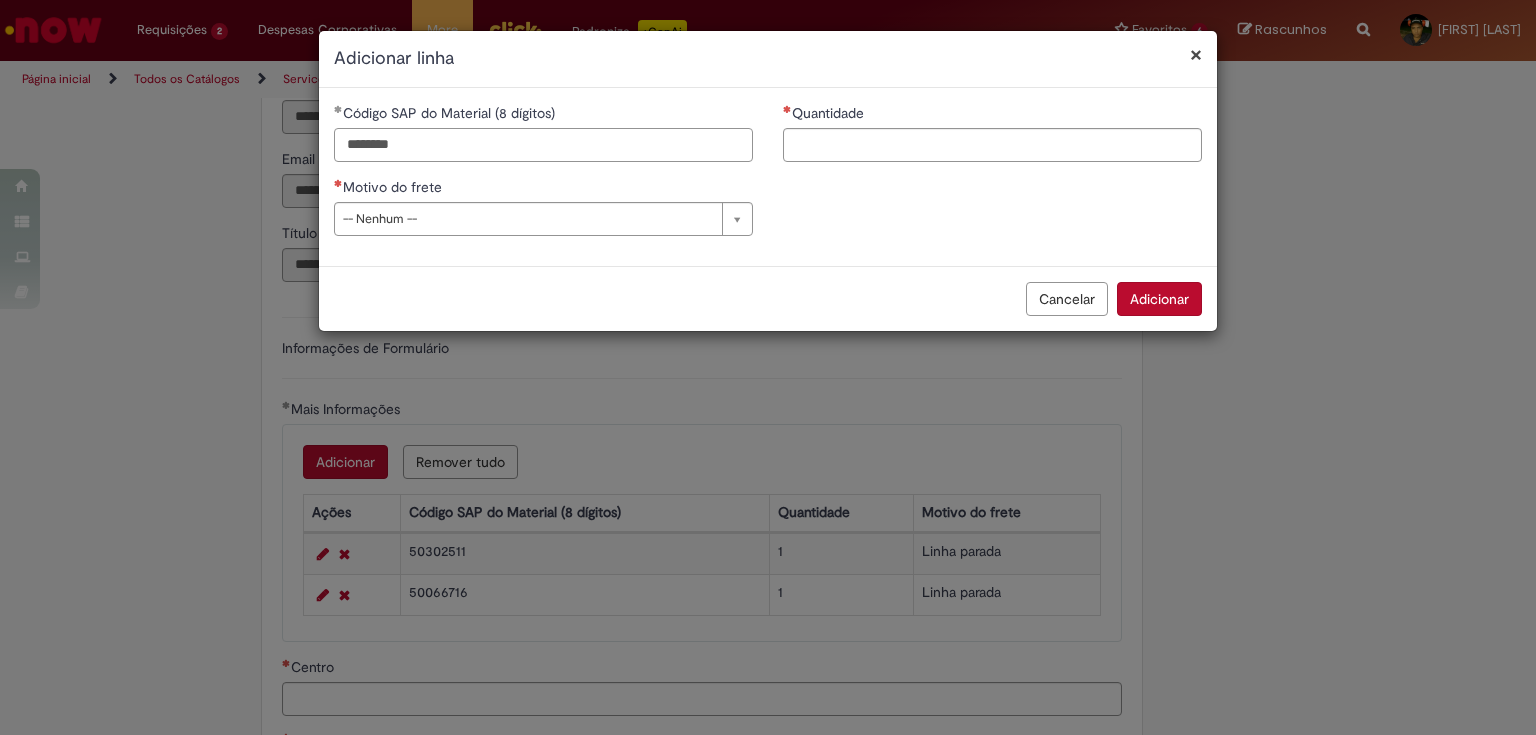 type on "********" 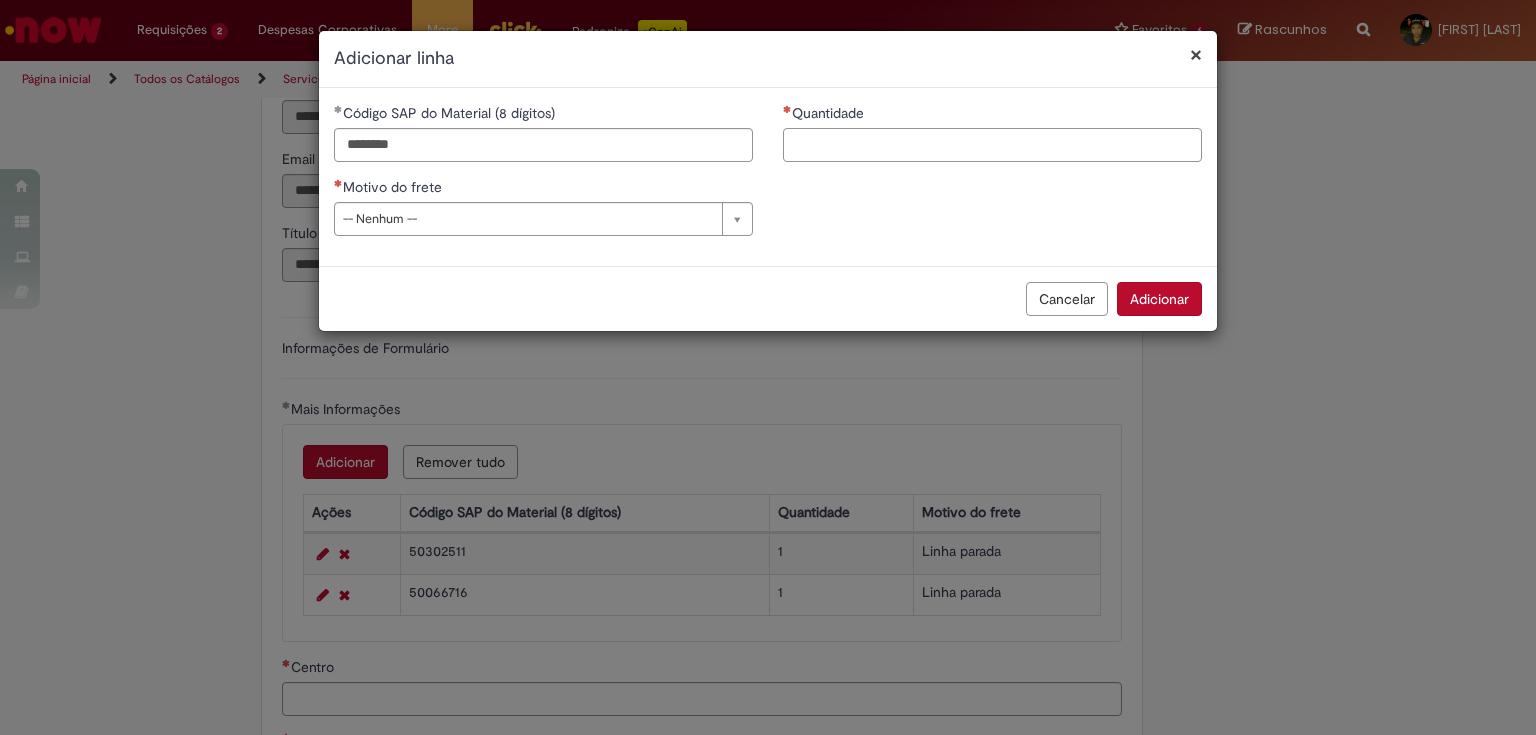 click on "Quantidade" at bounding box center [992, 145] 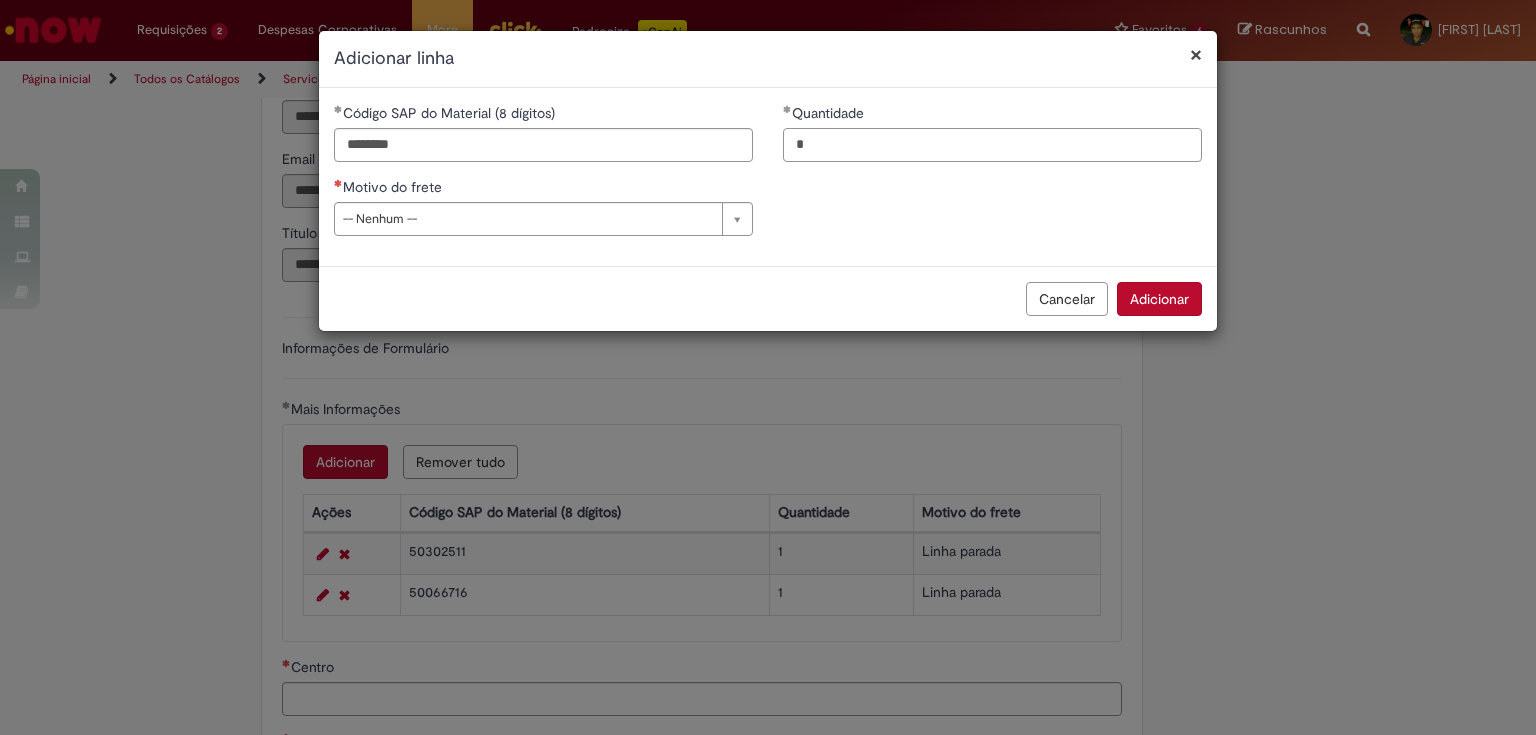 type on "*" 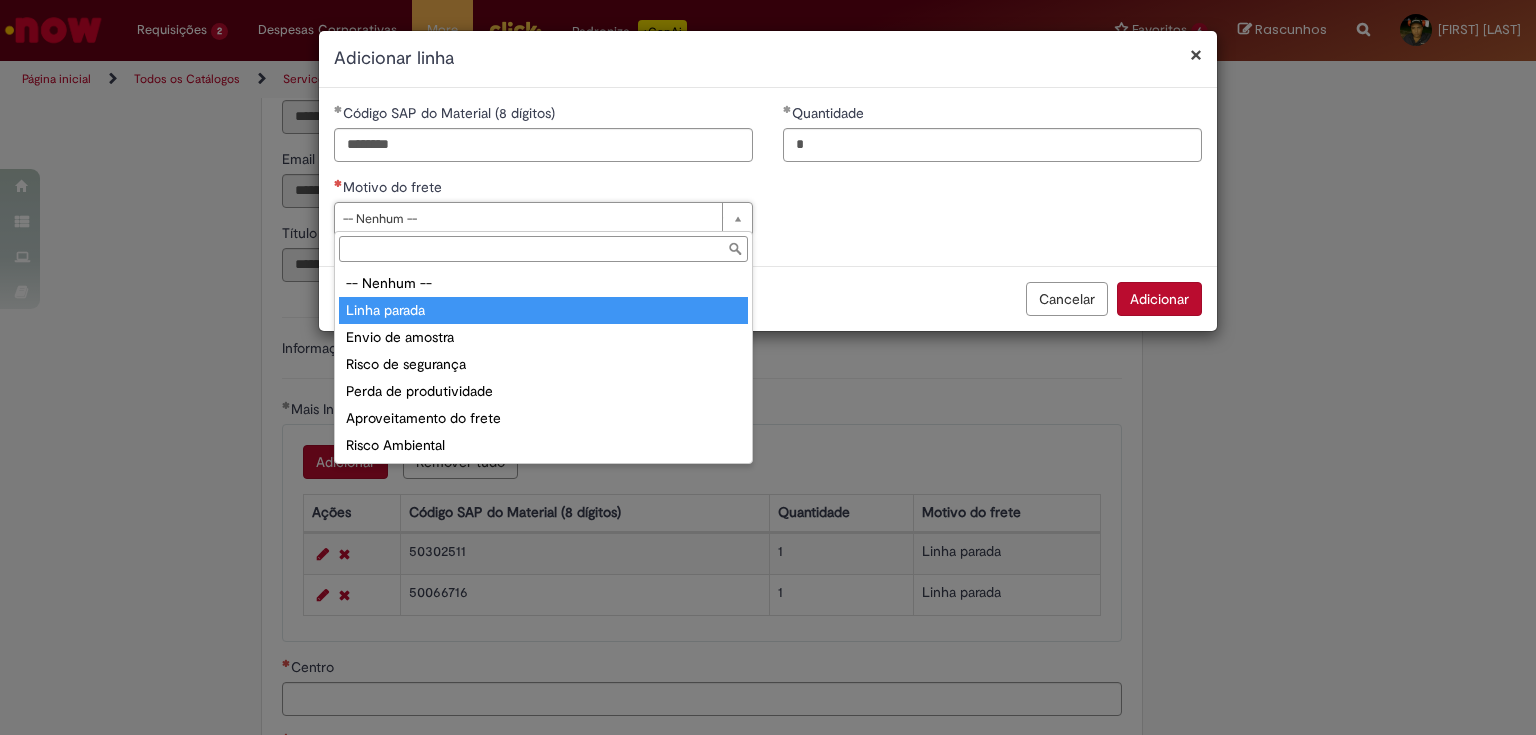 type on "**********" 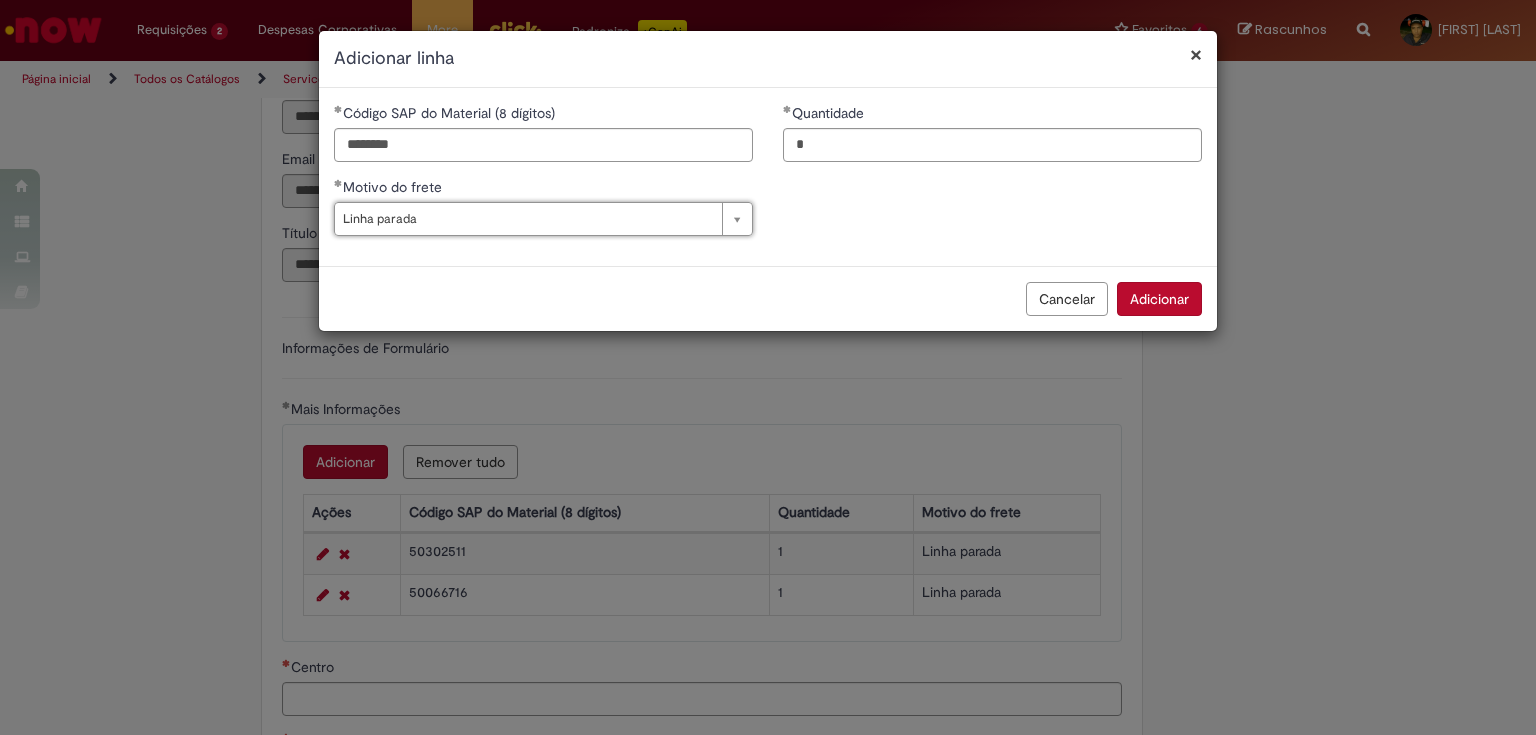 click on "Adicionar" at bounding box center [1159, 299] 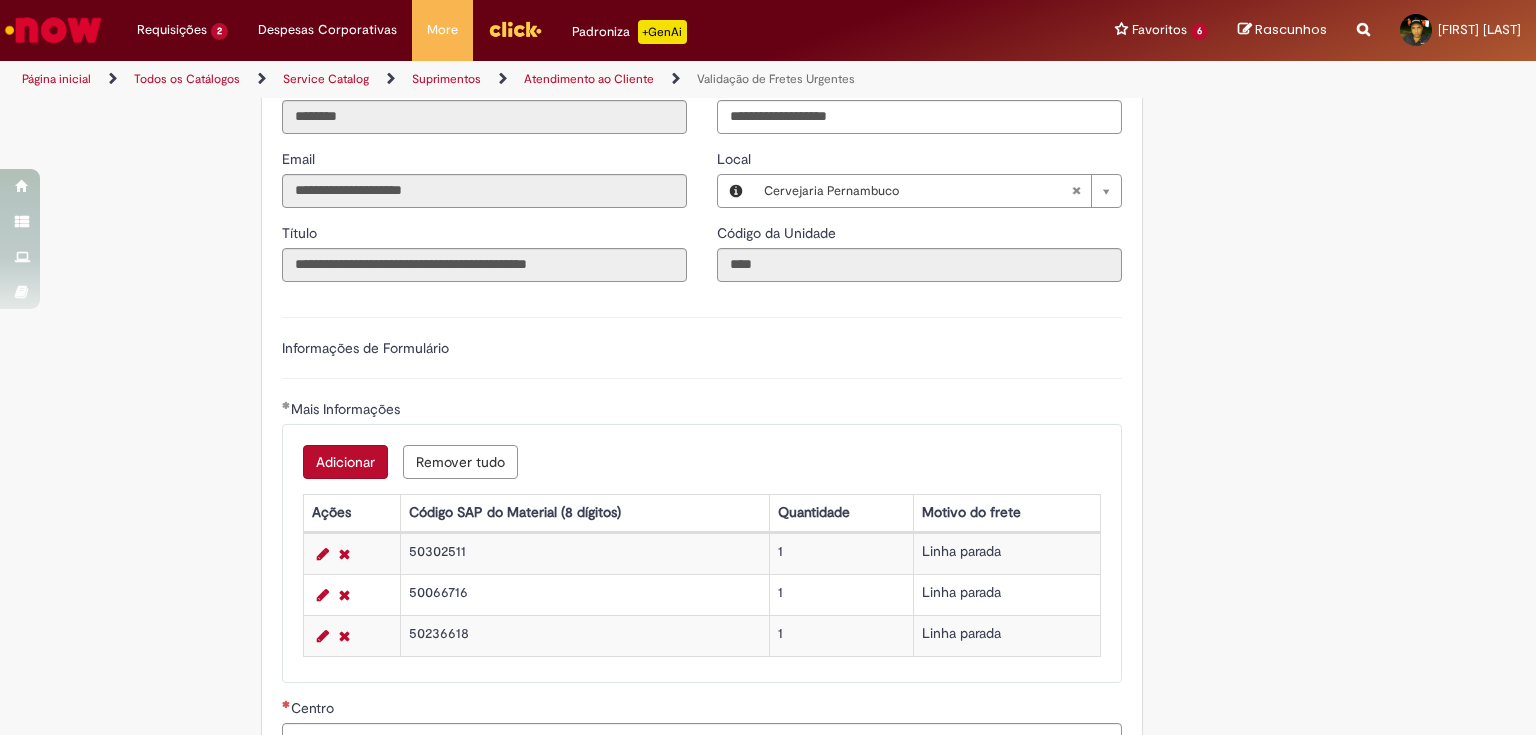 click on "Adicionar" at bounding box center (345, 462) 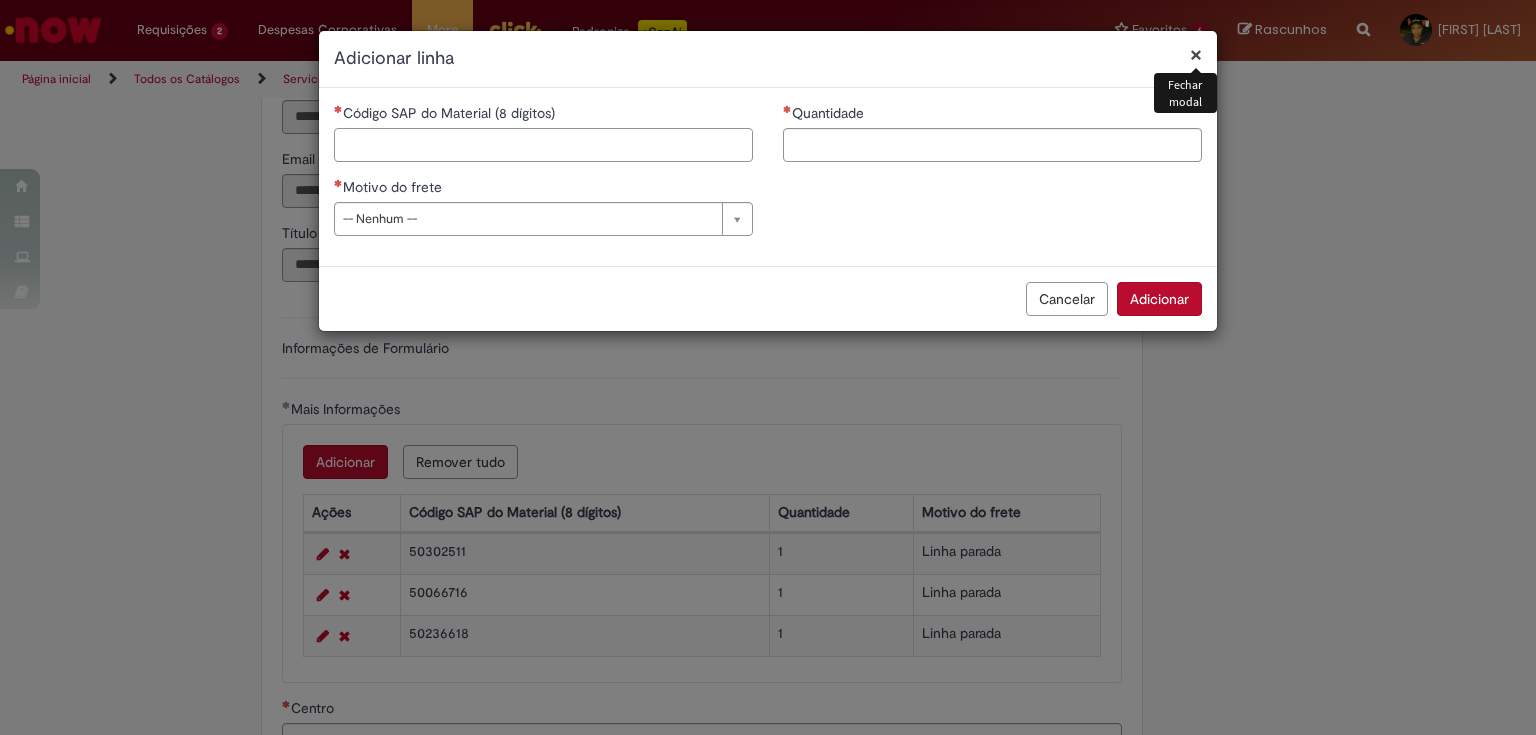 click on "Código SAP do Material (8 dígitos)" at bounding box center [543, 145] 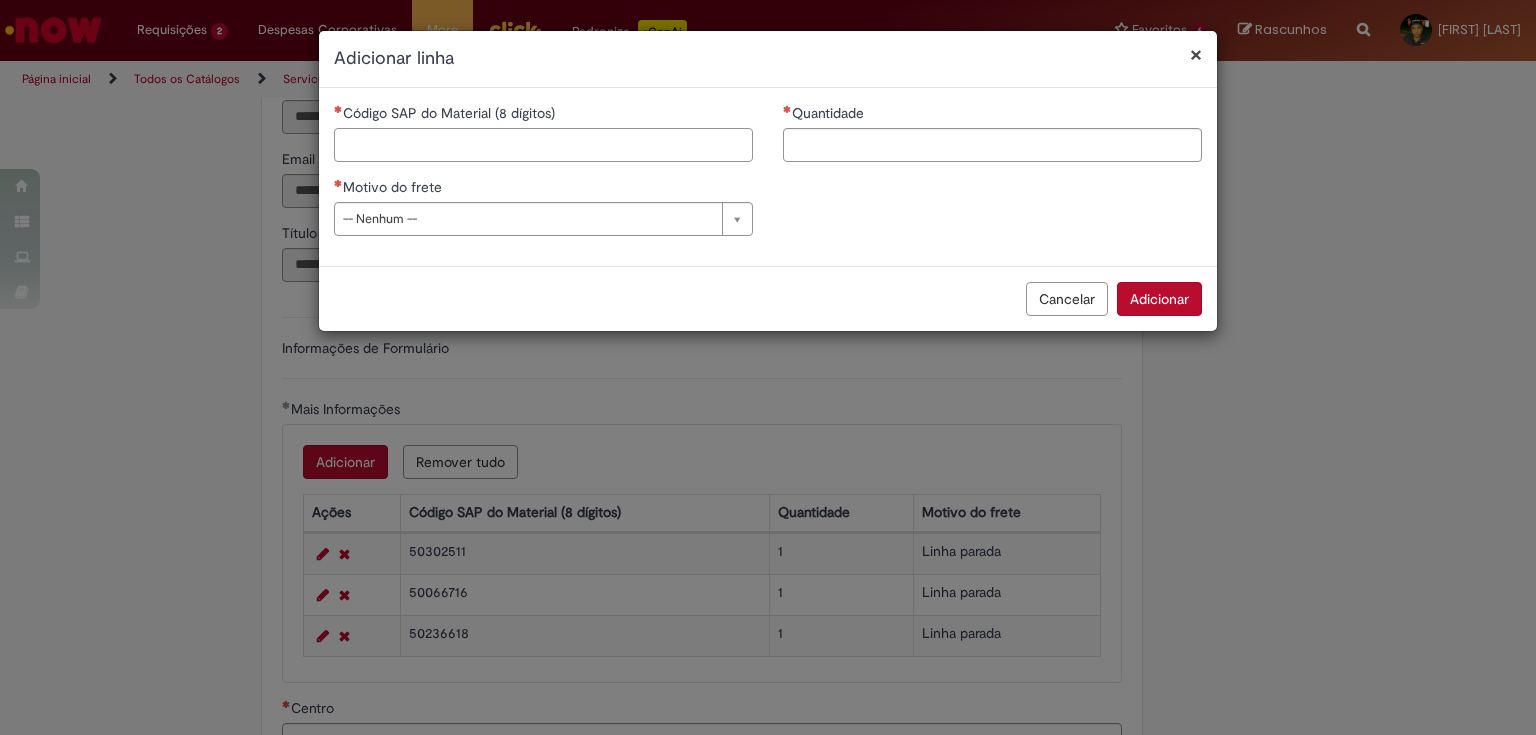 paste on "********" 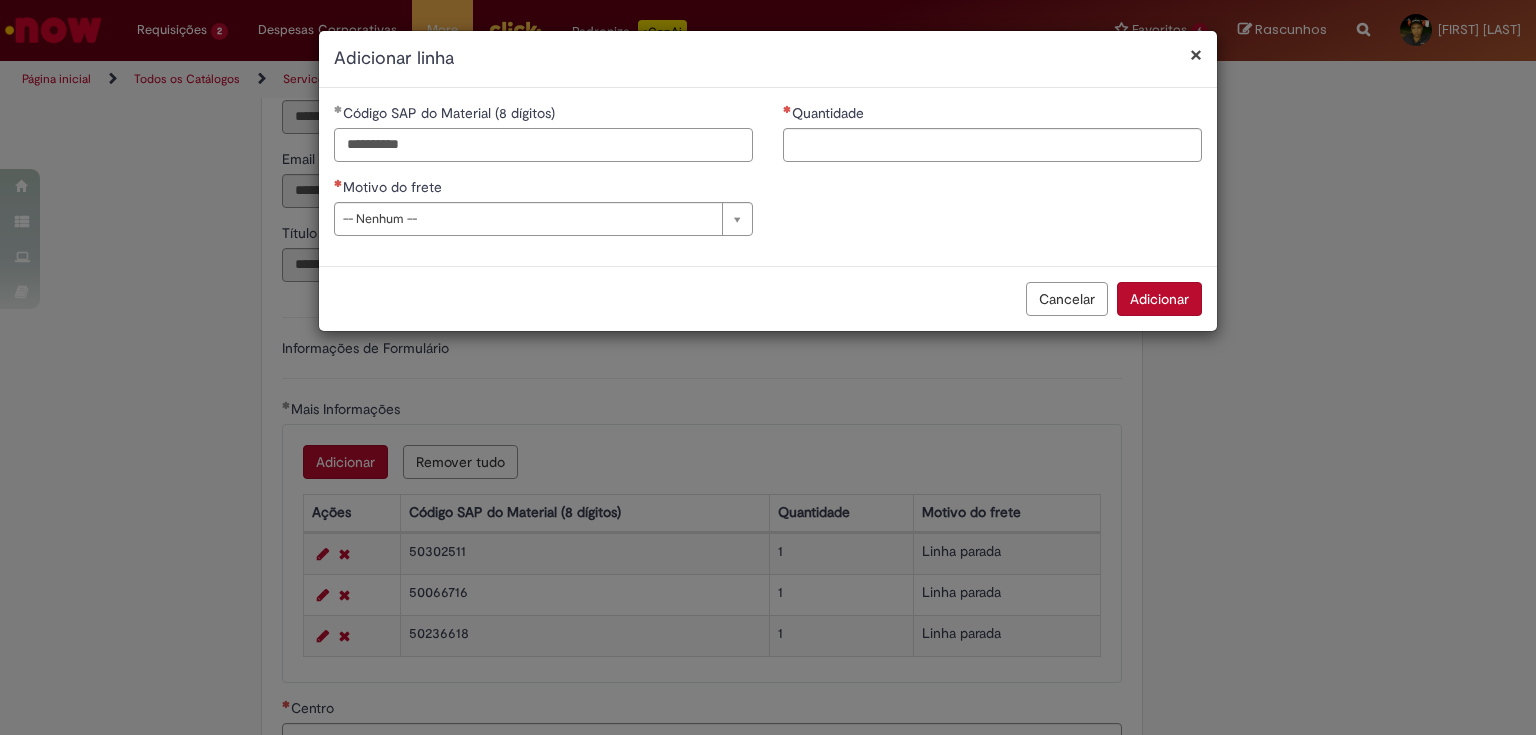 click on "********" at bounding box center (543, 145) 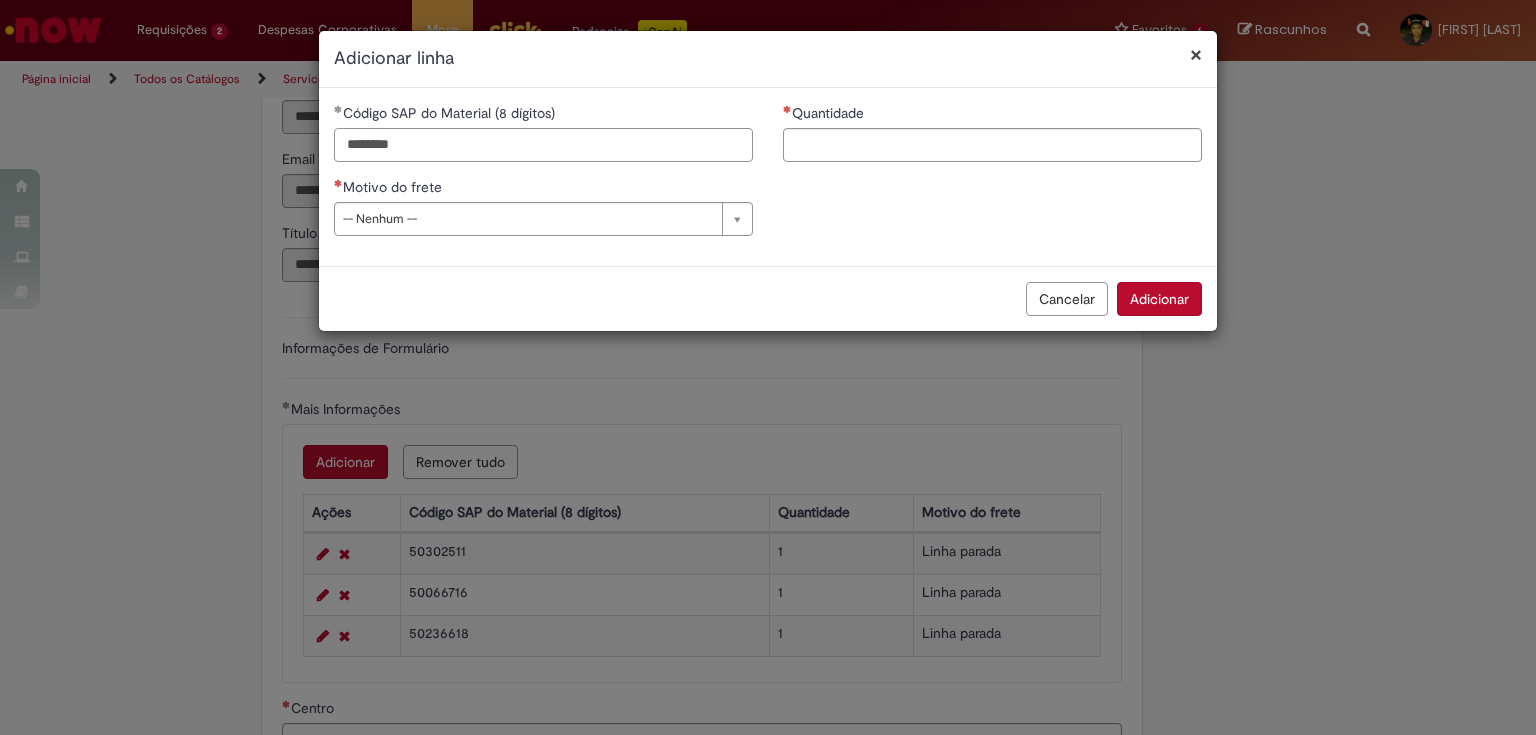 type on "********" 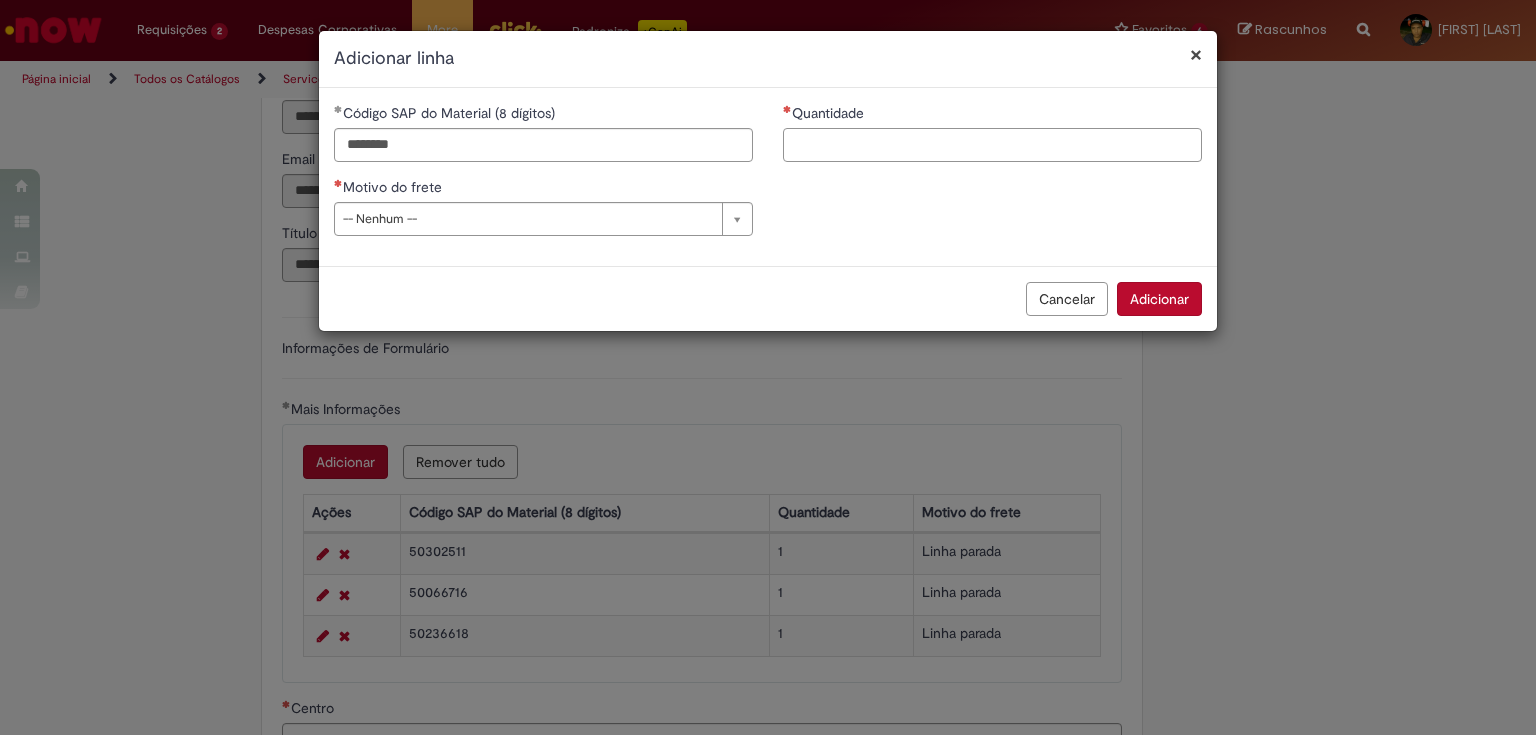 click on "Quantidade" at bounding box center [992, 145] 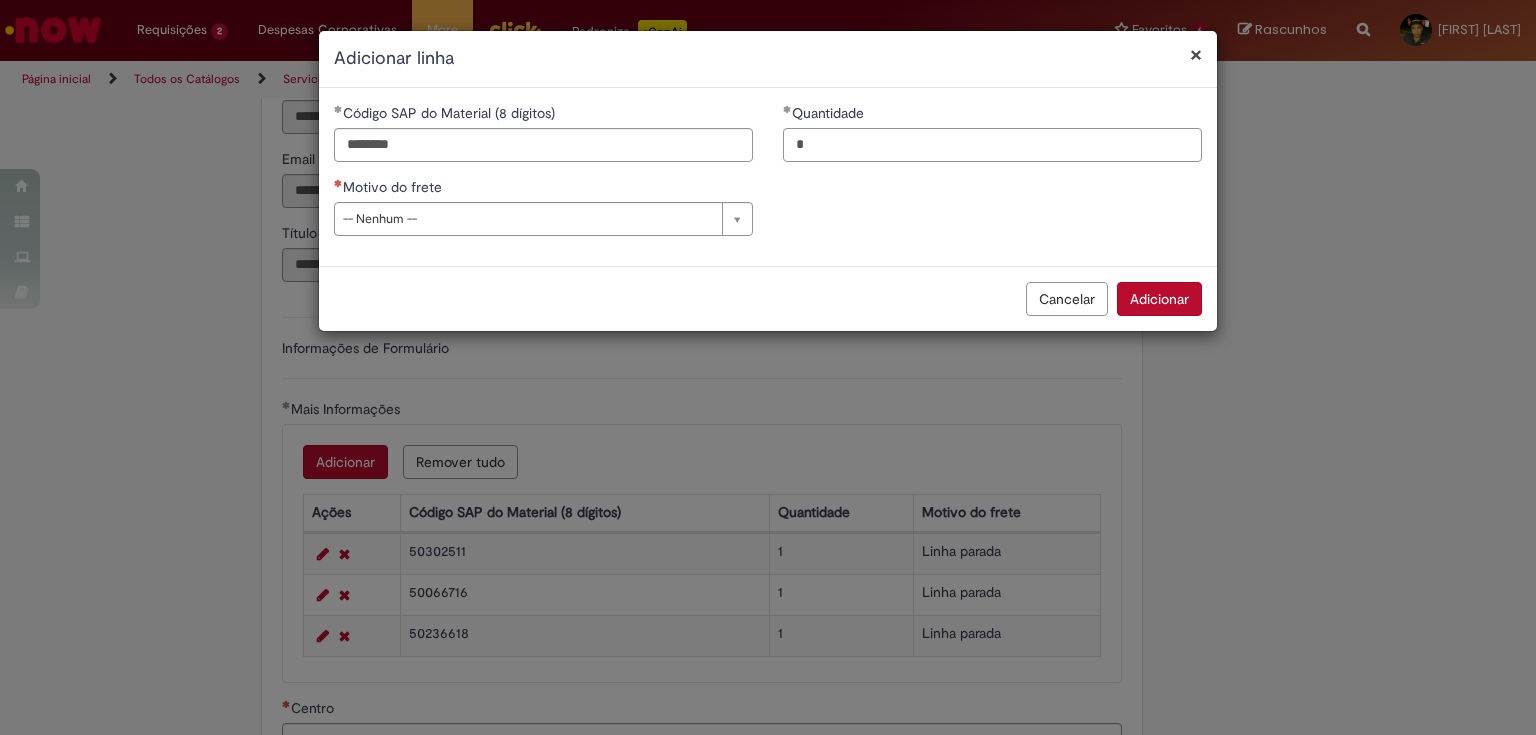 type on "*" 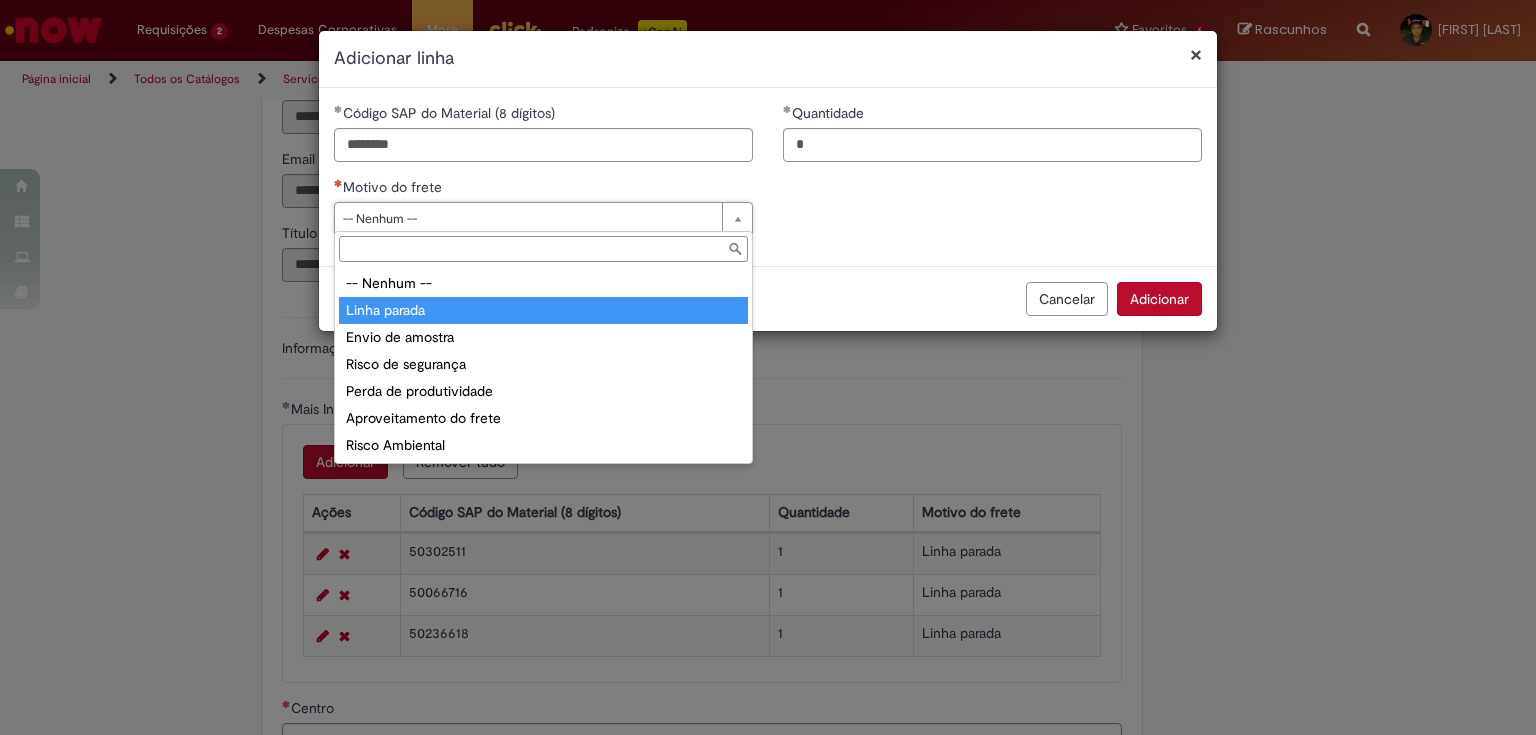 type on "**********" 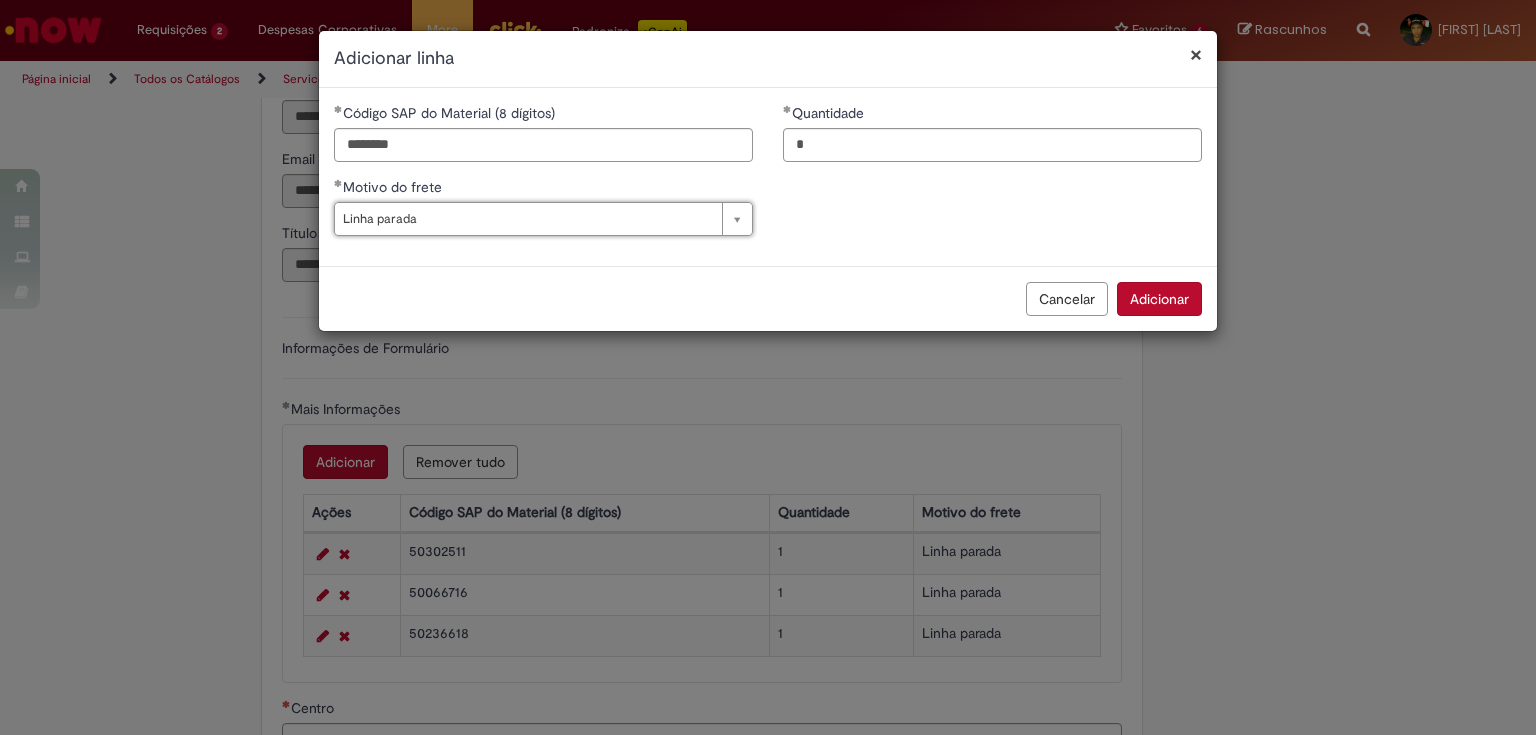 click on "Adicionar" at bounding box center (1159, 299) 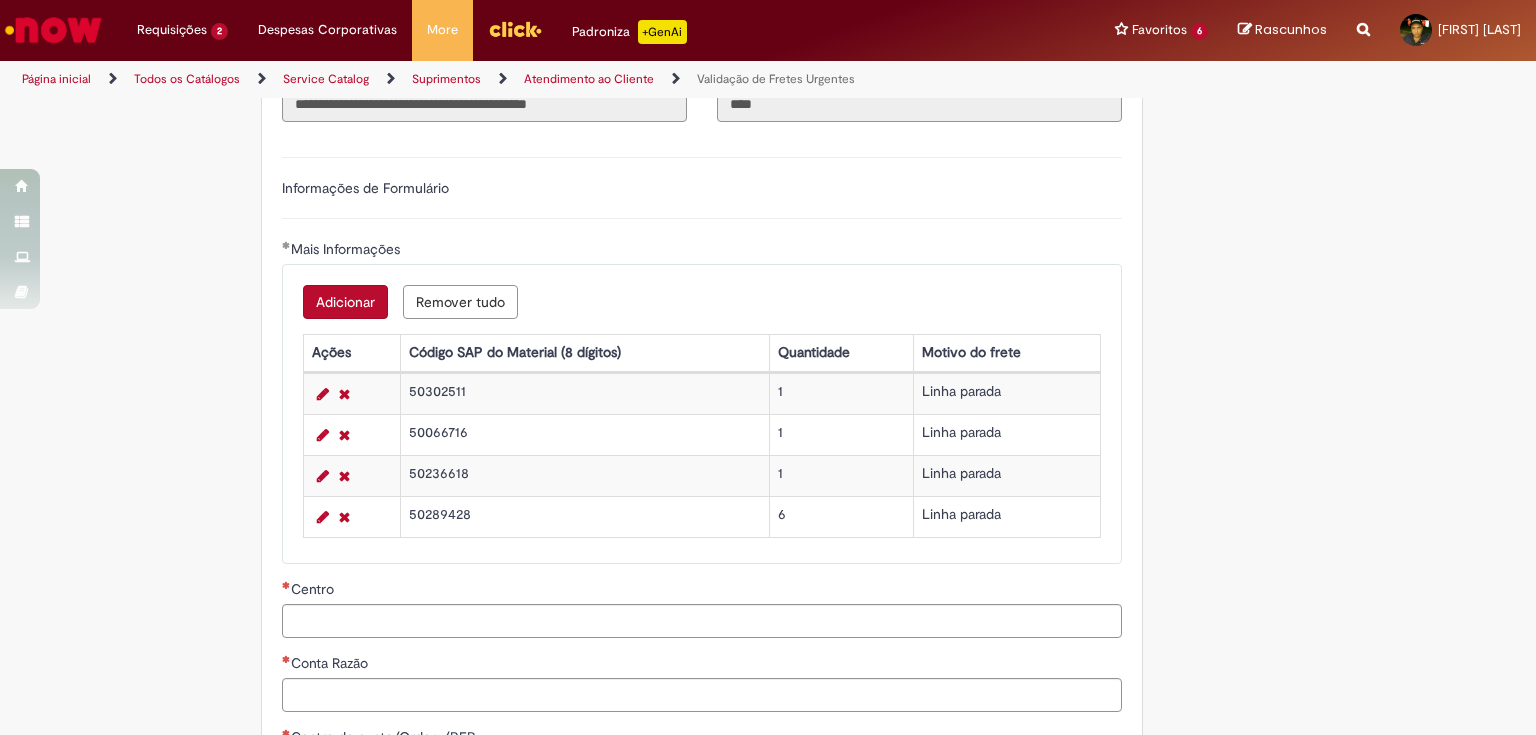 scroll, scrollTop: 720, scrollLeft: 0, axis: vertical 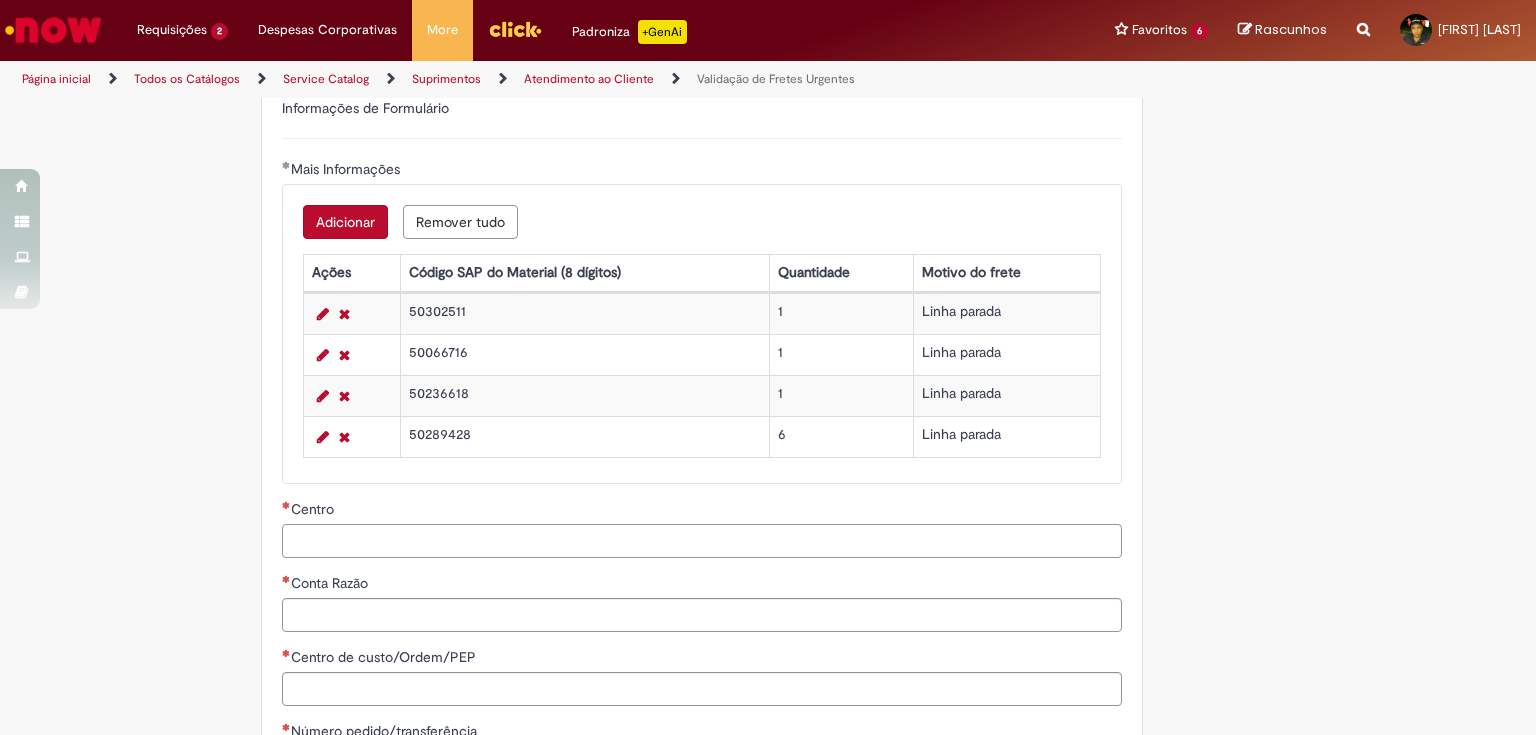 click on "Centro" at bounding box center [702, 541] 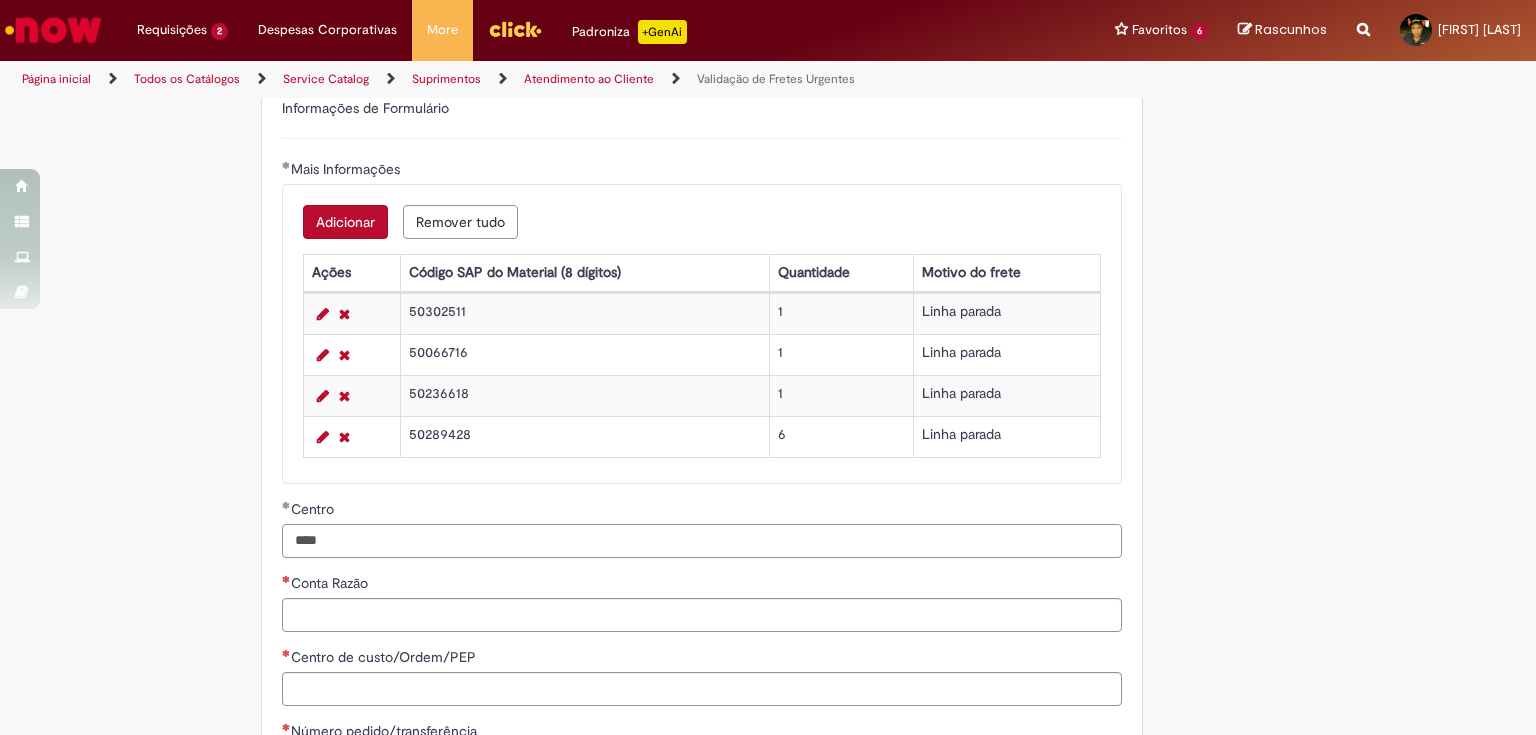 type on "****" 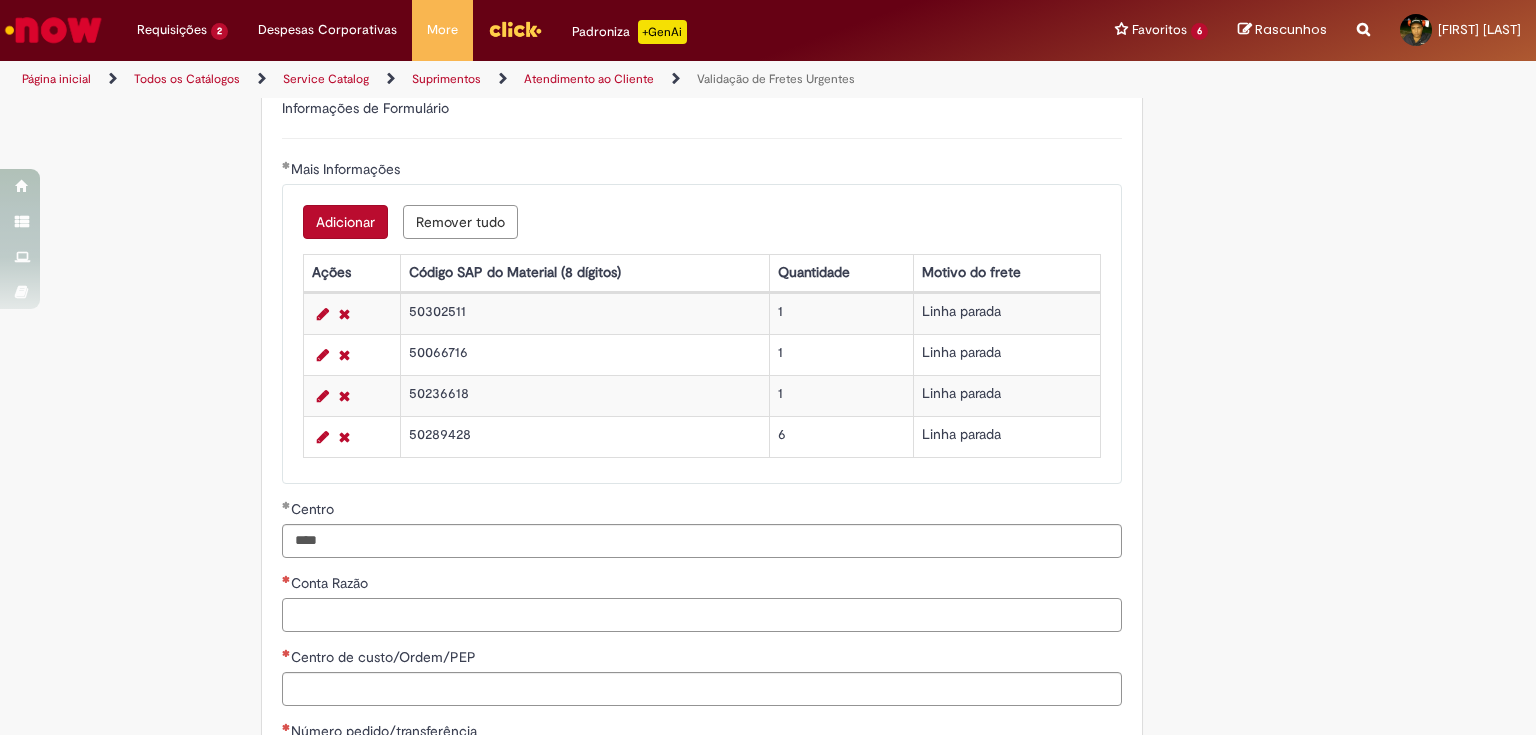 click on "Conta Razão" at bounding box center (702, 615) 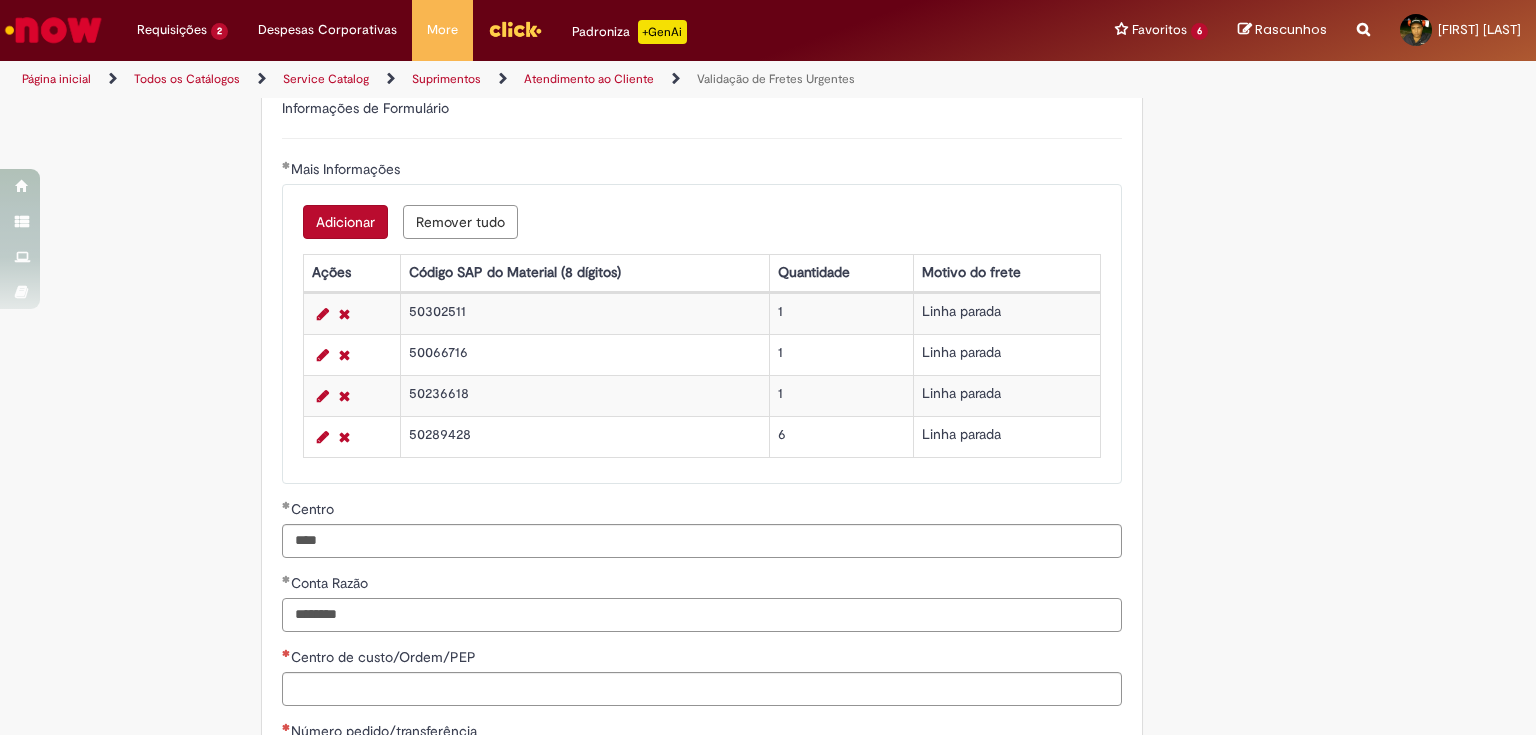 type on "********" 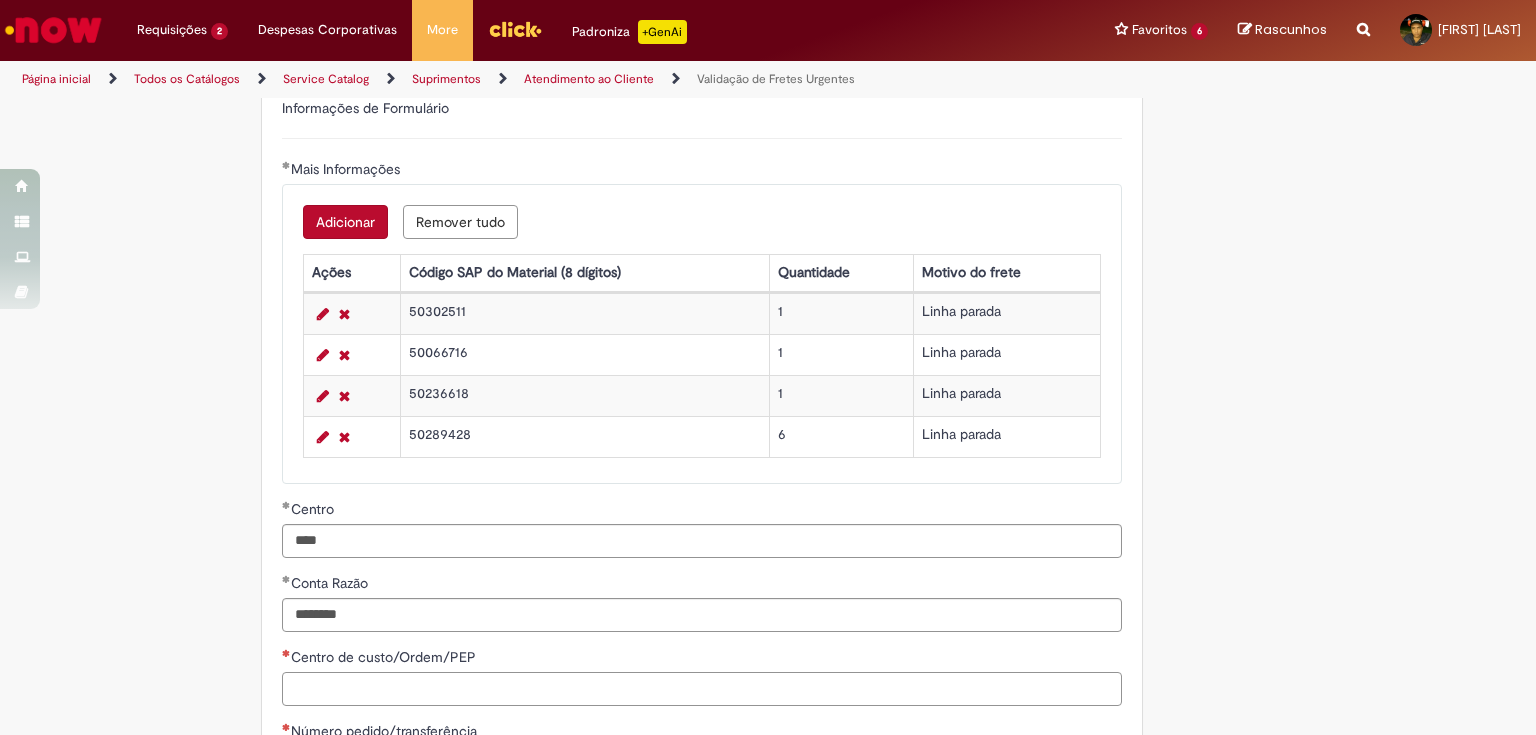 drag, startPoint x: 460, startPoint y: 686, endPoint x: 427, endPoint y: 688, distance: 33.06055 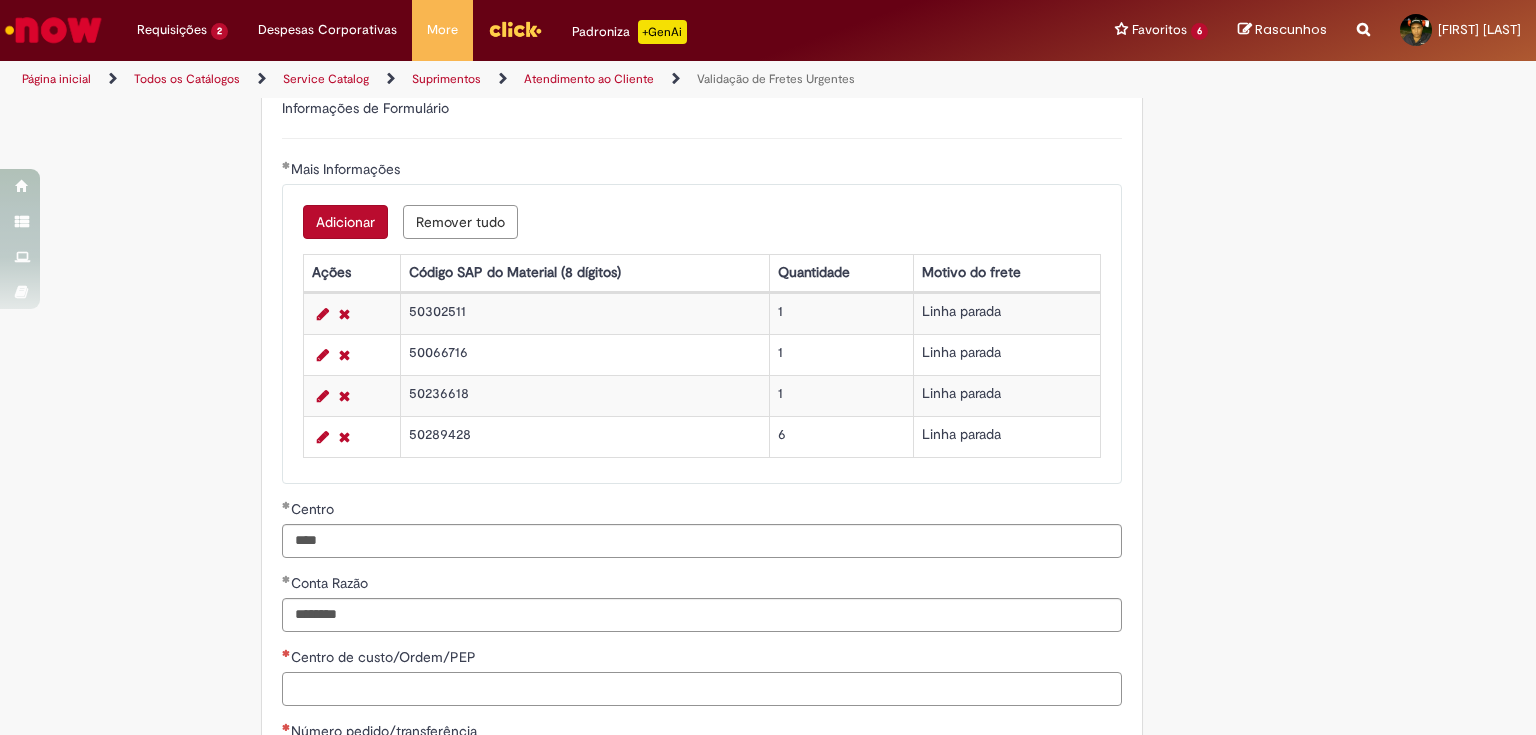 paste on "**********" 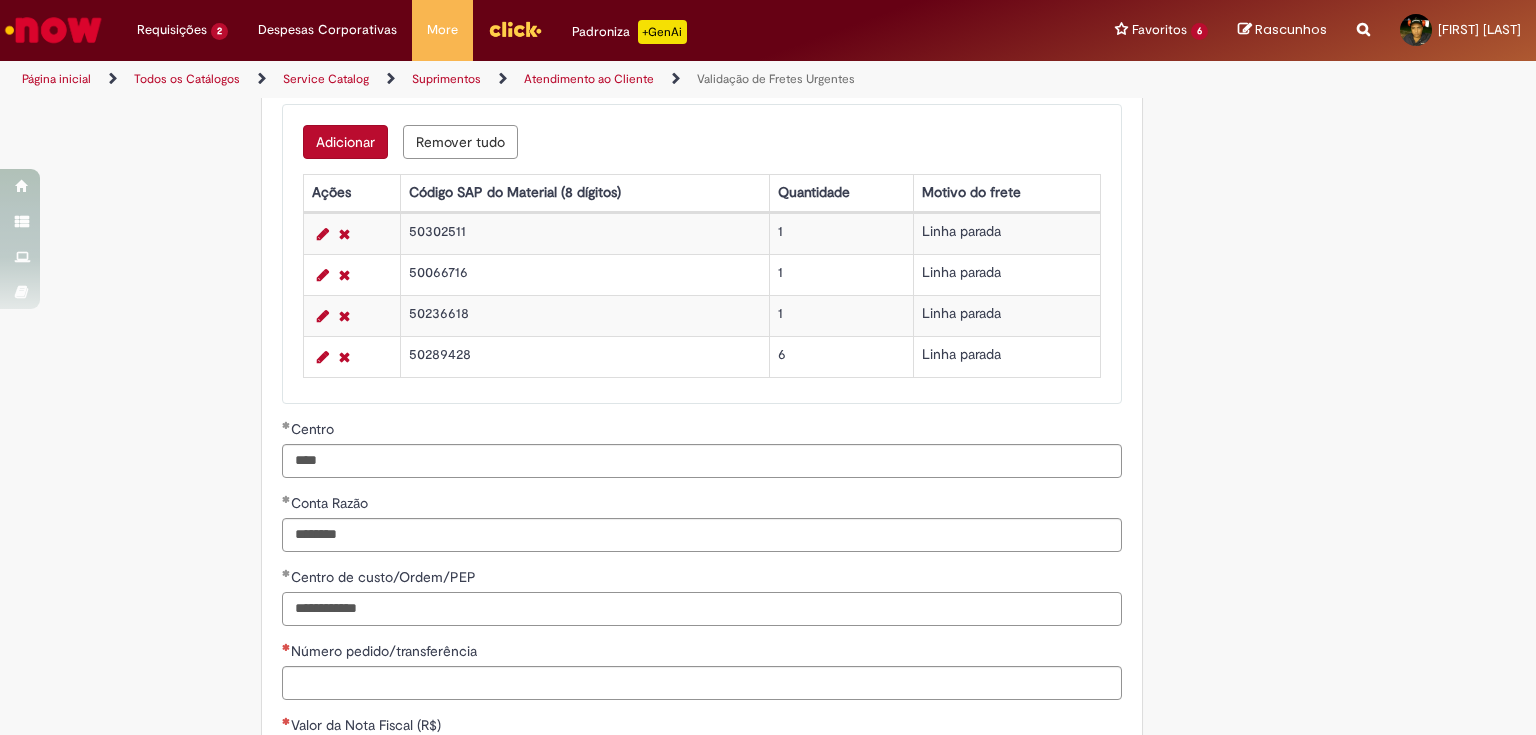 scroll, scrollTop: 960, scrollLeft: 0, axis: vertical 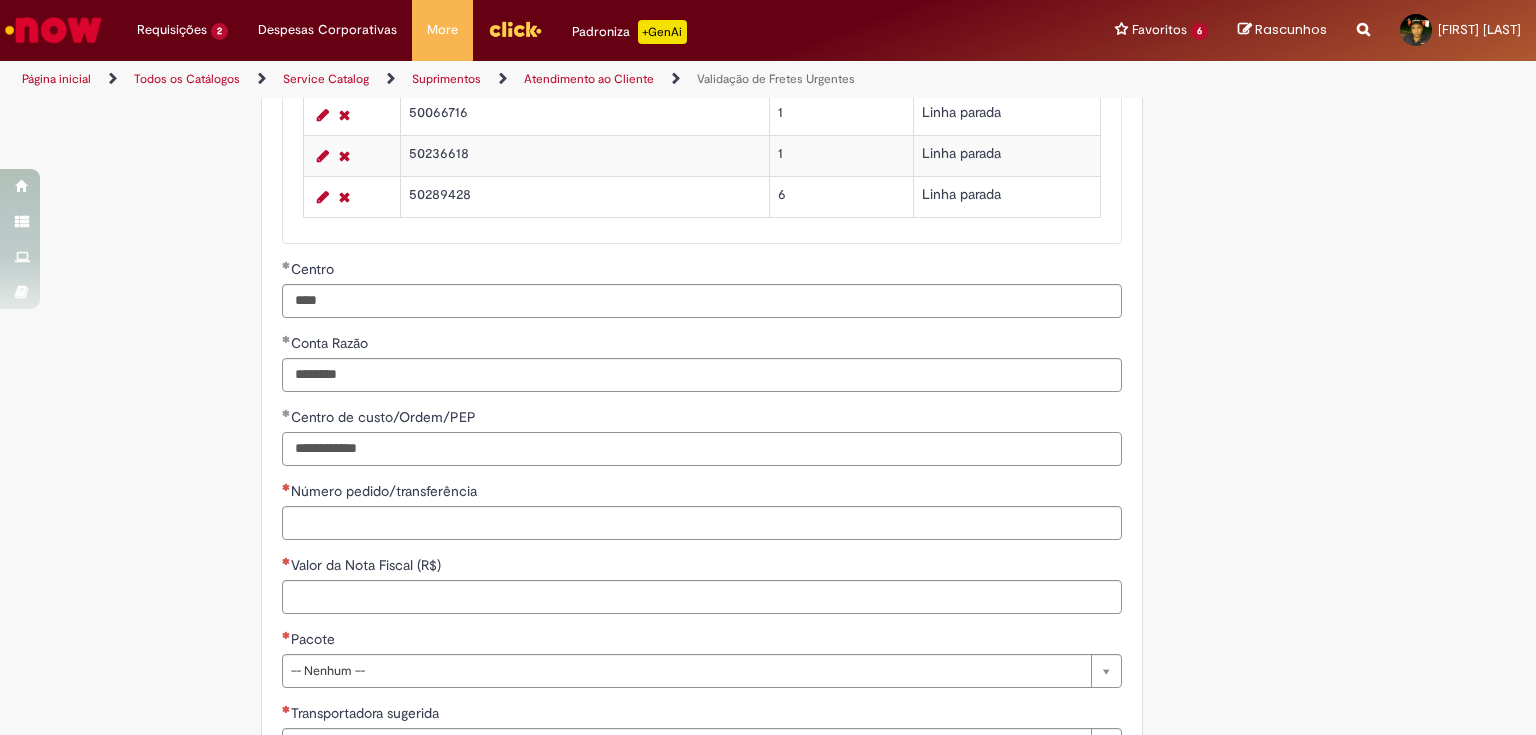 type on "**********" 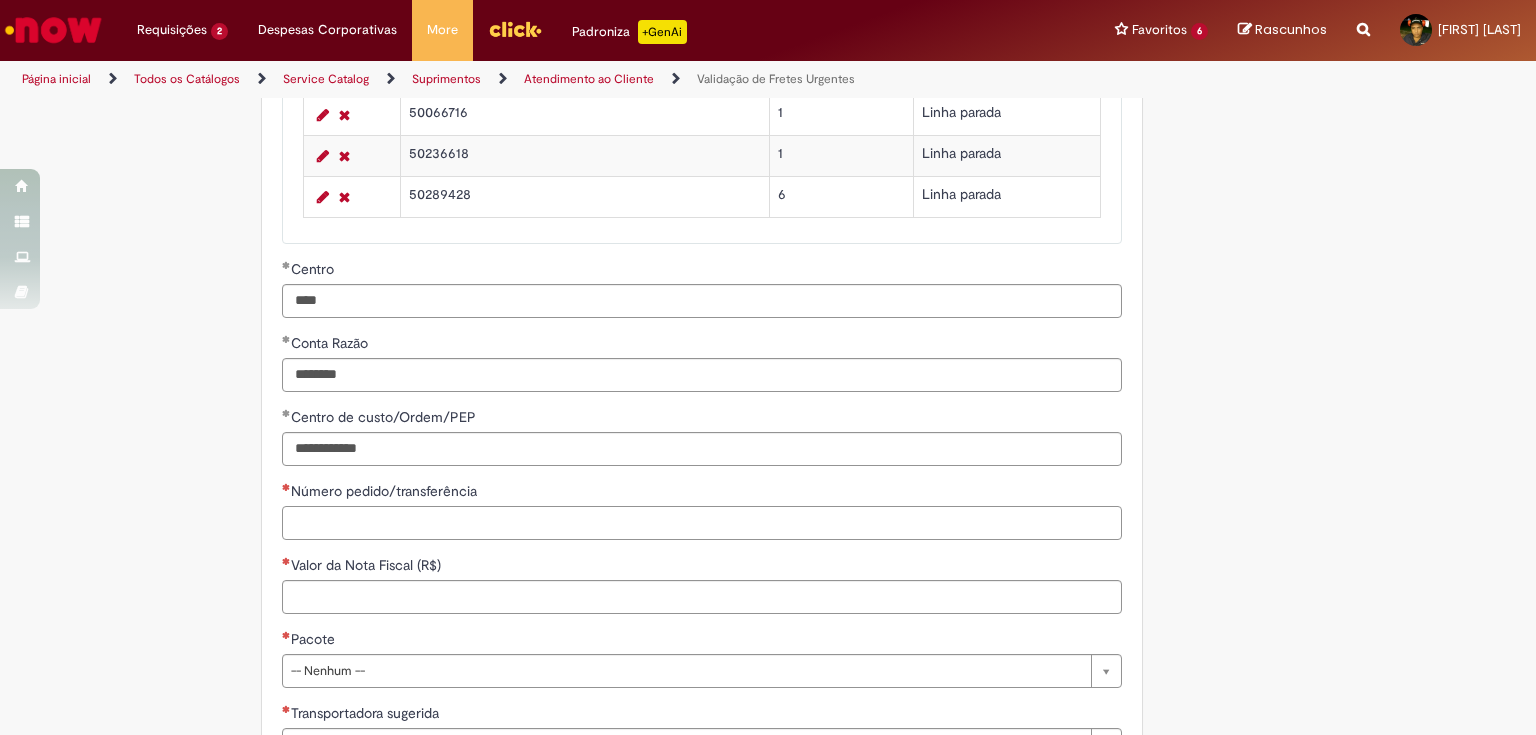 click on "Número pedido/transferência" at bounding box center [702, 523] 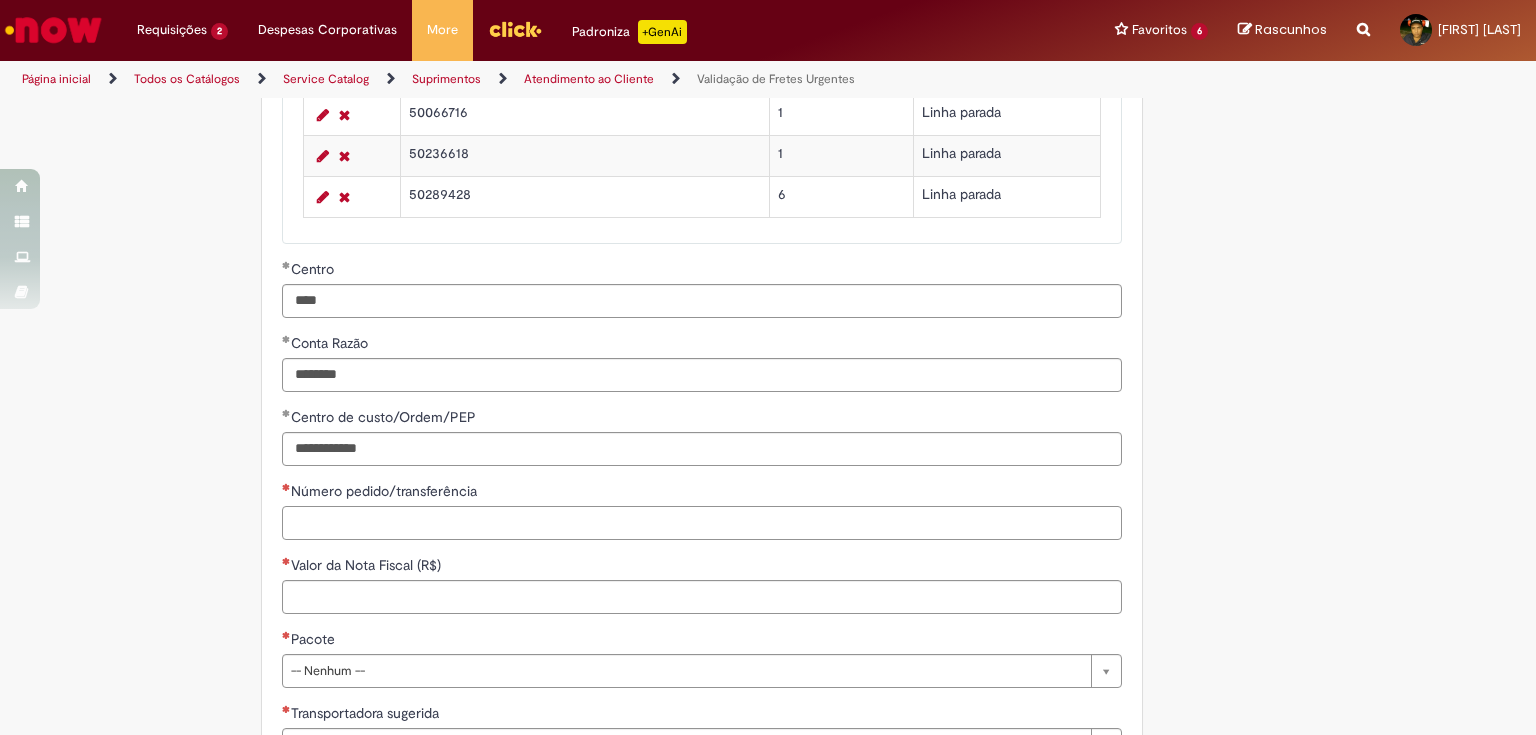 paste on "**********" 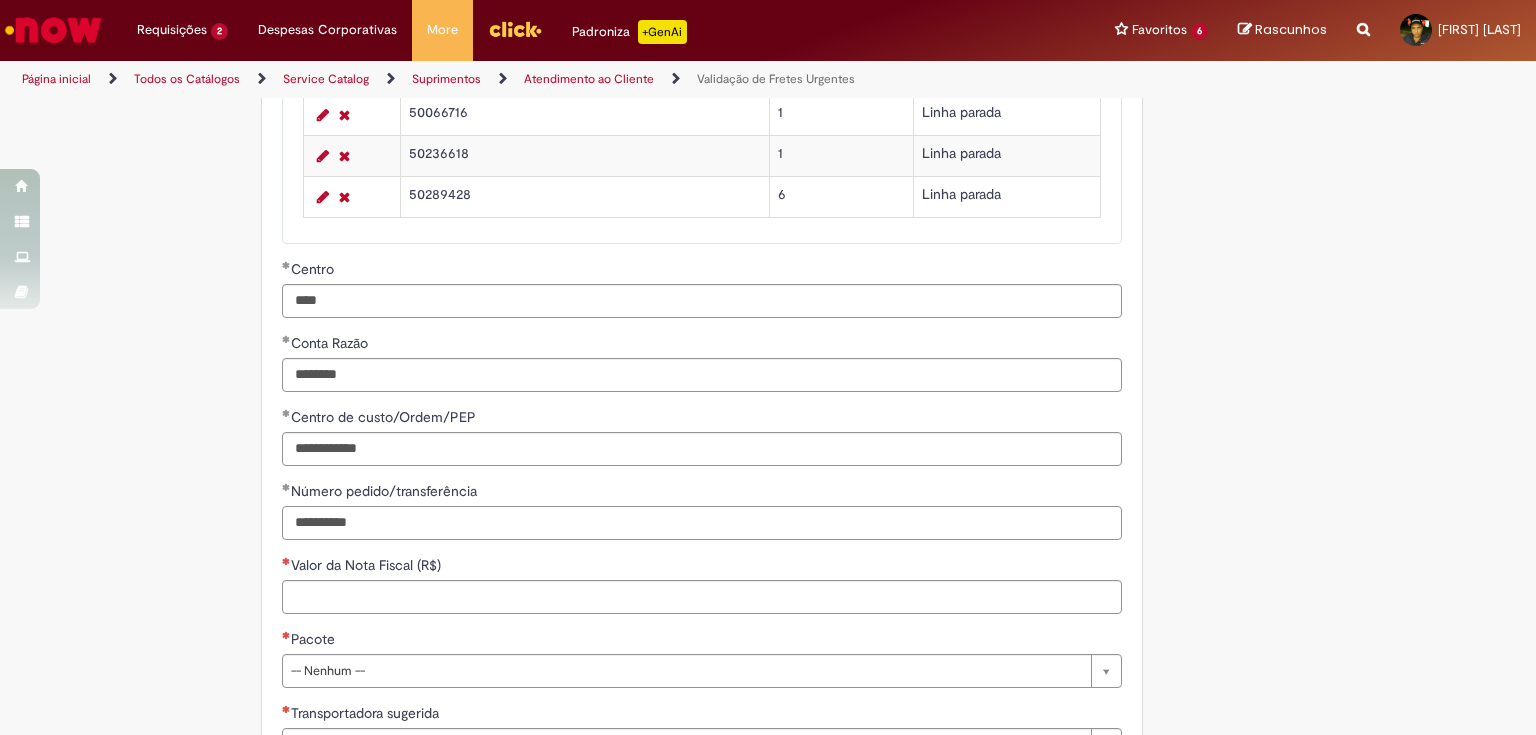 type on "**********" 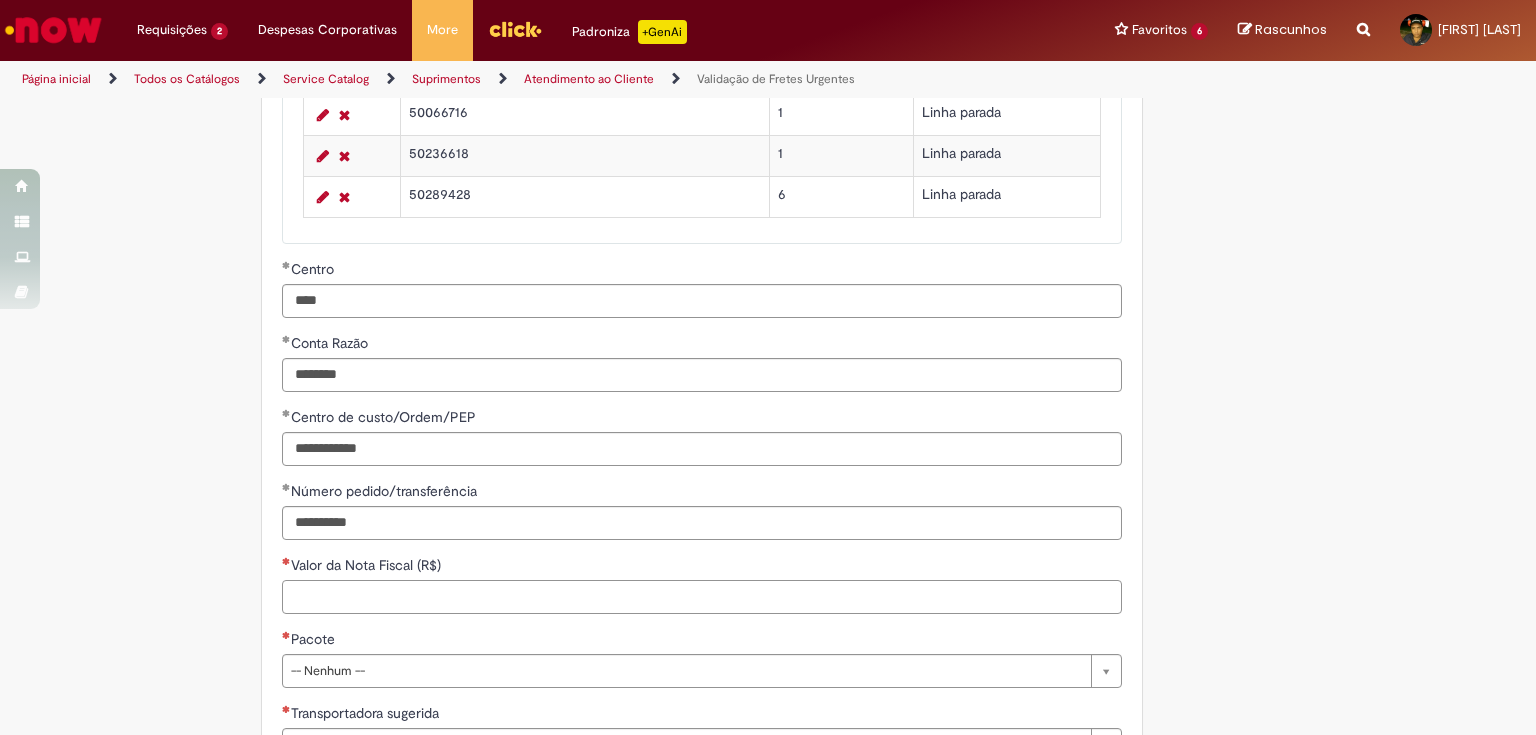 click on "Valor da Nota Fiscal (R$)" at bounding box center [702, 597] 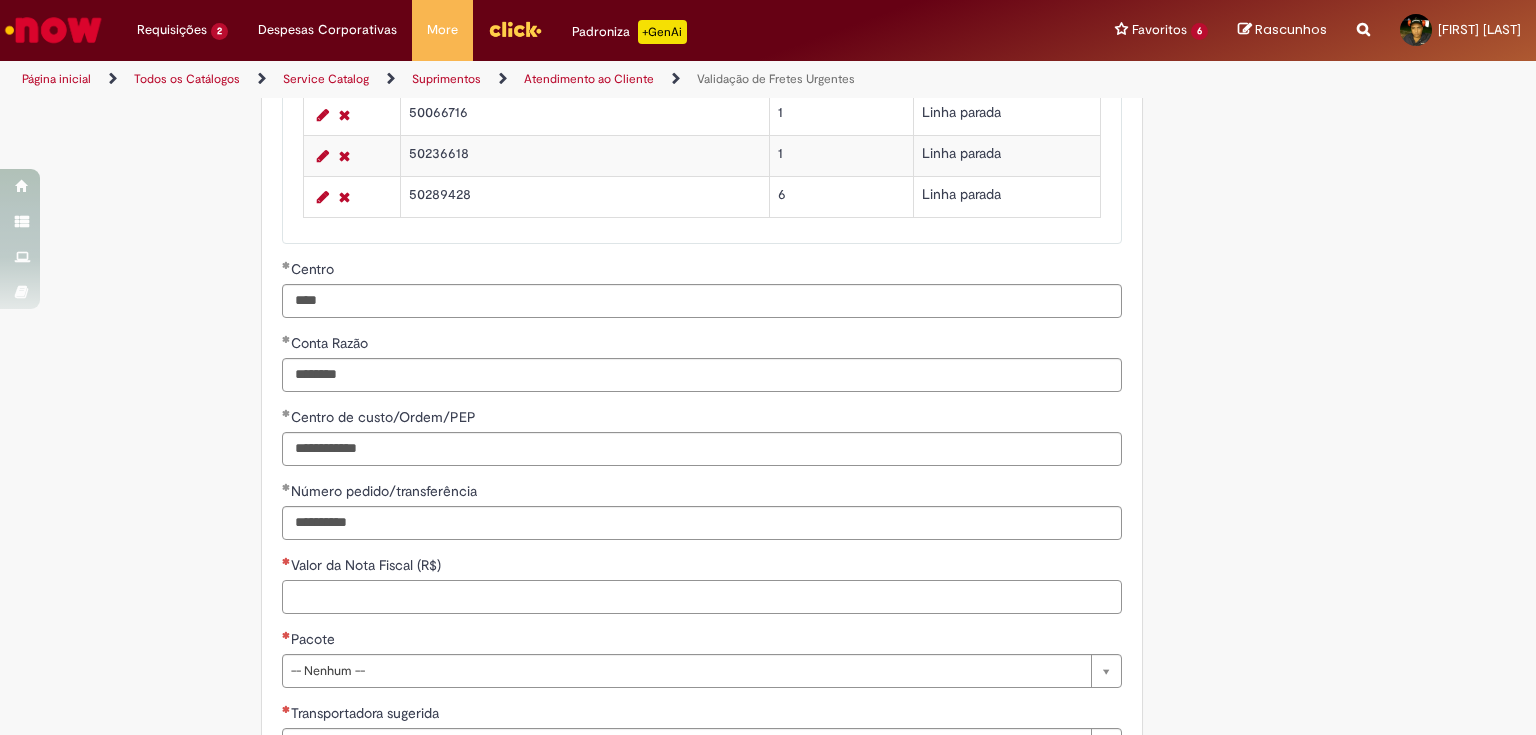 paste on "*********" 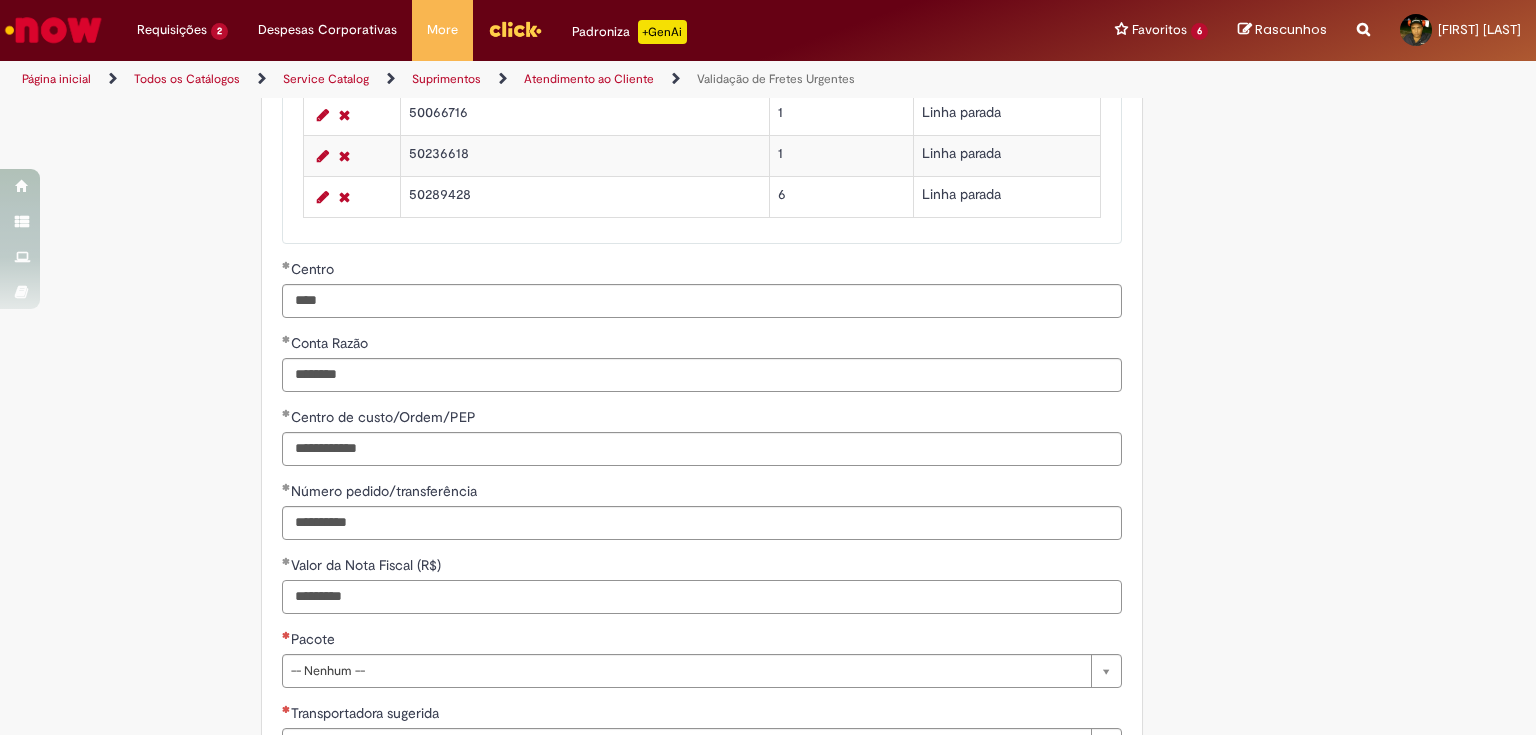 click on "*********" at bounding box center [702, 597] 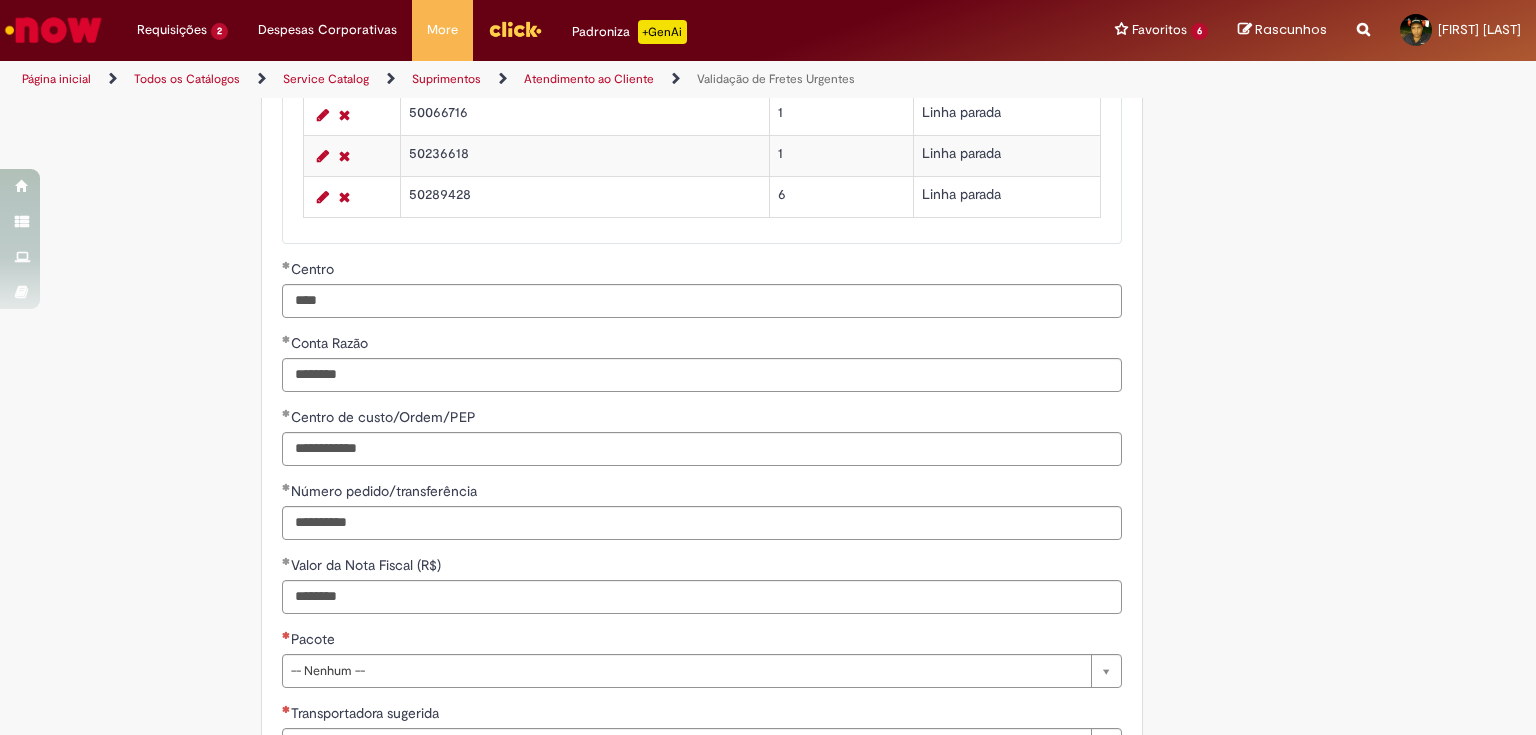 type on "**********" 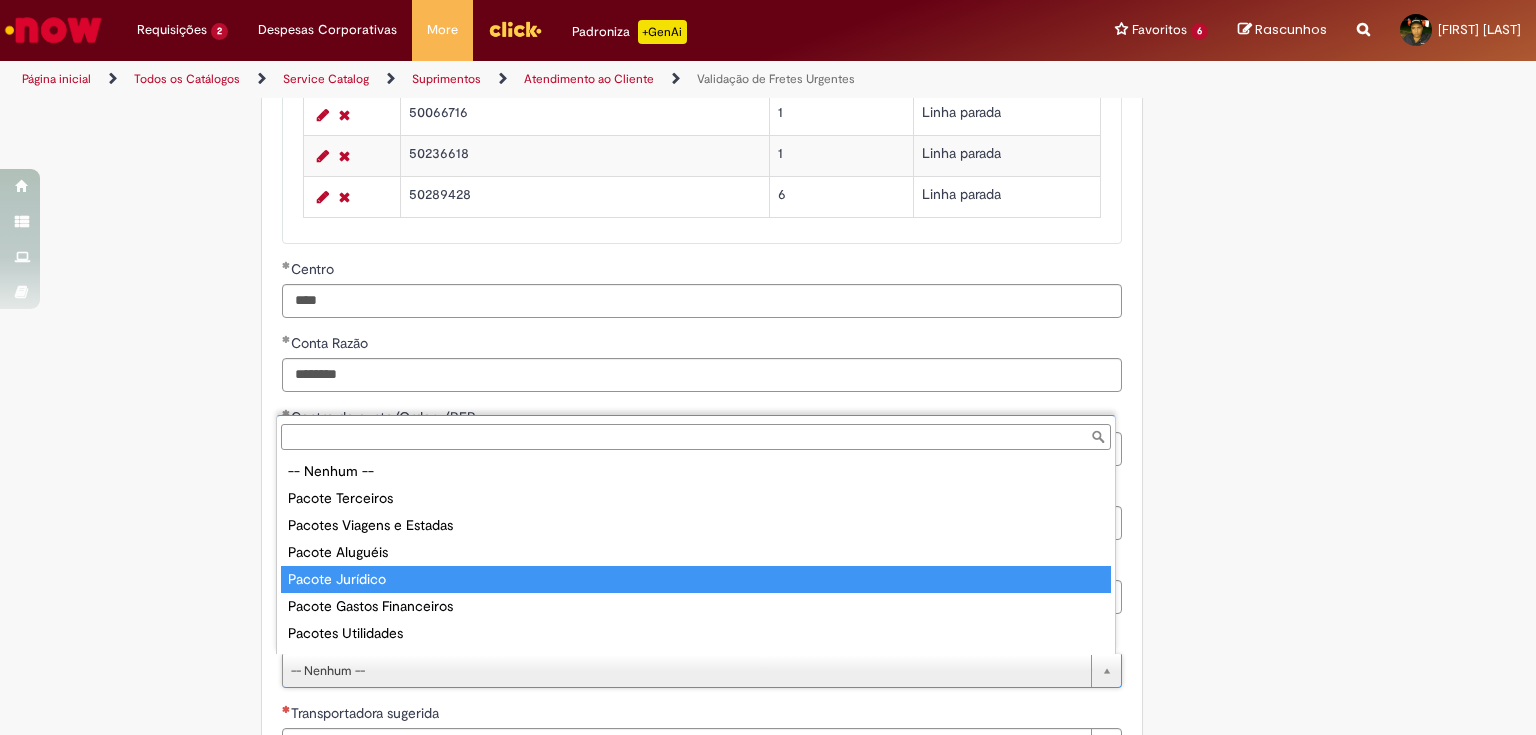 scroll, scrollTop: 80, scrollLeft: 0, axis: vertical 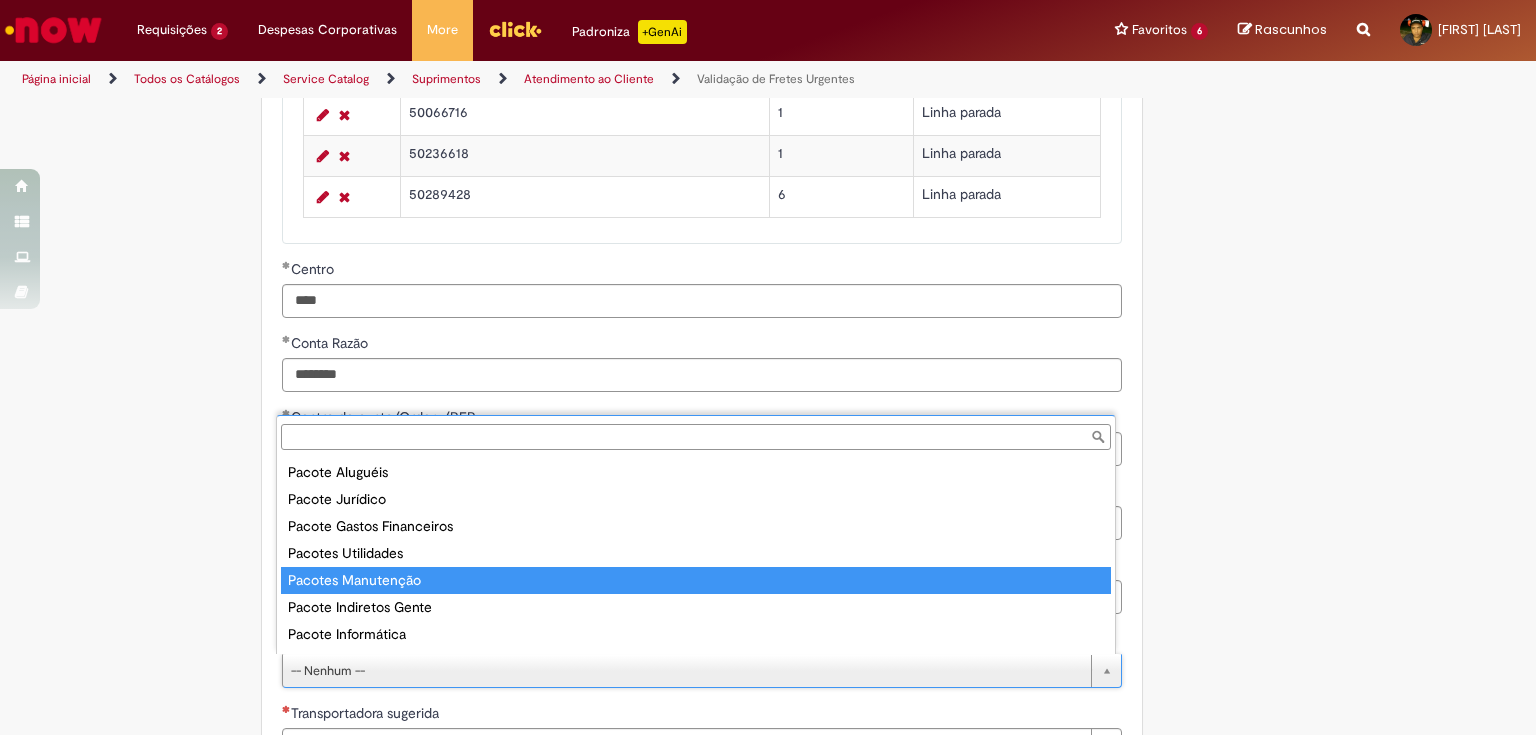 type on "**********" 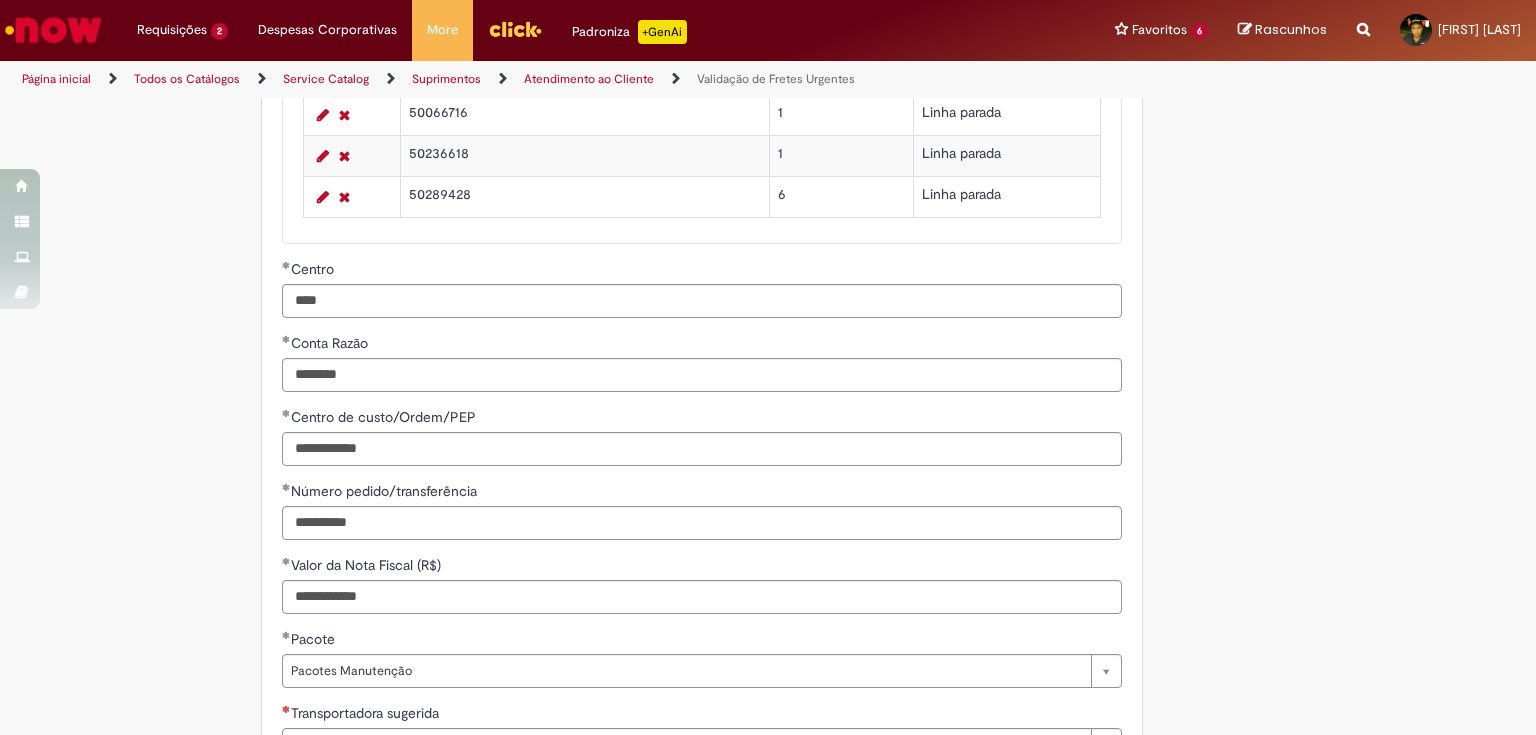 click on "**********" at bounding box center [768, 304] 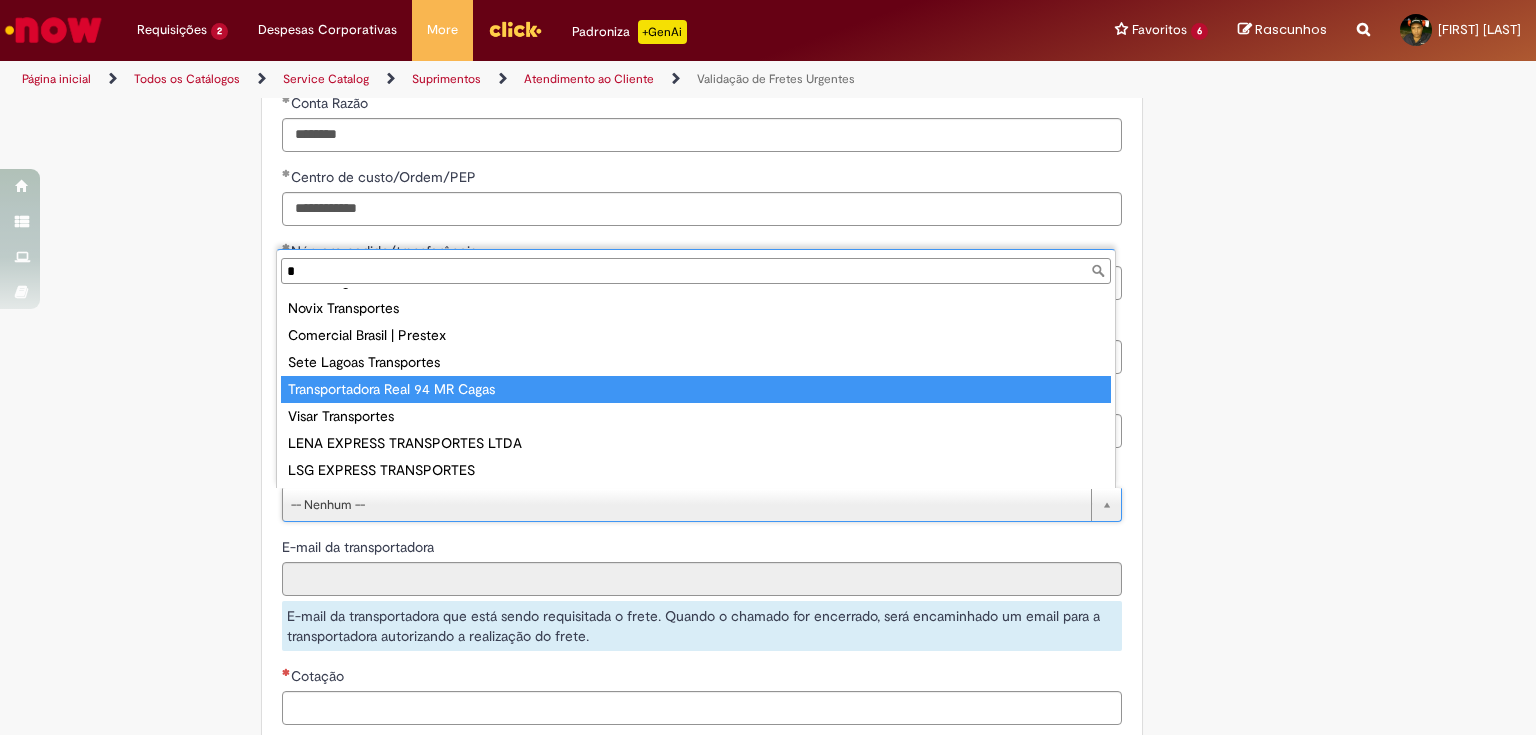 scroll, scrollTop: 0, scrollLeft: 0, axis: both 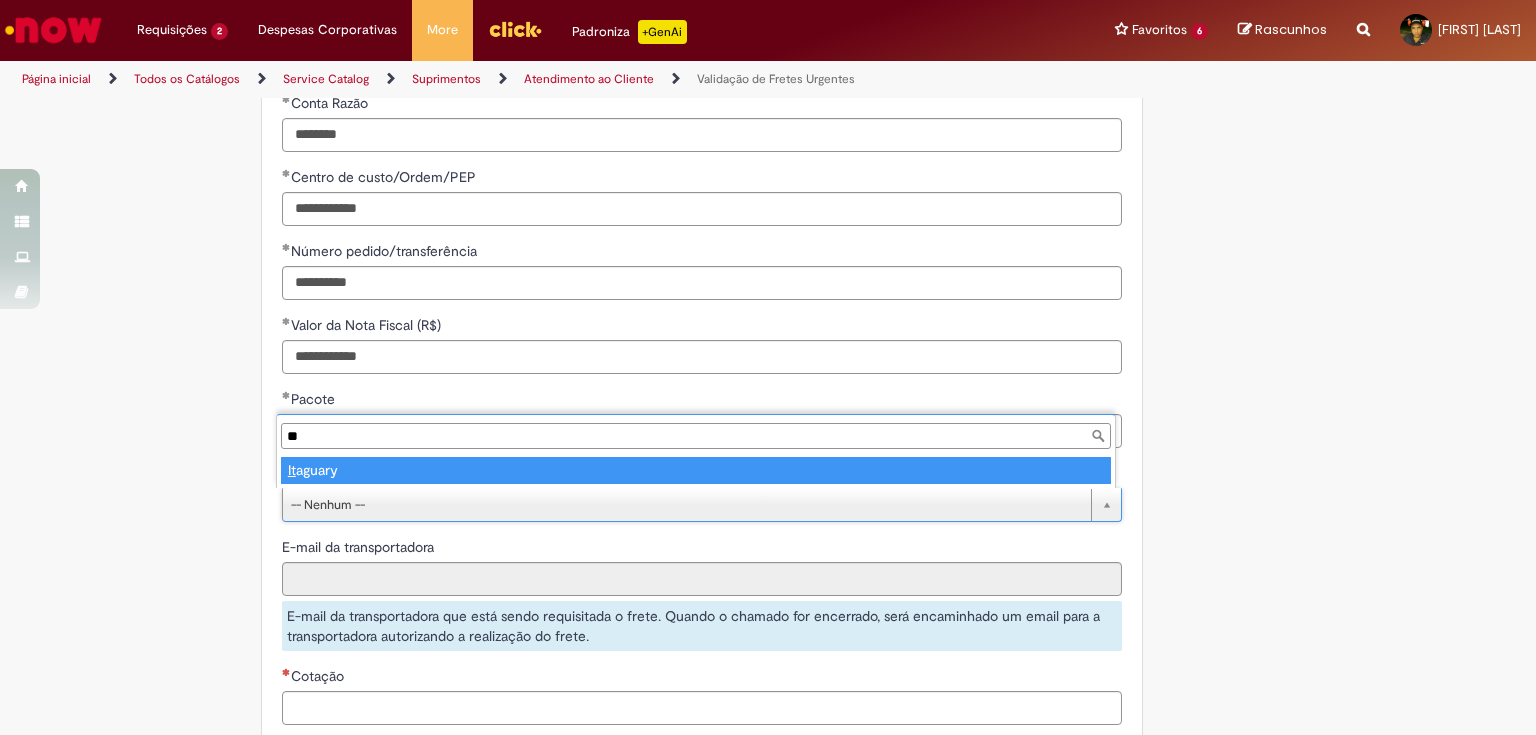 type on "**" 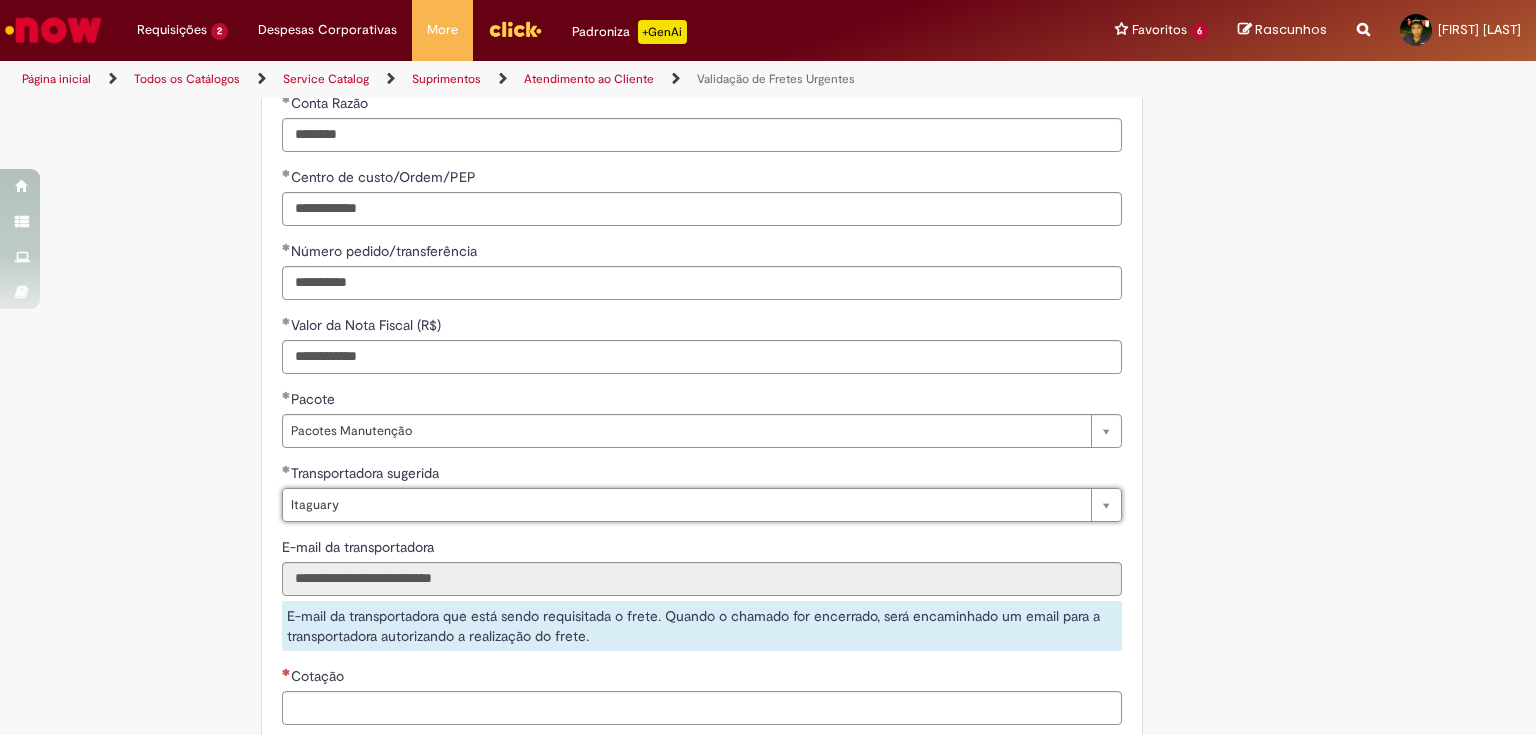 scroll, scrollTop: 1360, scrollLeft: 0, axis: vertical 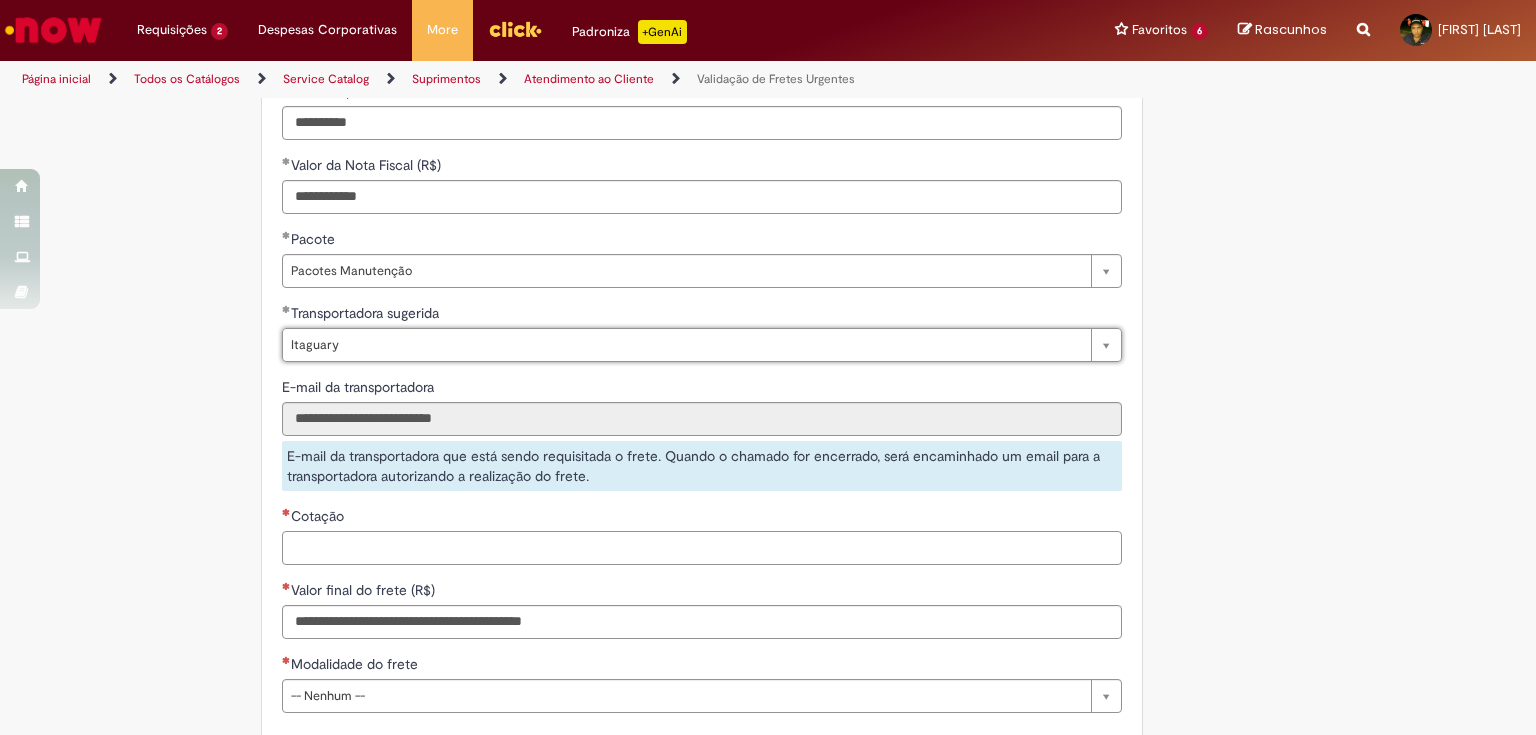 click on "Cotação" at bounding box center (702, 548) 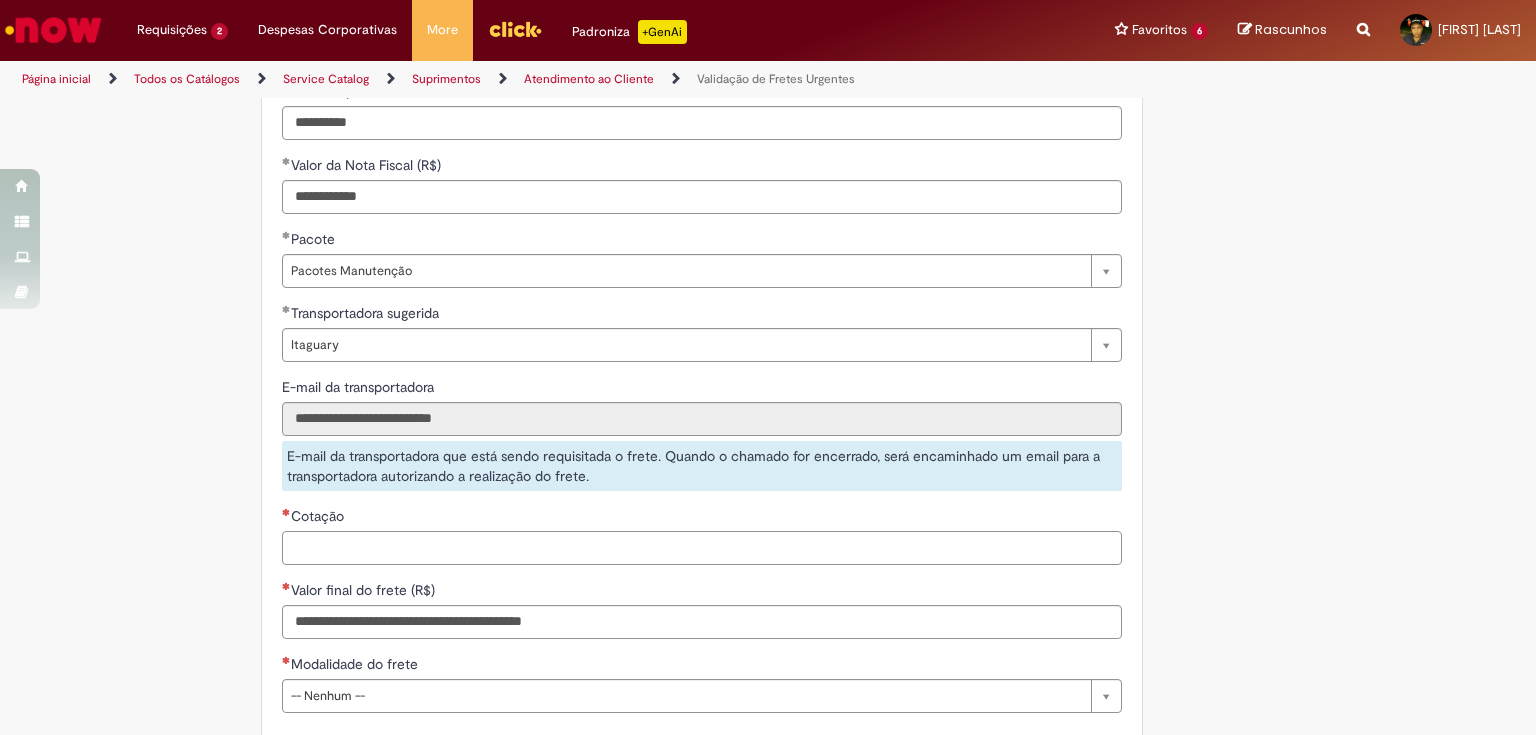 paste on "******" 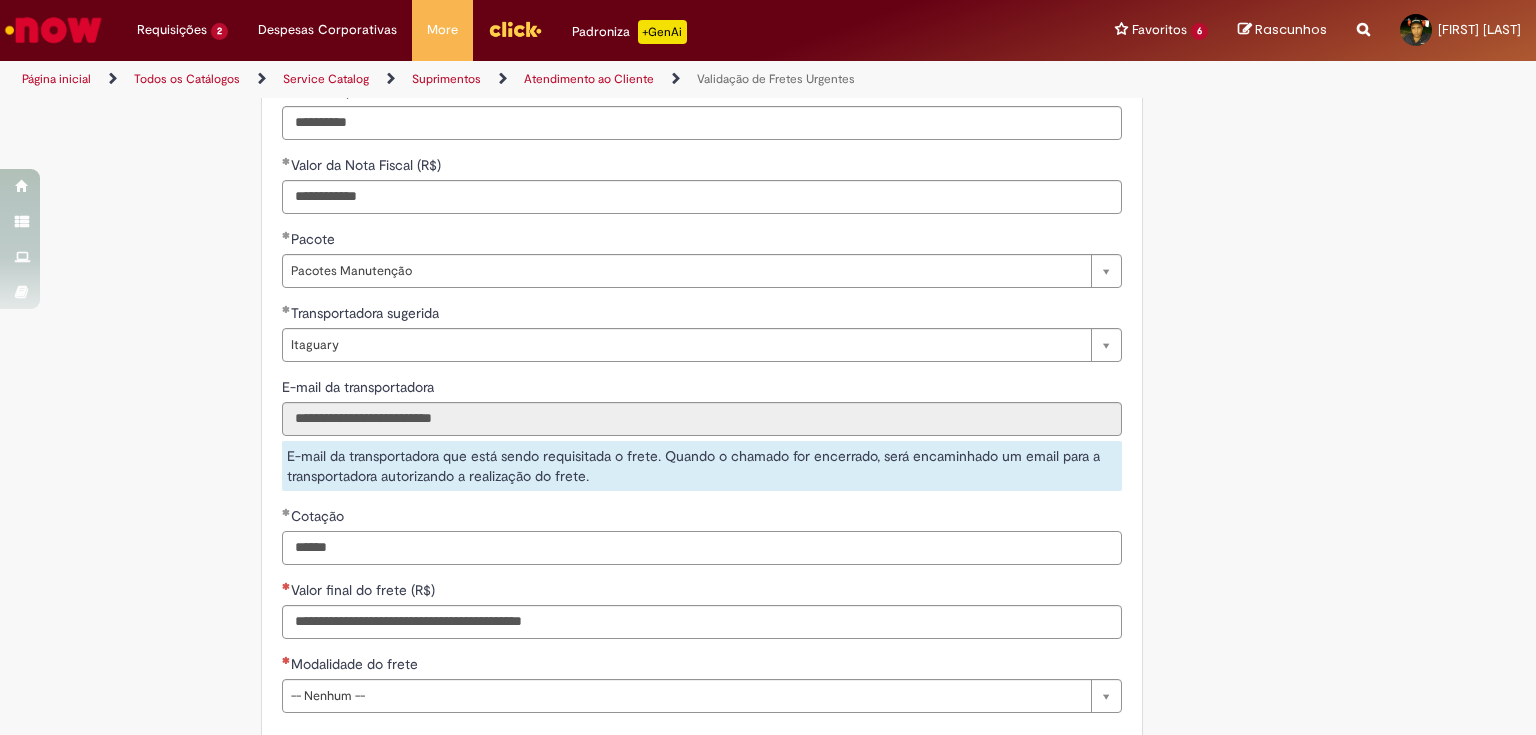 type on "******" 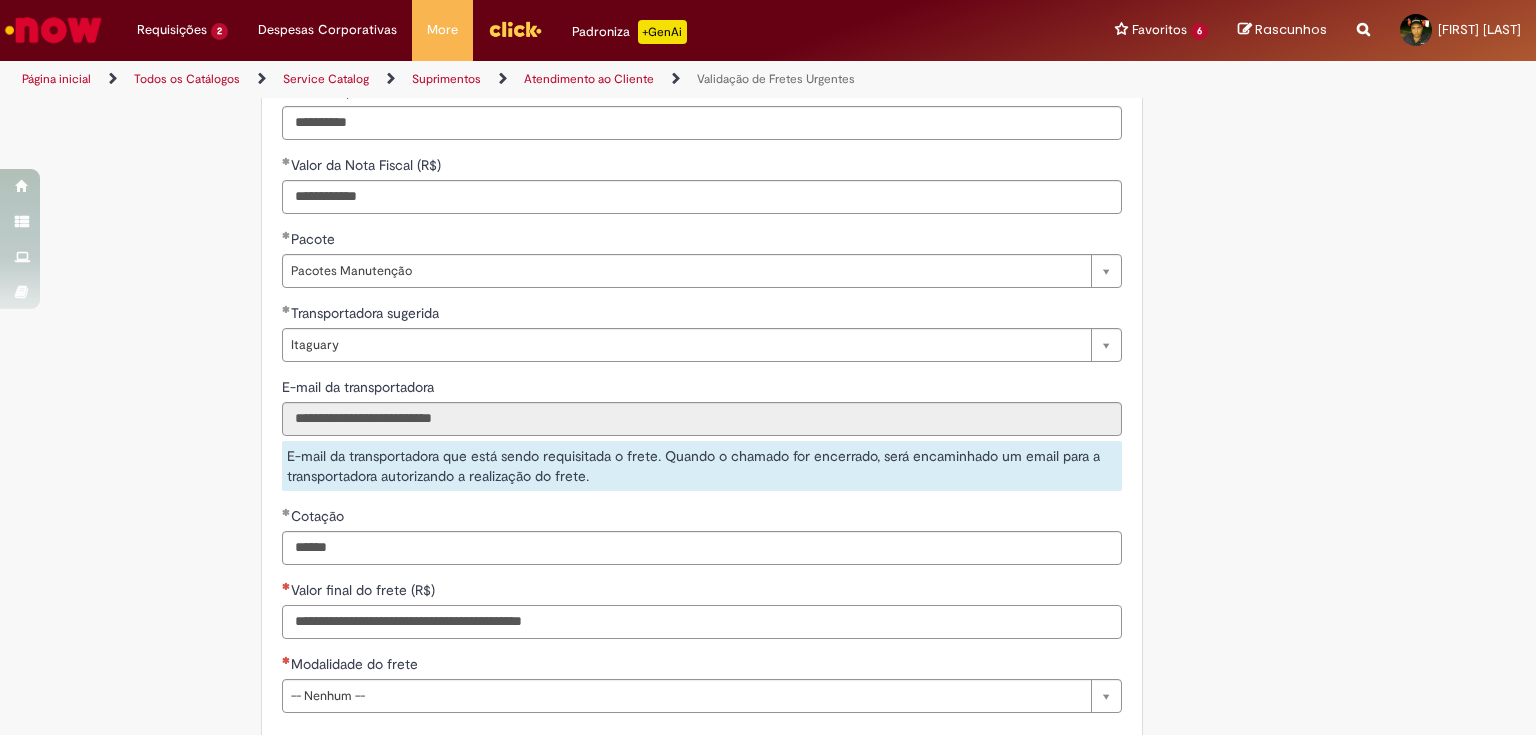 click on "Valor final do frete (R$)" at bounding box center (702, 622) 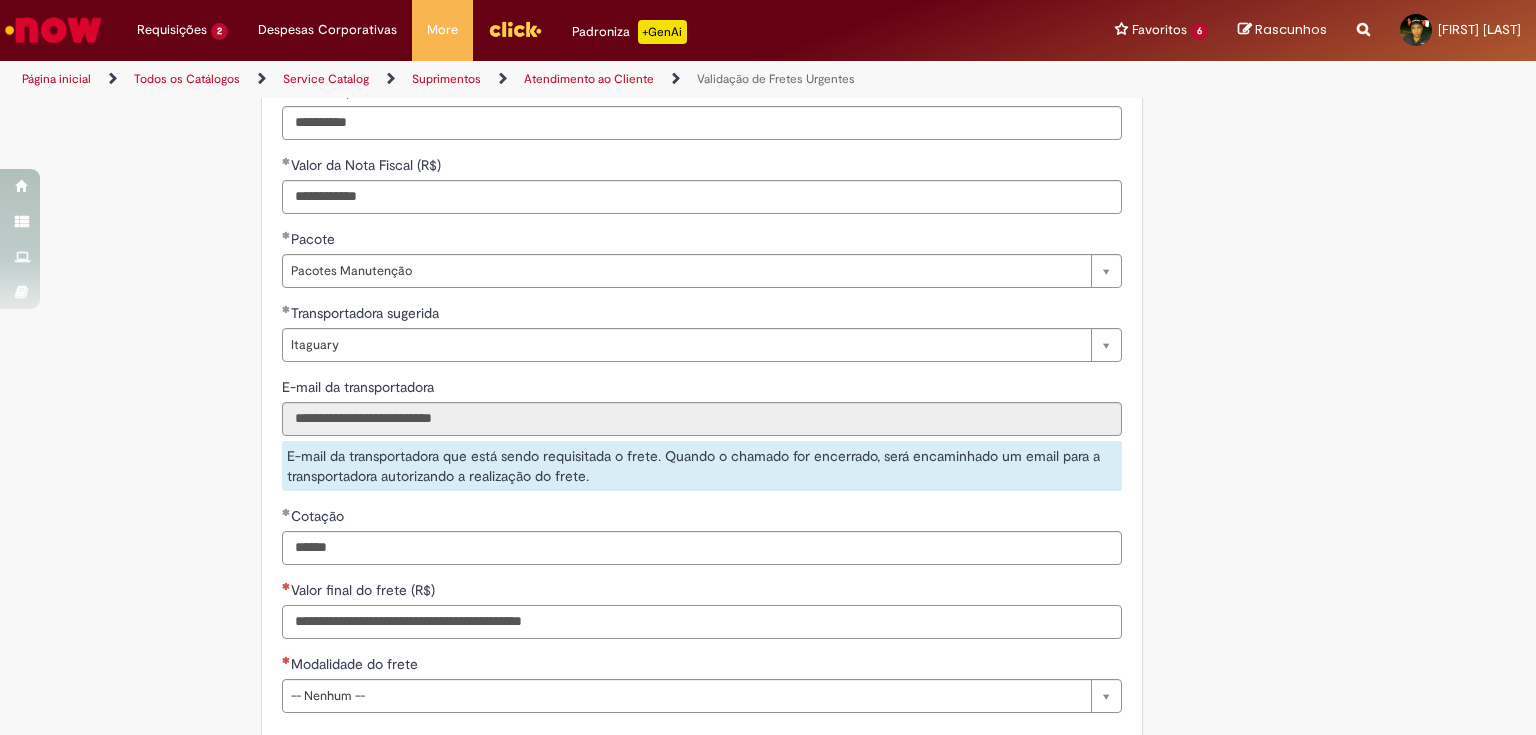paste on "******" 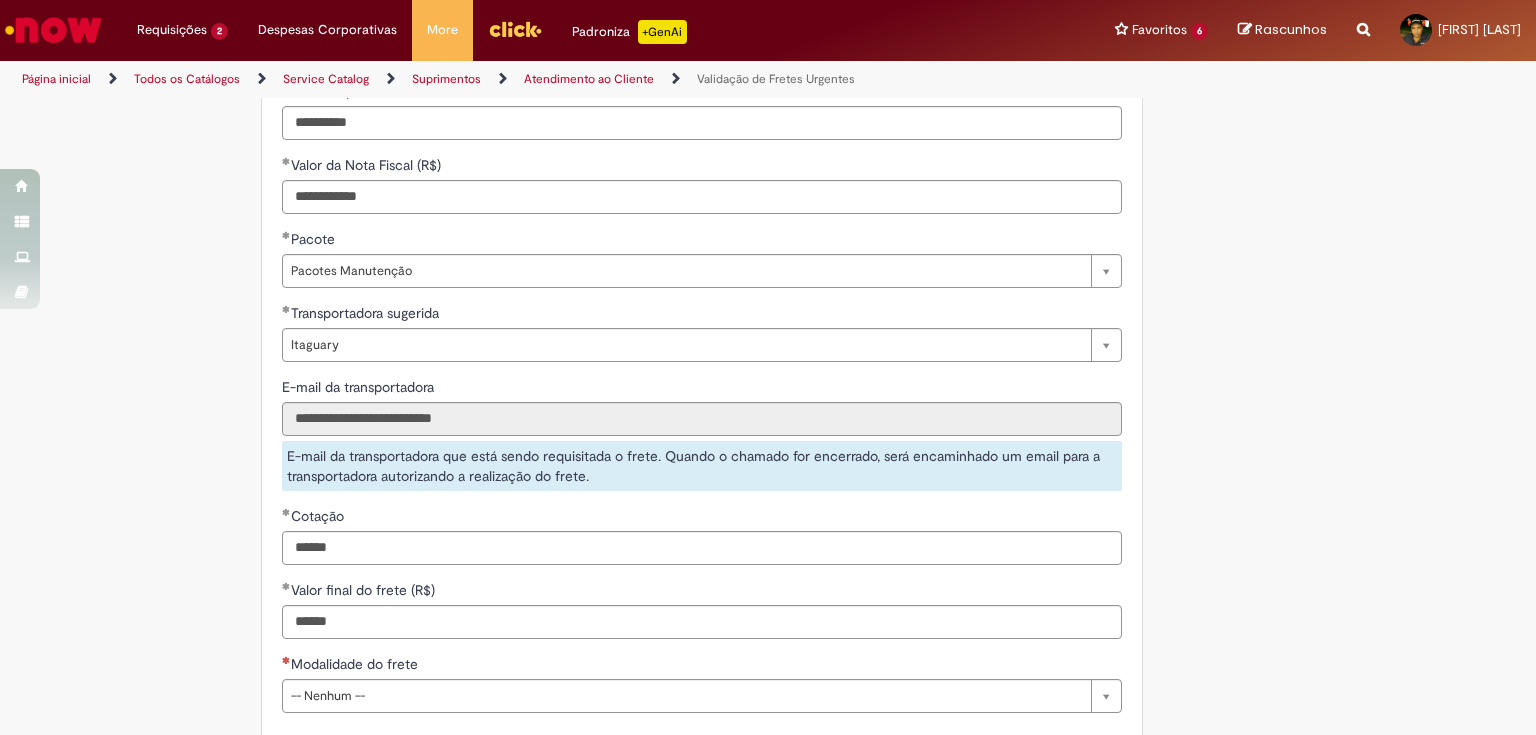 type on "*********" 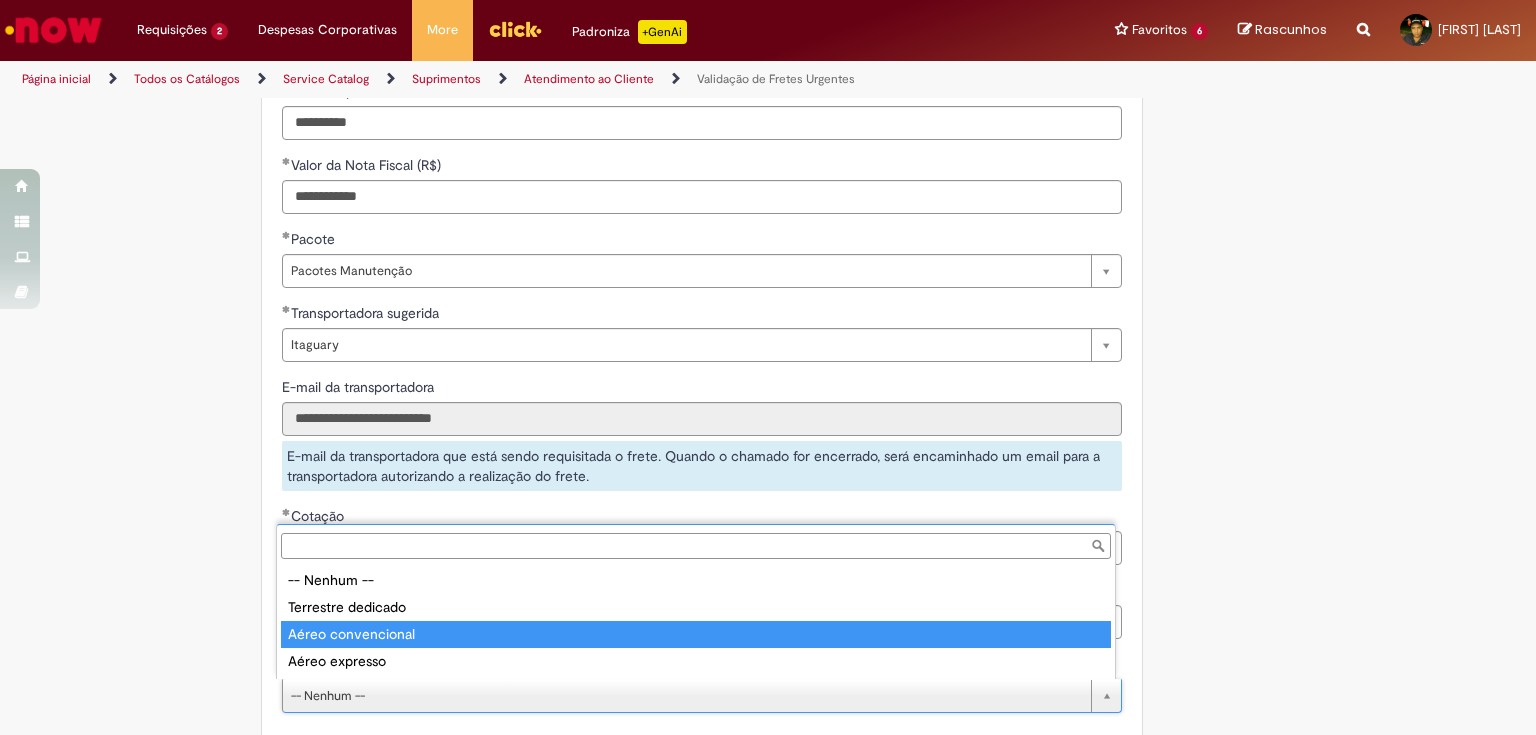 type on "**********" 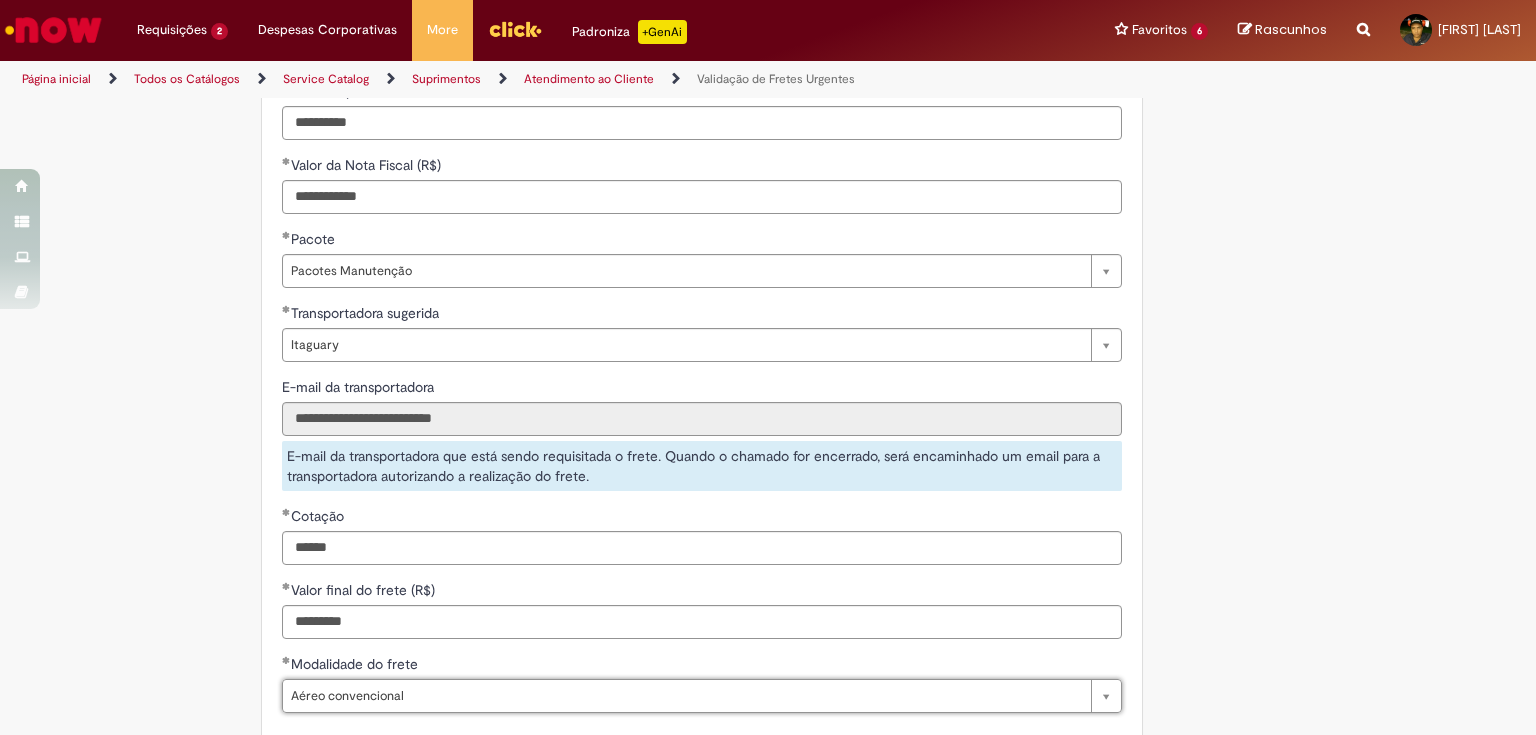 click on "**********" at bounding box center (768, -96) 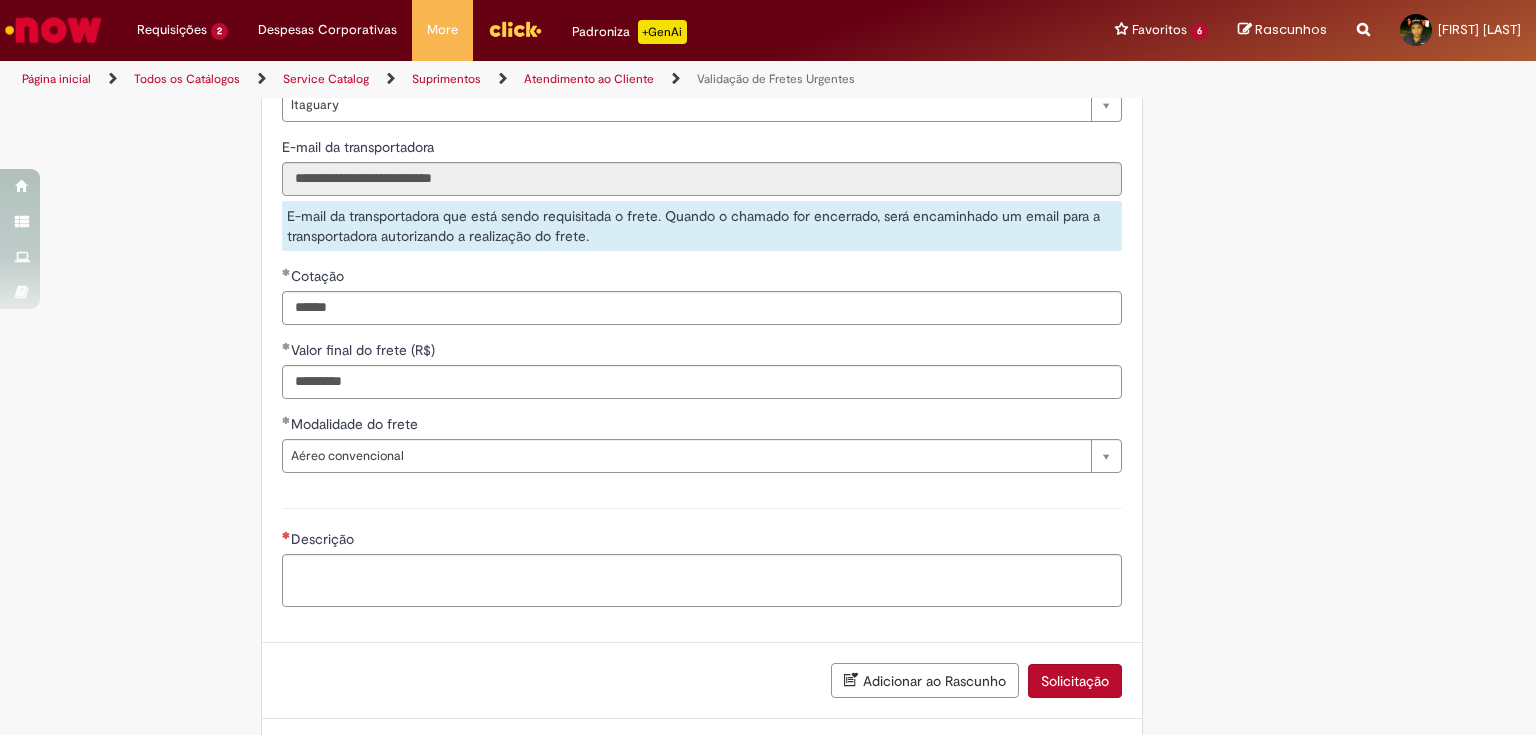 scroll, scrollTop: 1680, scrollLeft: 0, axis: vertical 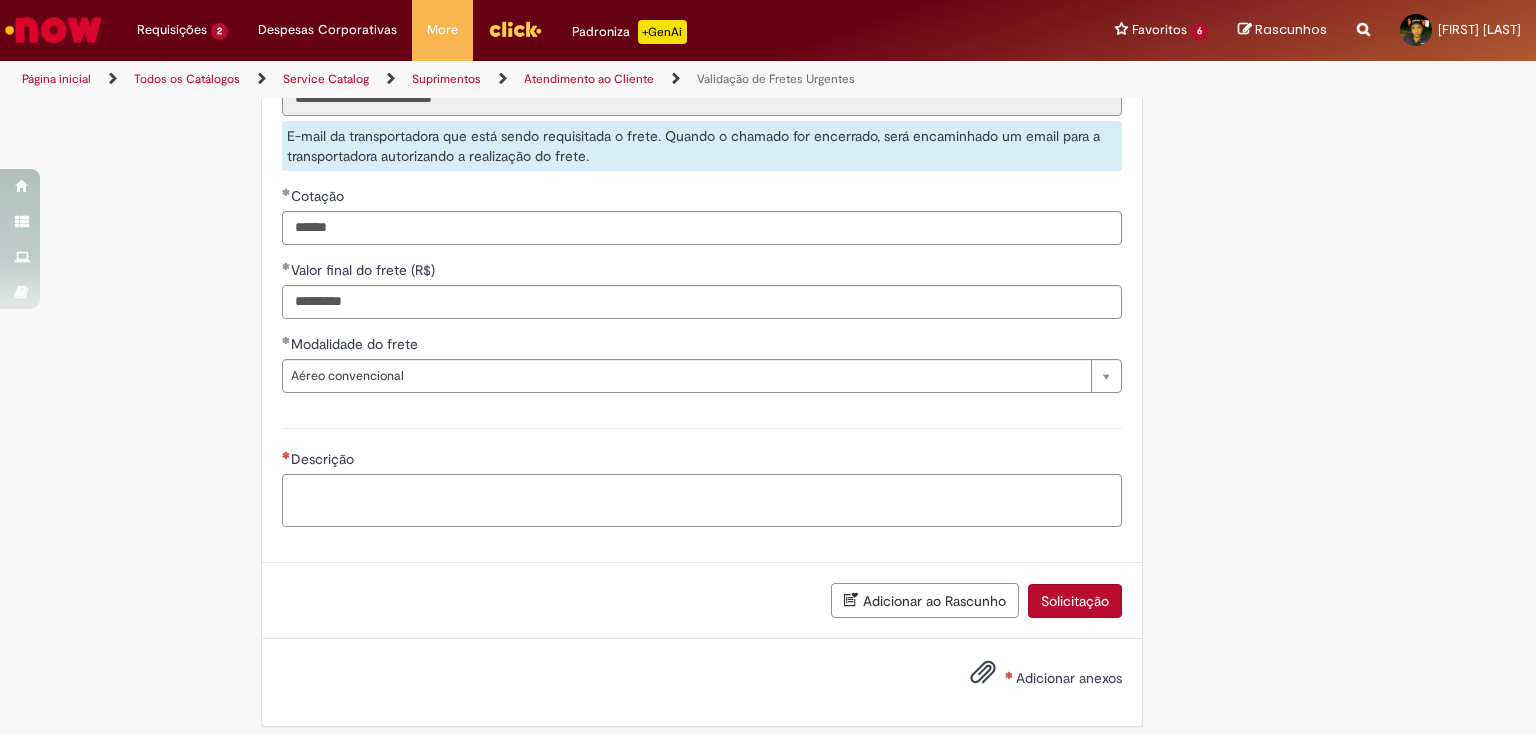 click on "Descrição" at bounding box center [702, 501] 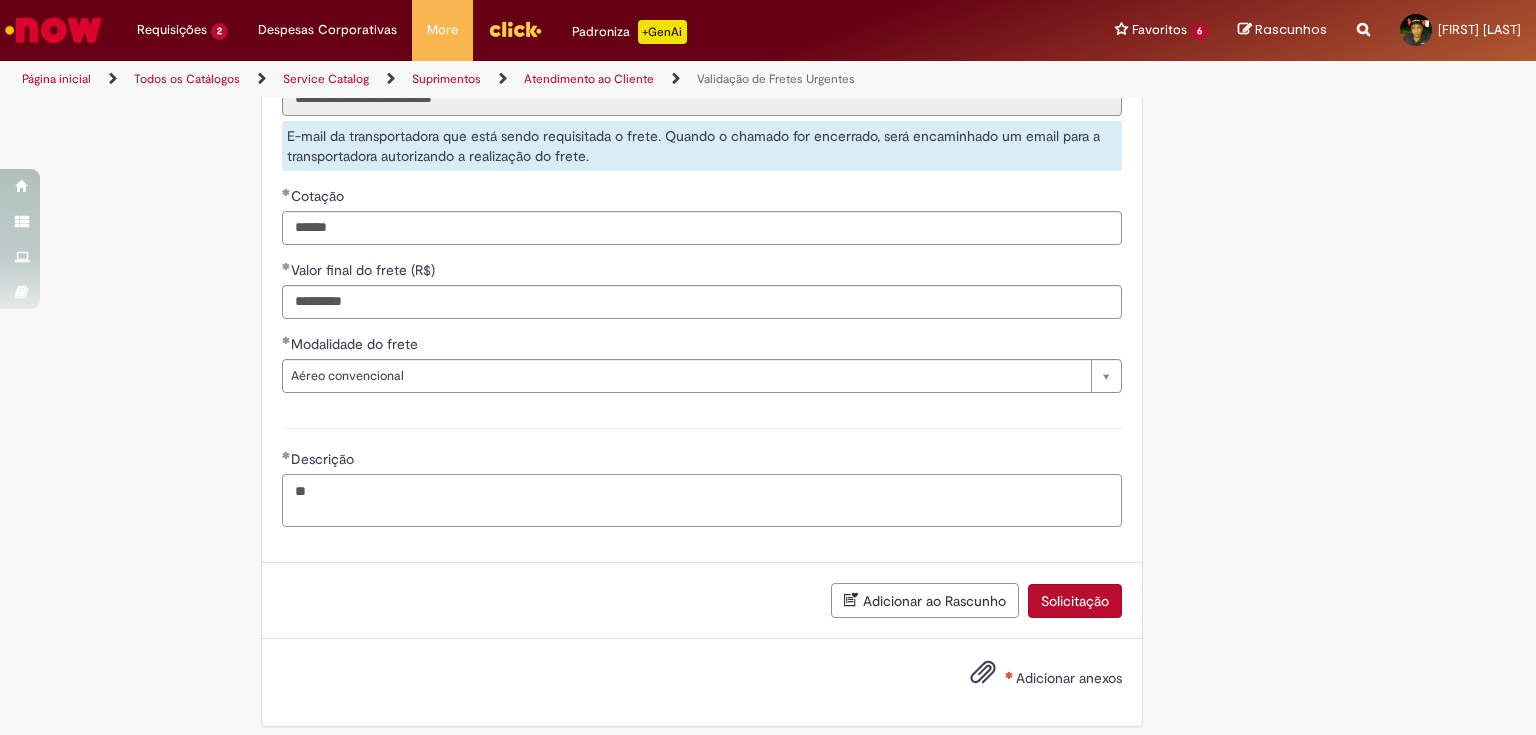 type on "*" 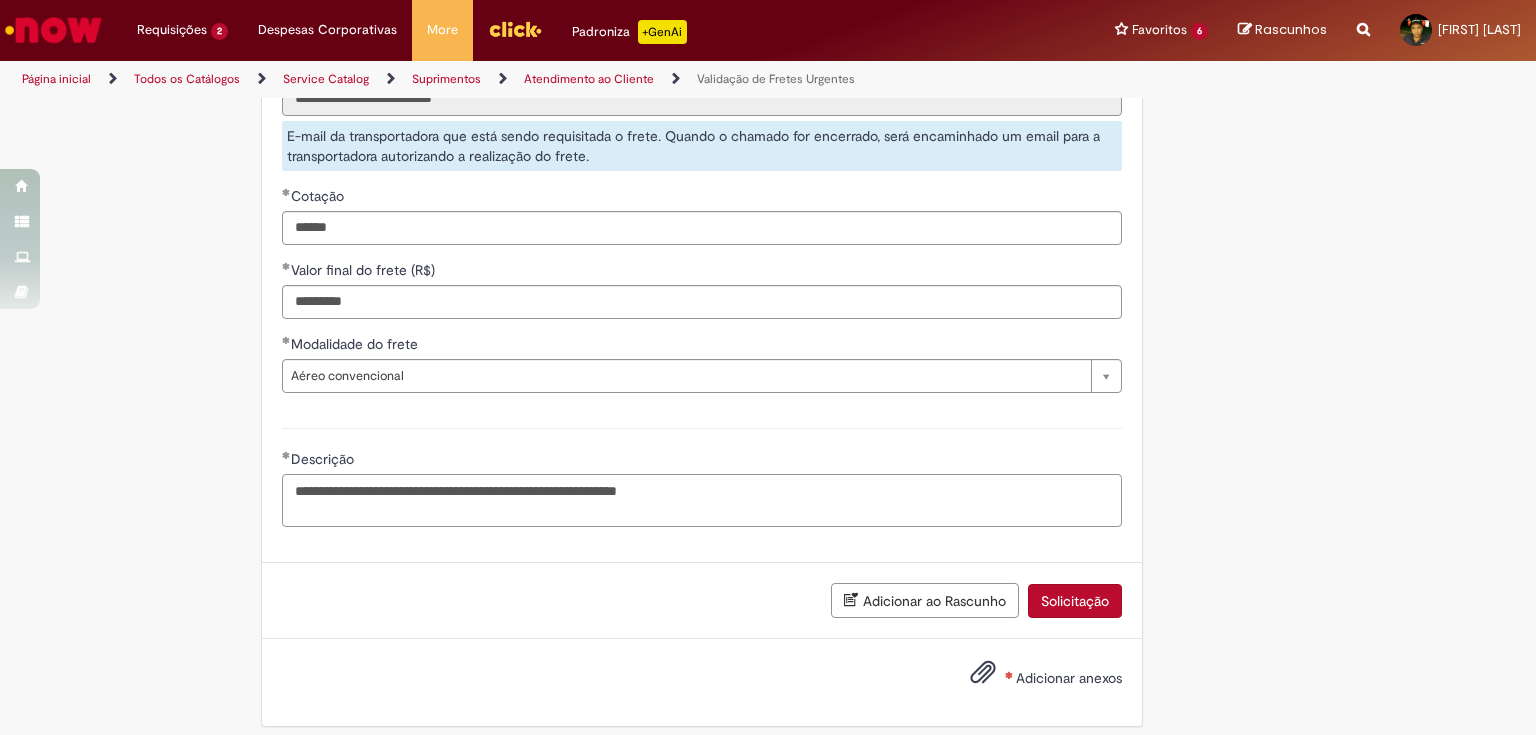type on "**********" 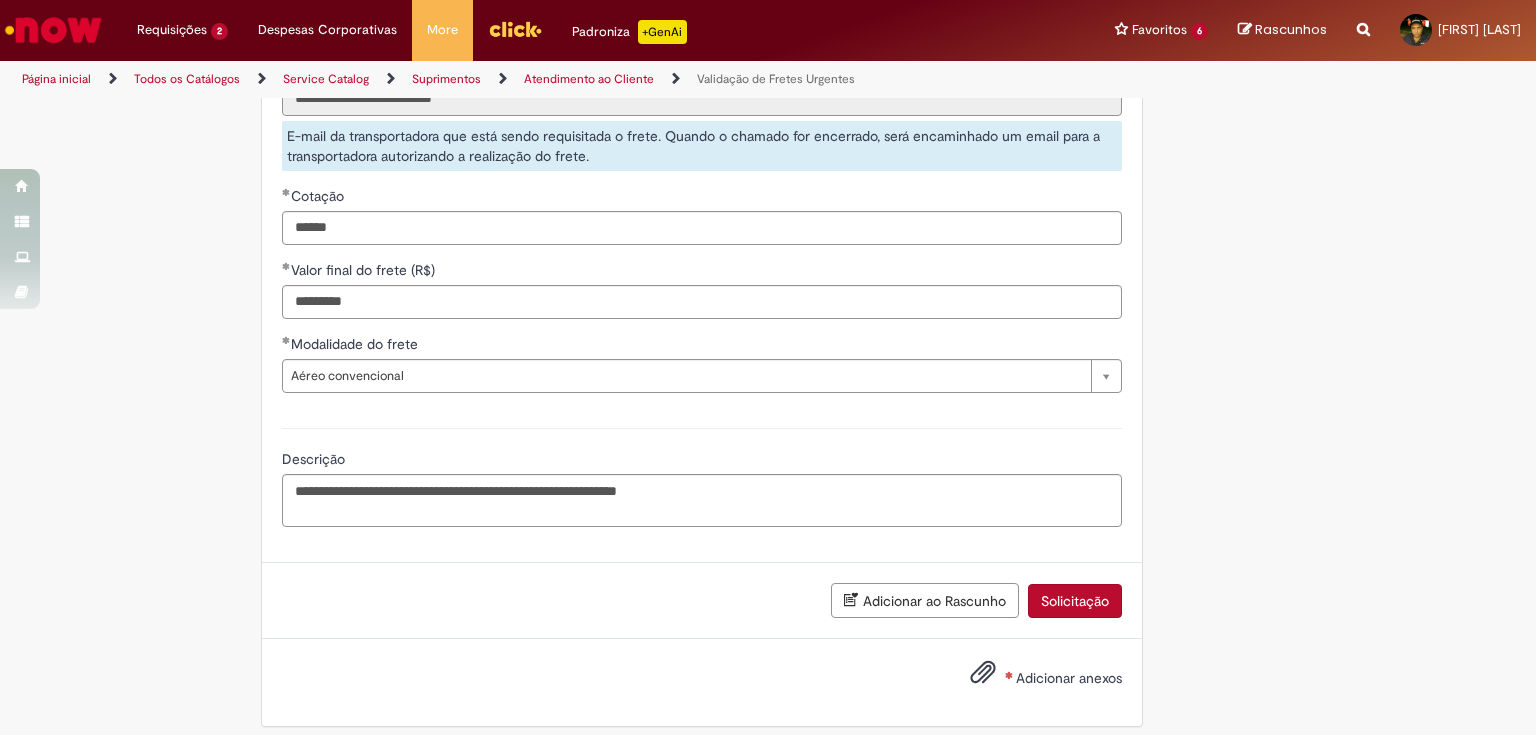 click on "Adicionar anexos" at bounding box center [1069, 678] 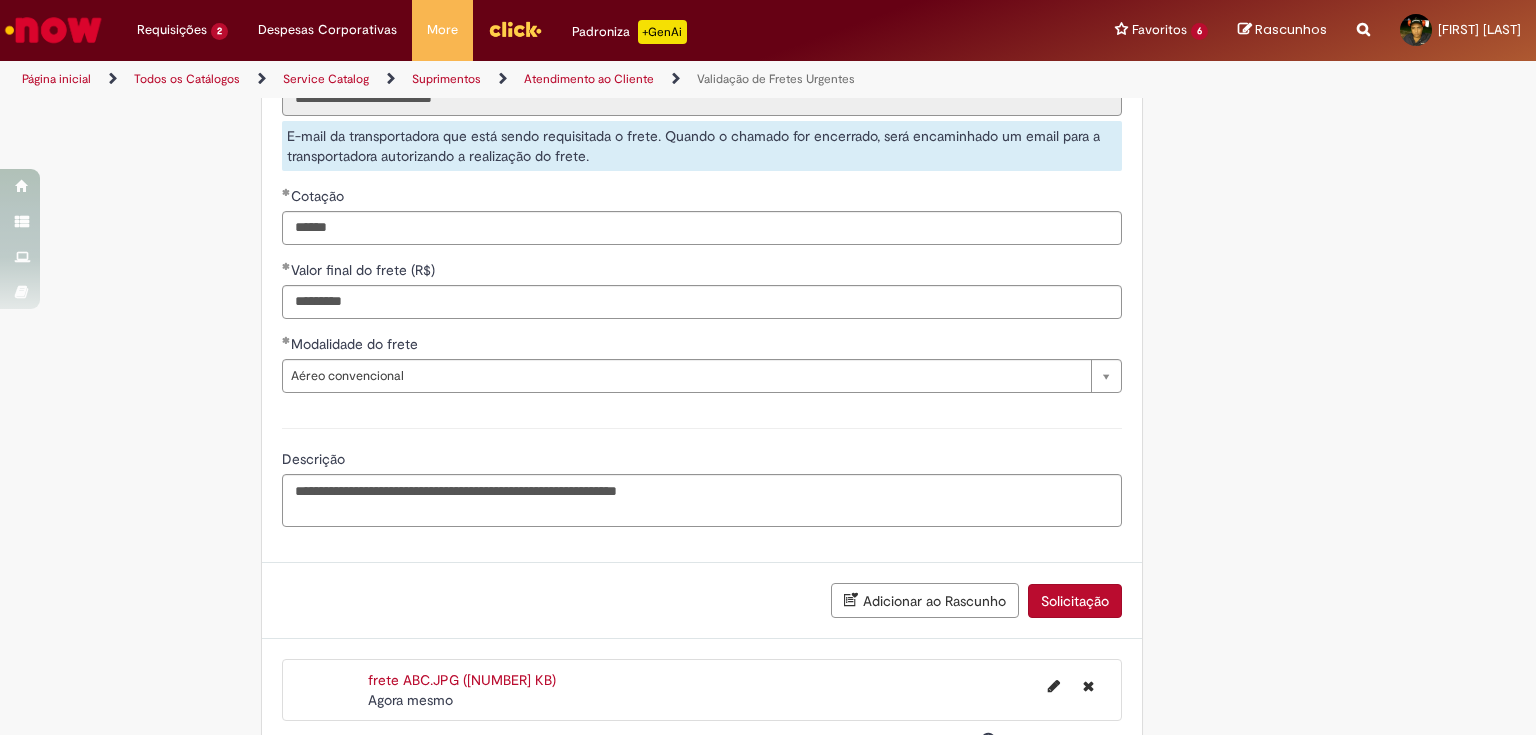 scroll, scrollTop: 1762, scrollLeft: 0, axis: vertical 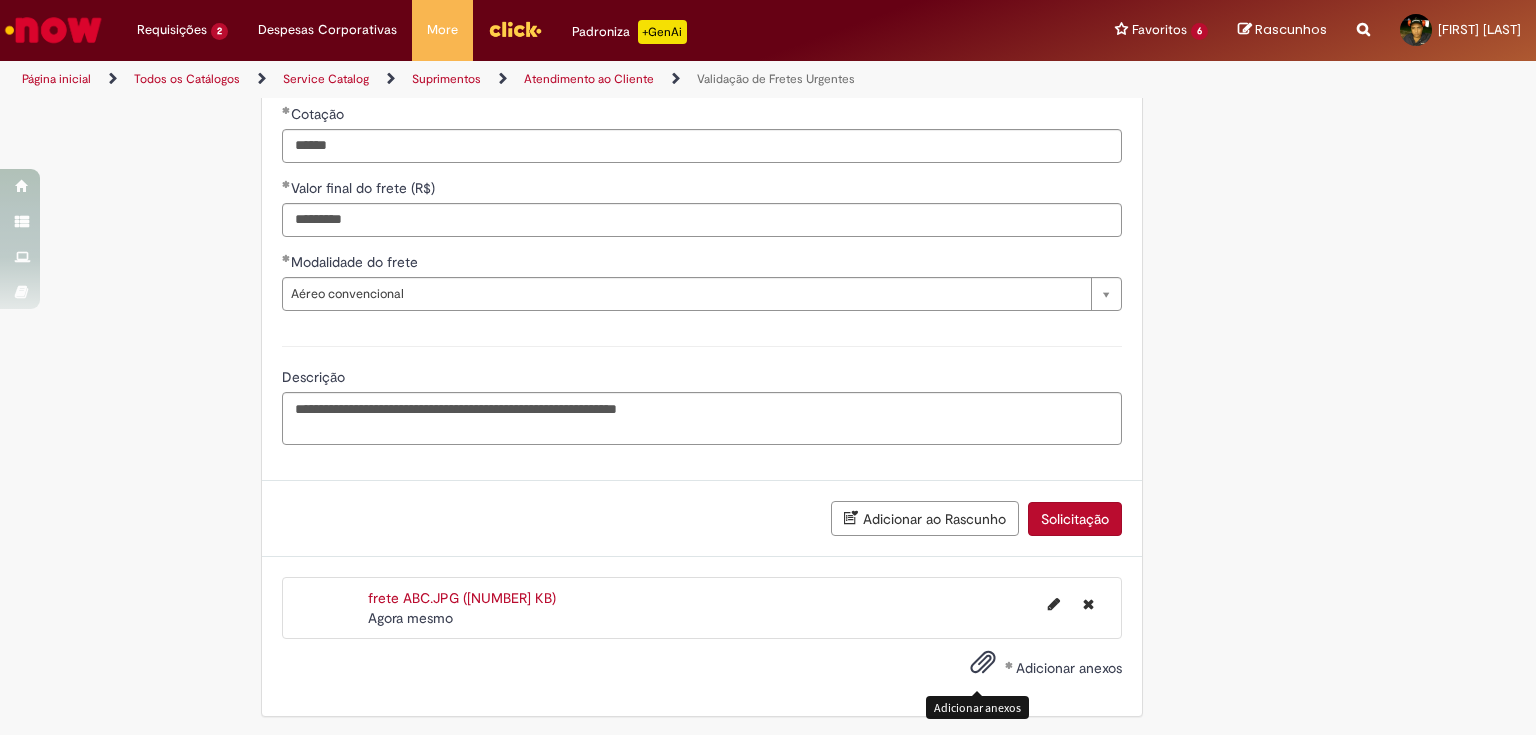 click at bounding box center (983, 663) 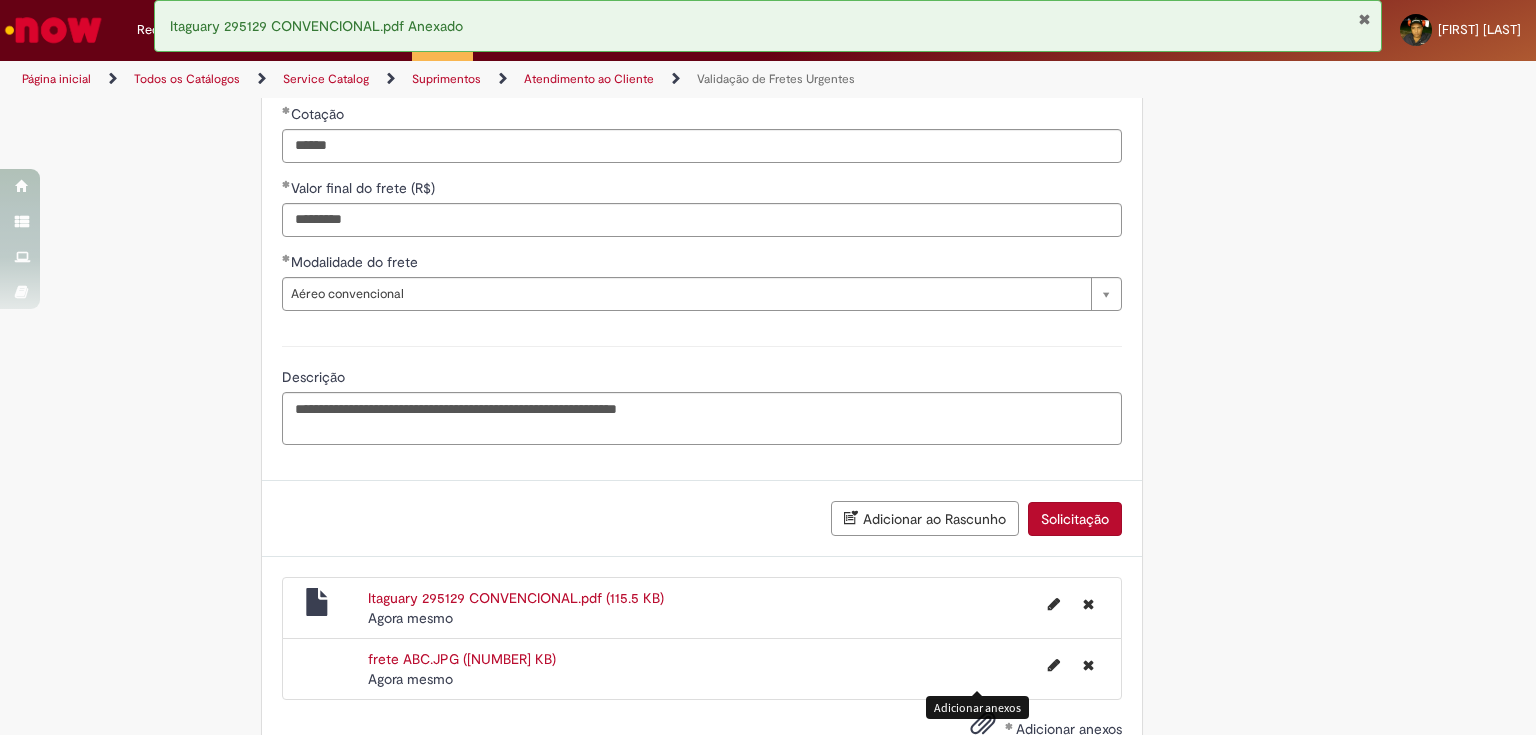 scroll, scrollTop: 1822, scrollLeft: 0, axis: vertical 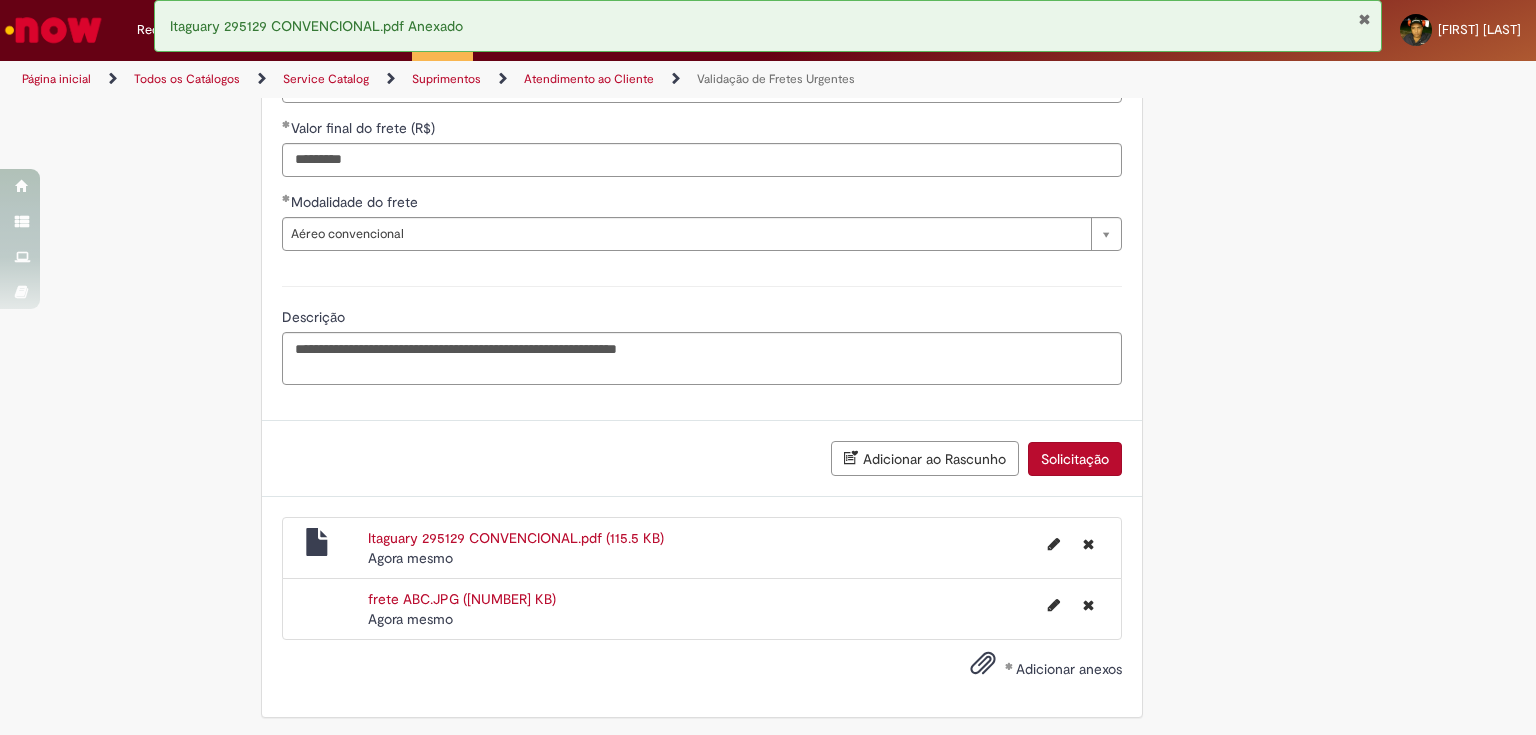 click on "Solicitação" at bounding box center (1075, 459) 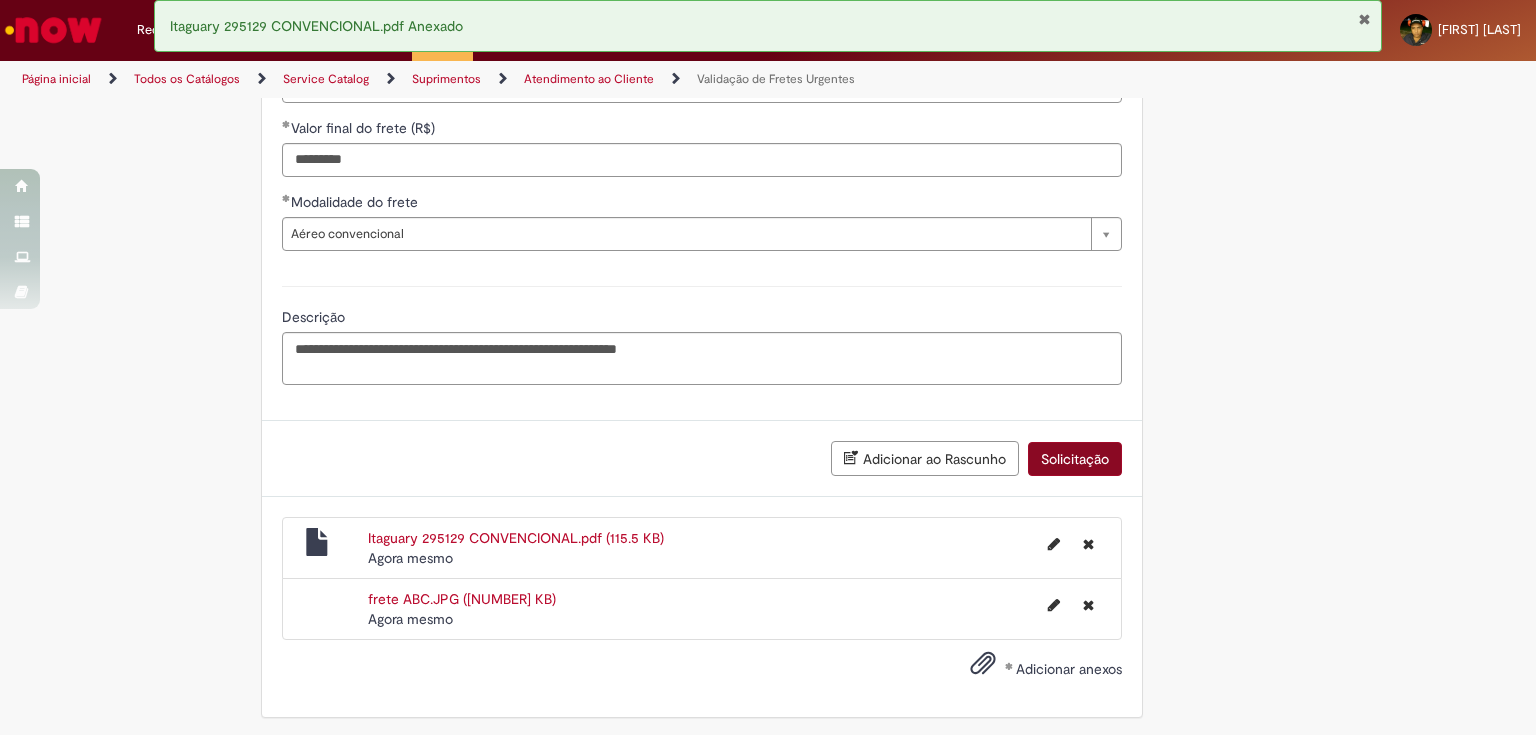 scroll, scrollTop: 1776, scrollLeft: 0, axis: vertical 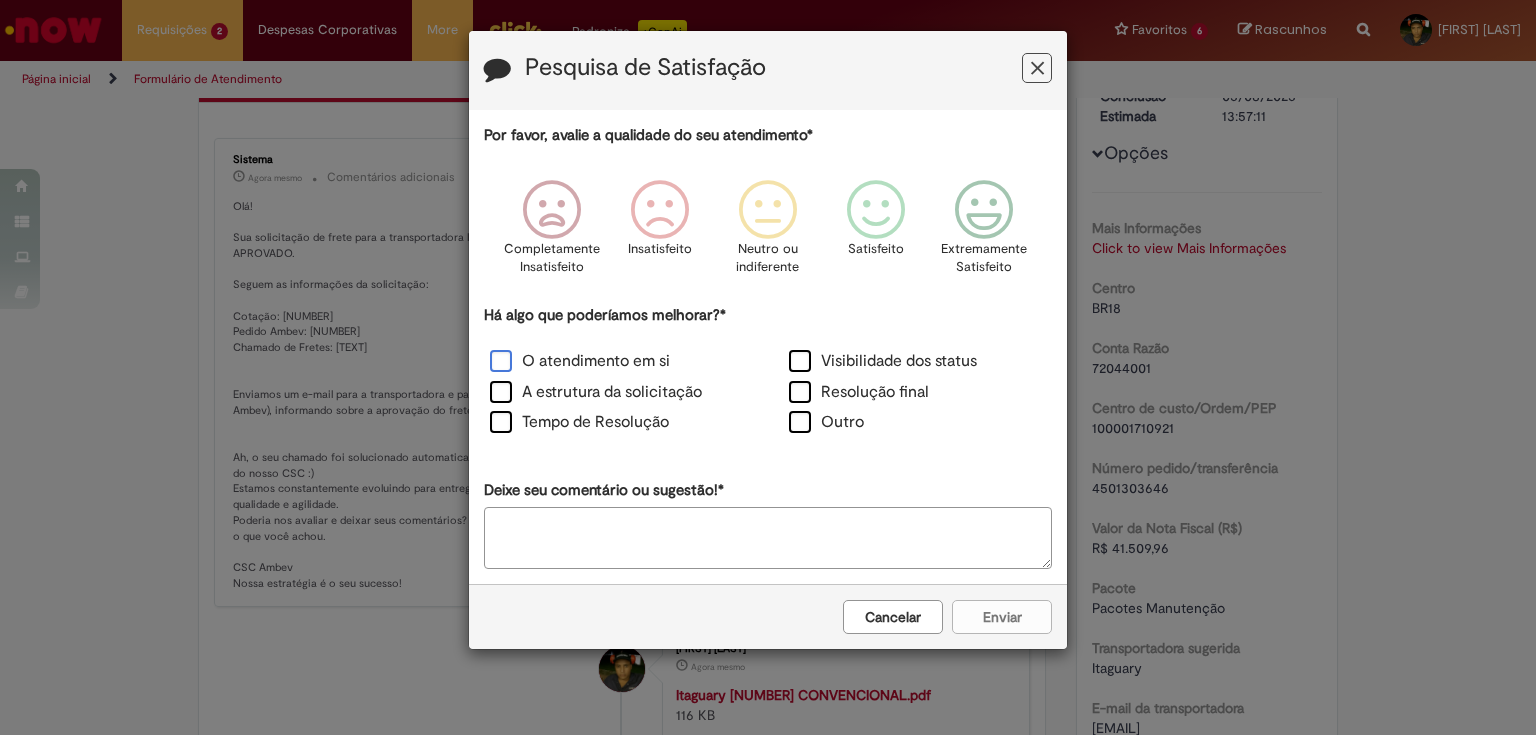 click on "O atendimento em si" at bounding box center [580, 361] 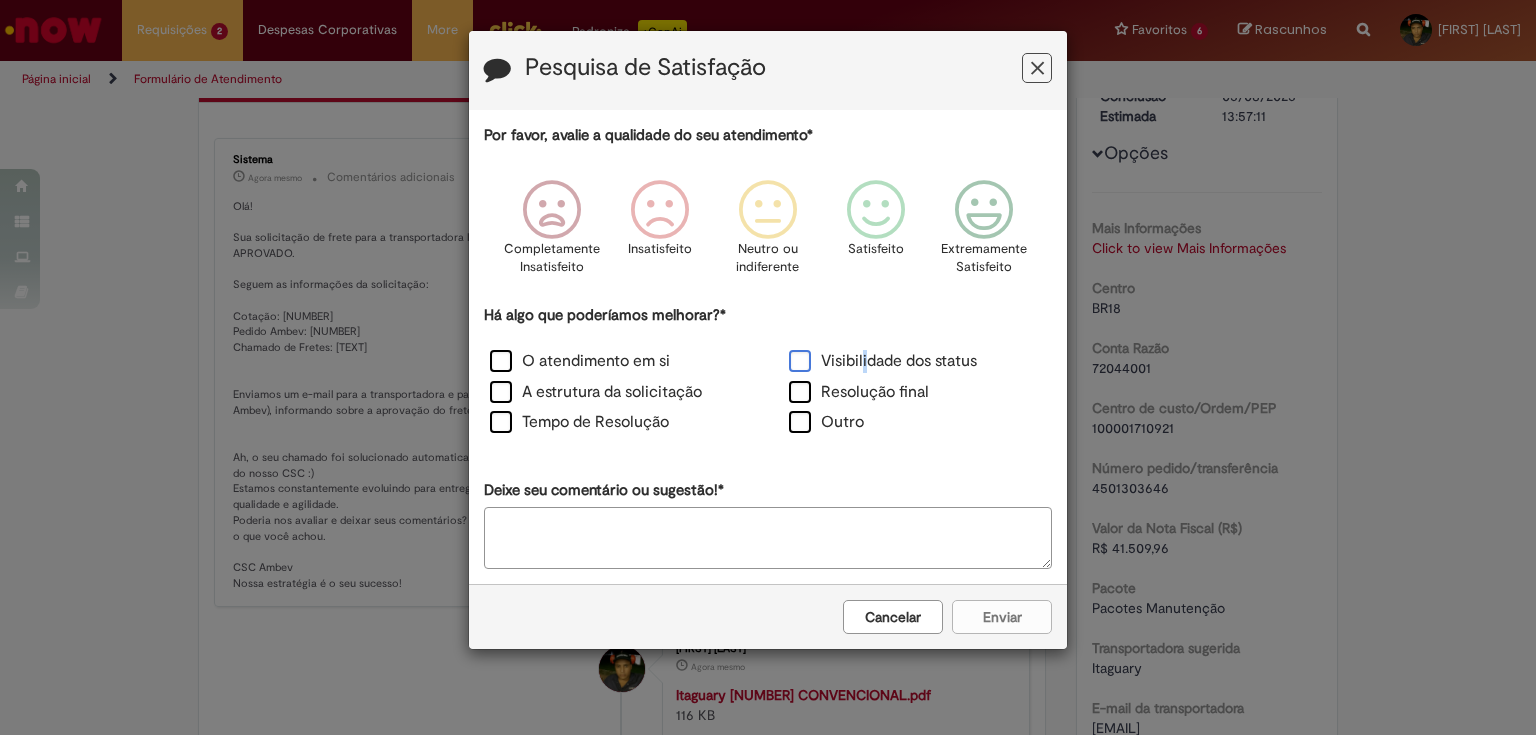click on "Visibilidade dos status" at bounding box center [883, 361] 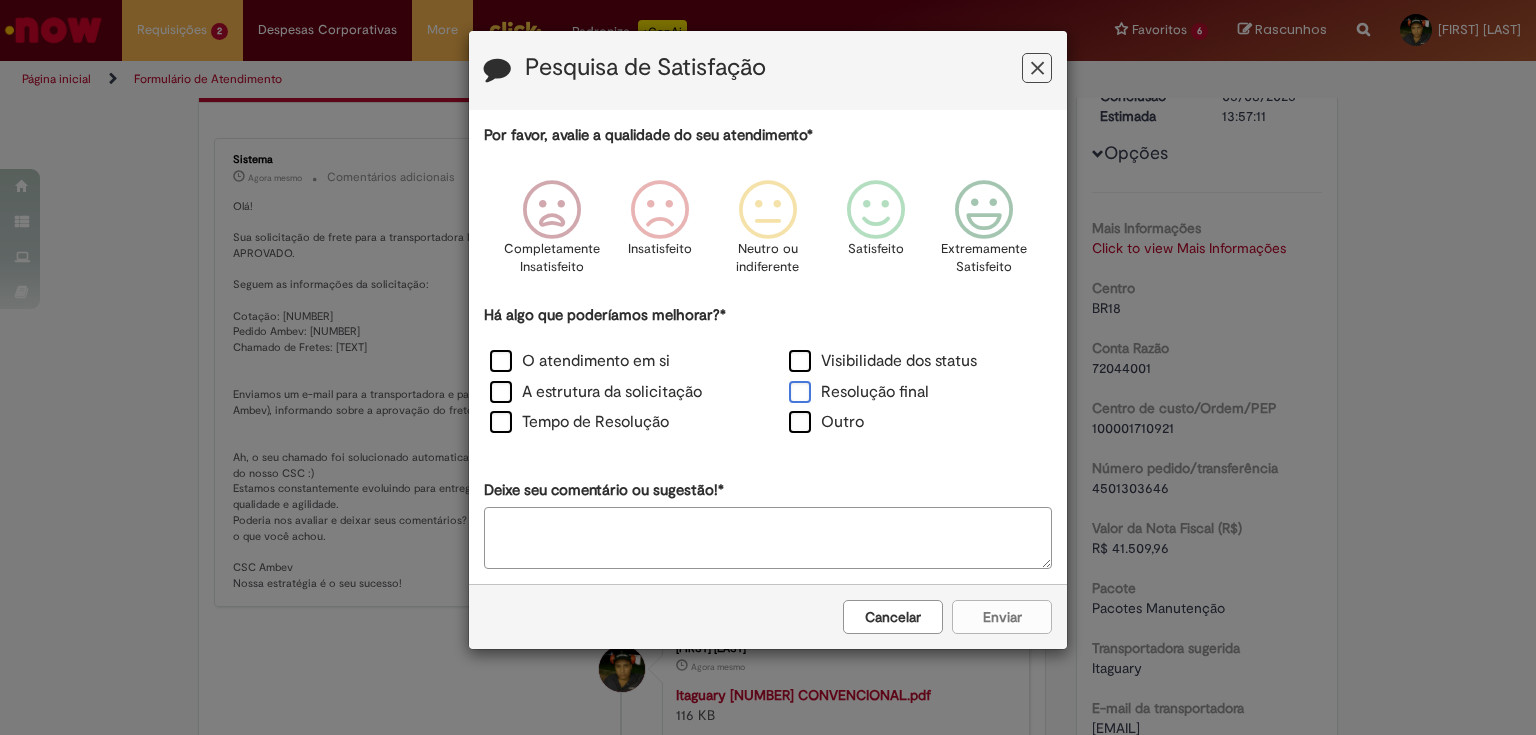 click on "Resolução final" at bounding box center (859, 392) 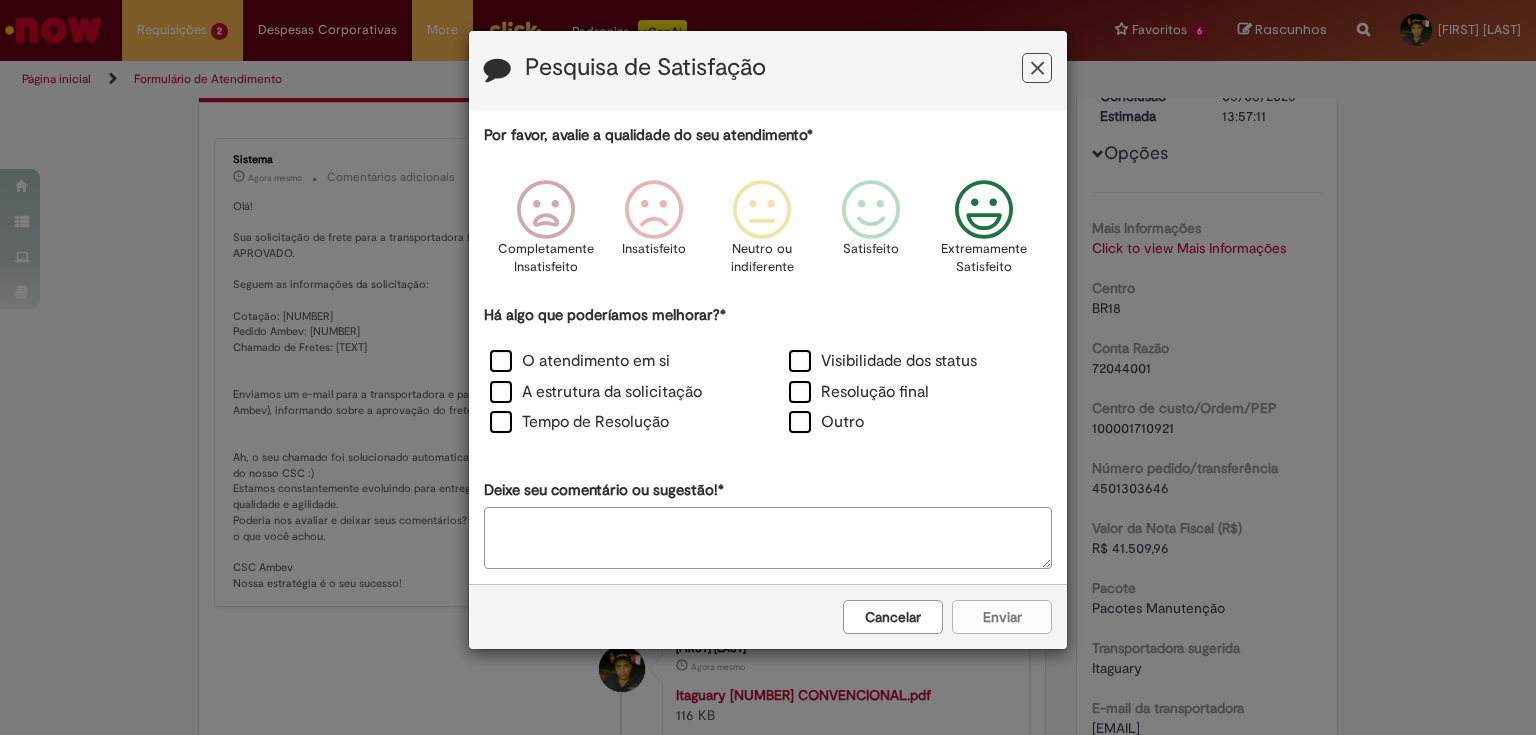 click at bounding box center [984, 210] 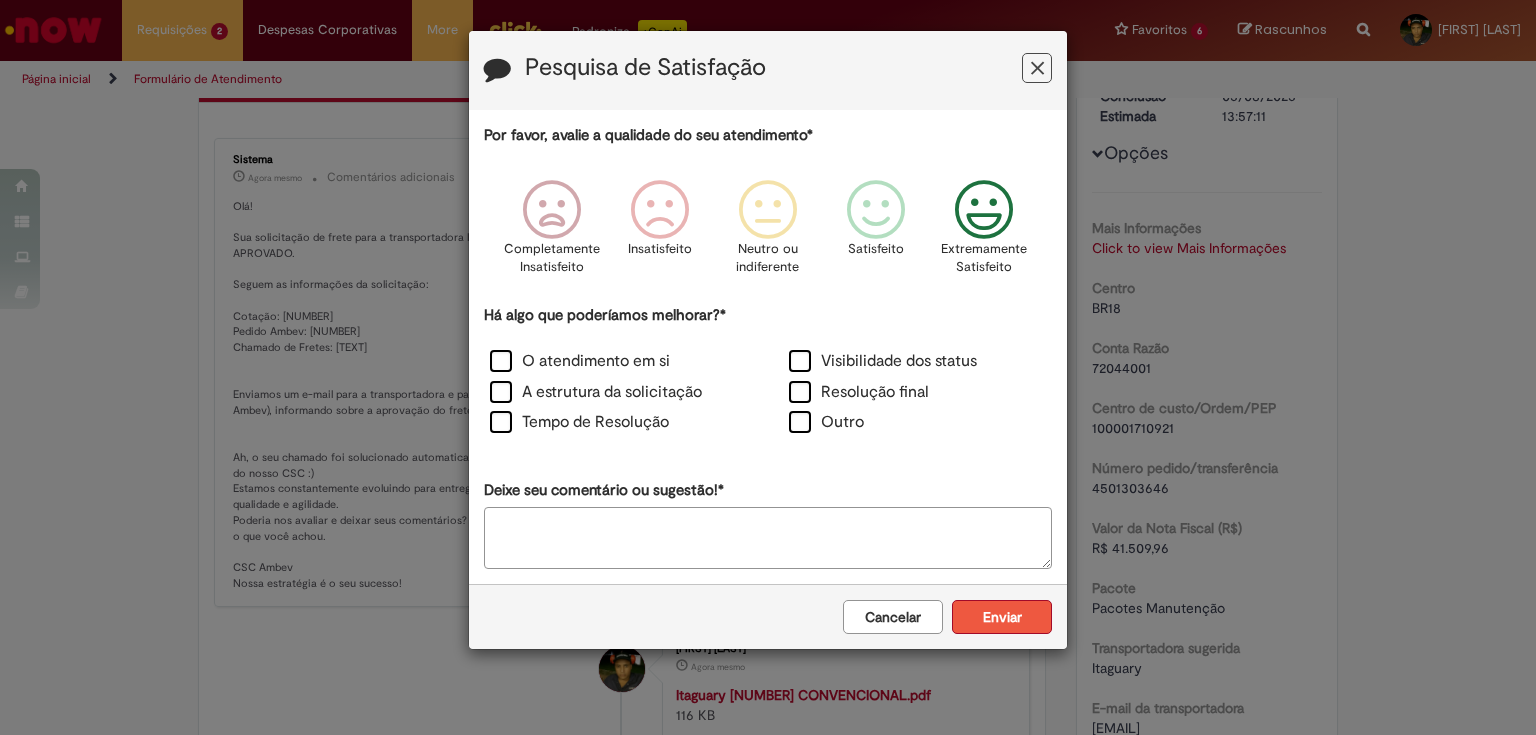 click on "Enviar" at bounding box center (1002, 617) 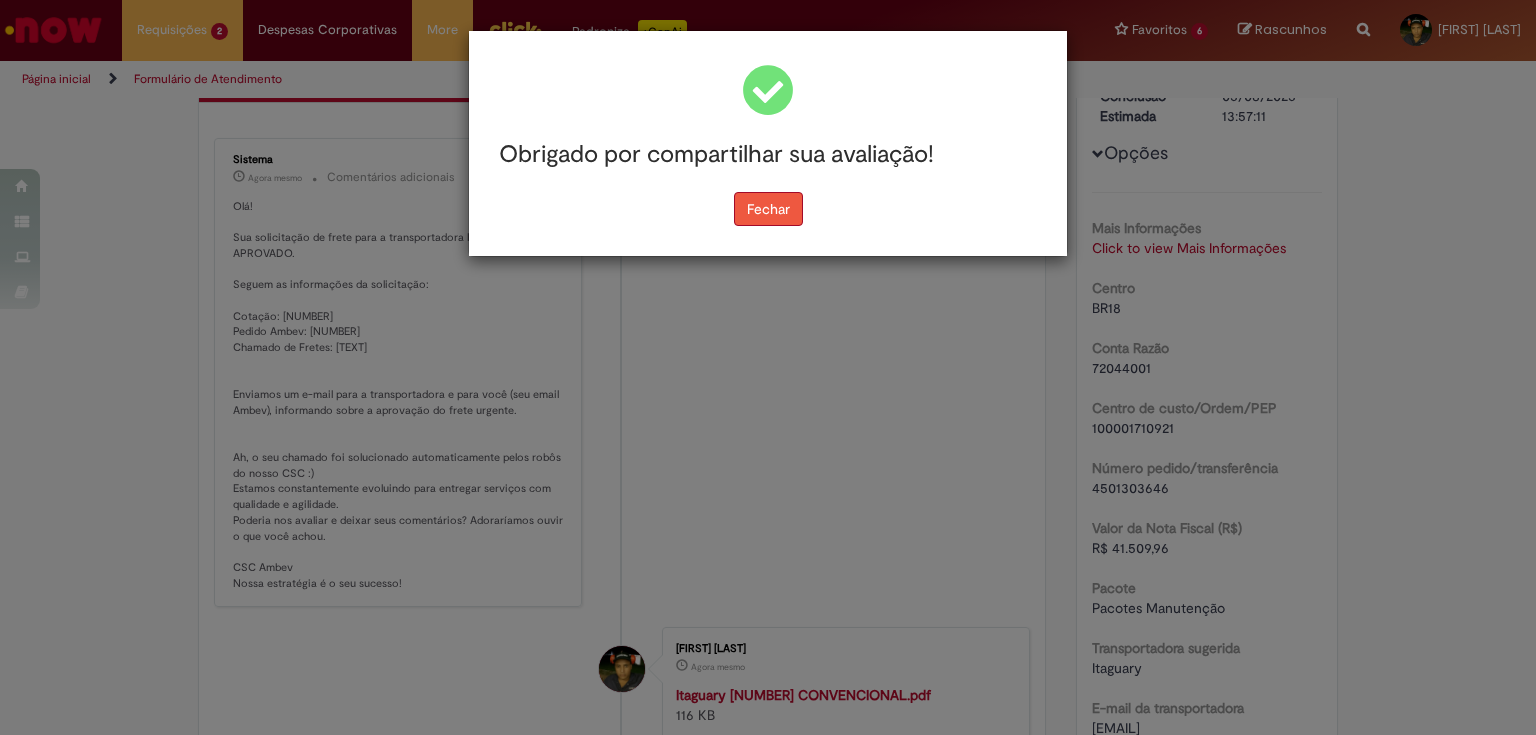 click on "Fechar" at bounding box center [768, 209] 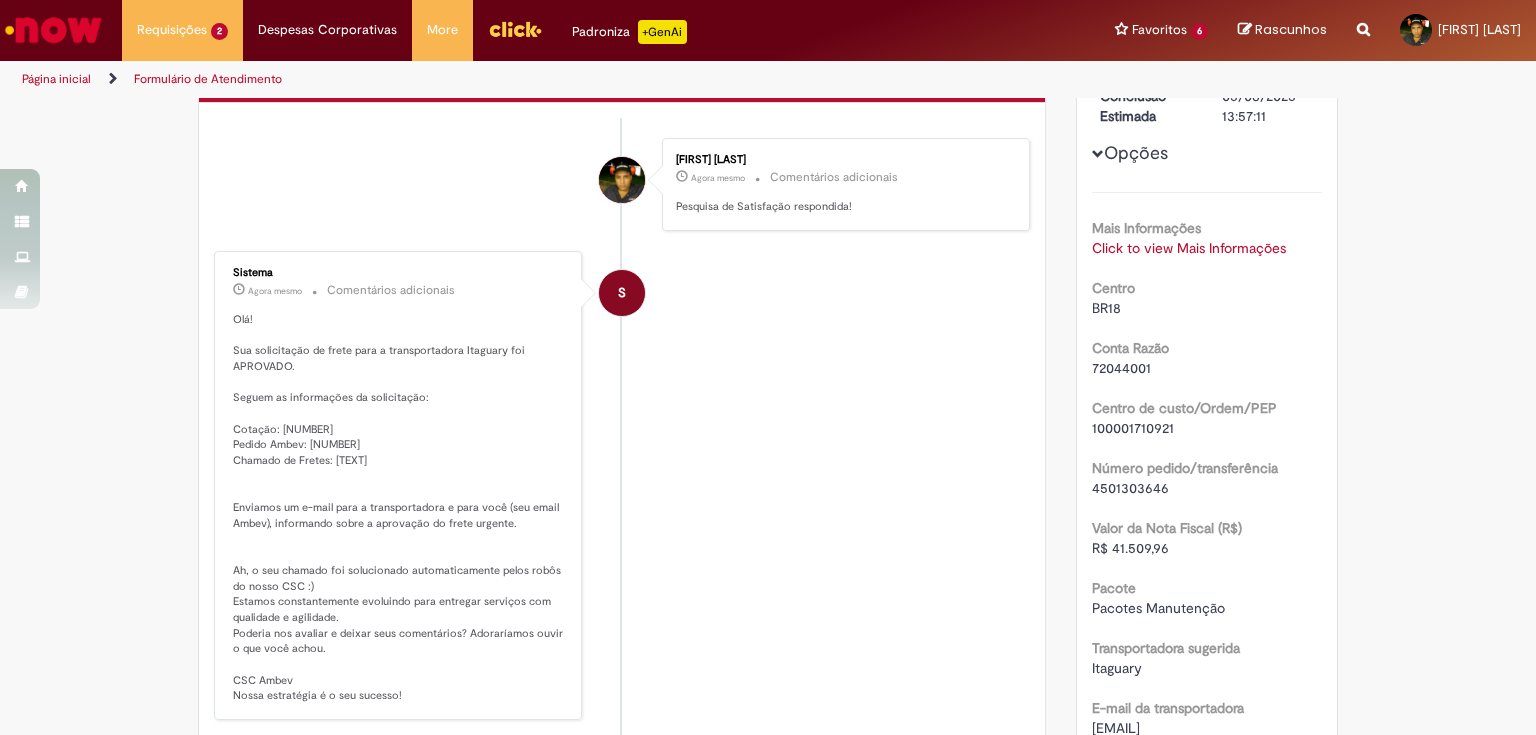 scroll, scrollTop: 240, scrollLeft: 0, axis: vertical 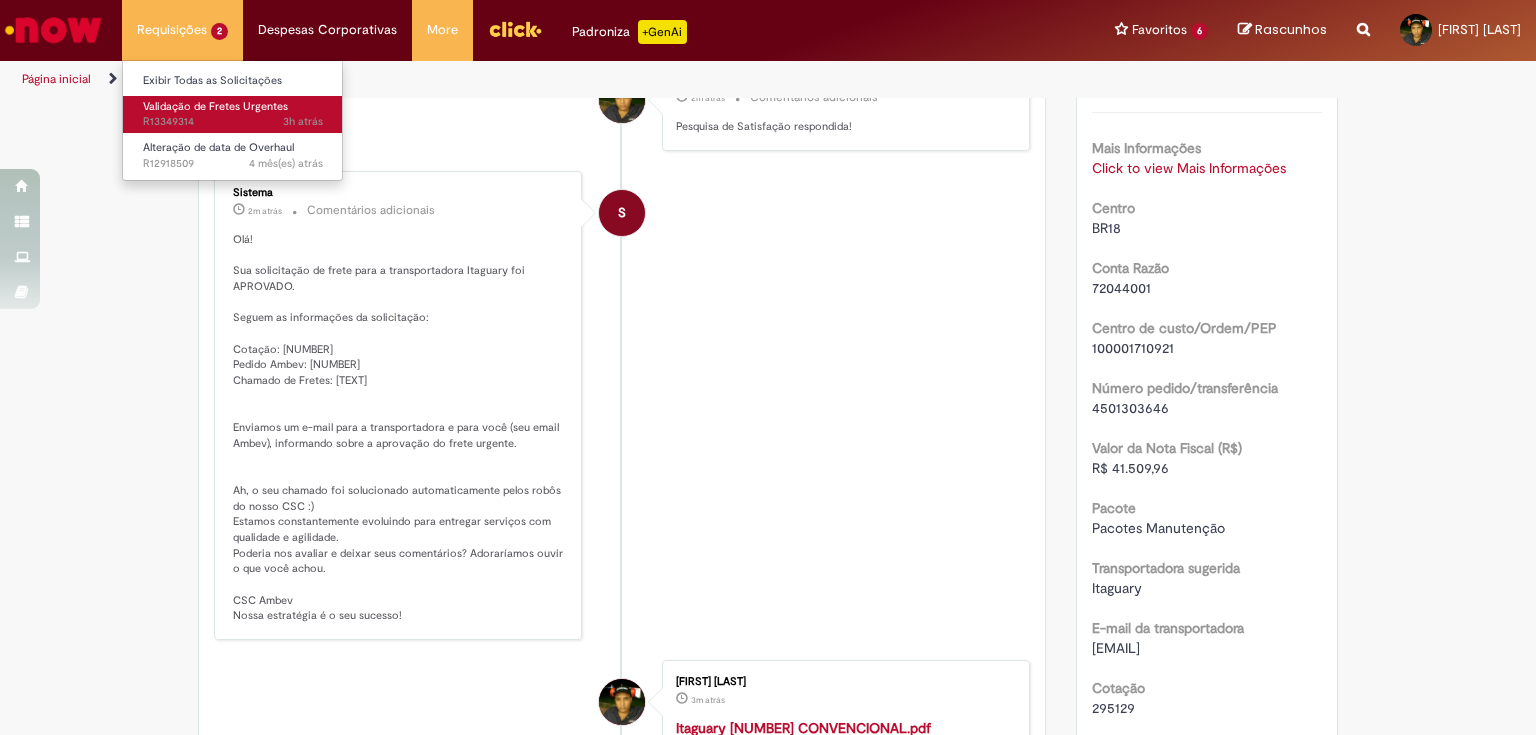 click on "3h atrás 3 horas atrás  [TEXT]" at bounding box center (233, 122) 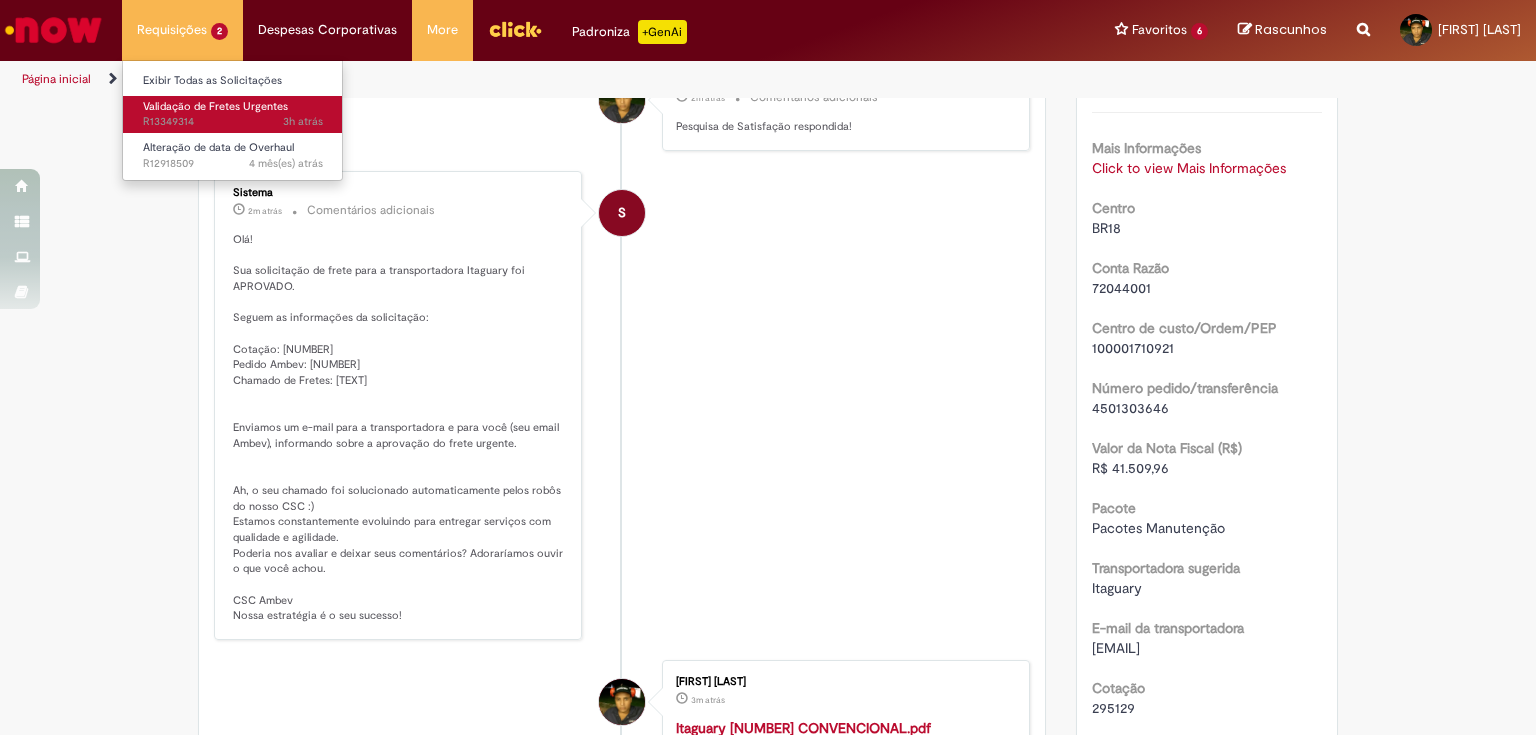 click on "Validação de Fretes Urgentes" at bounding box center [215, 106] 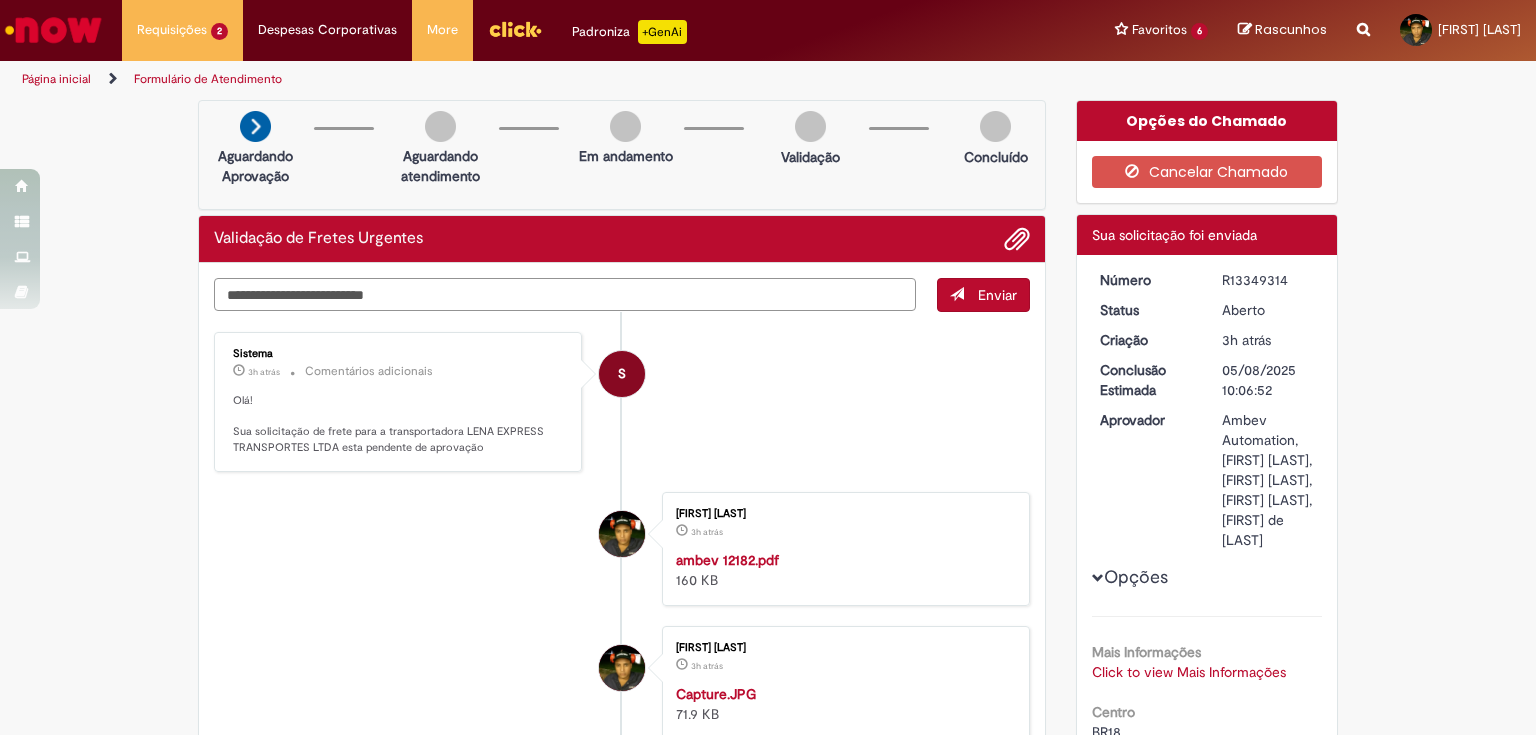 click at bounding box center (565, 295) 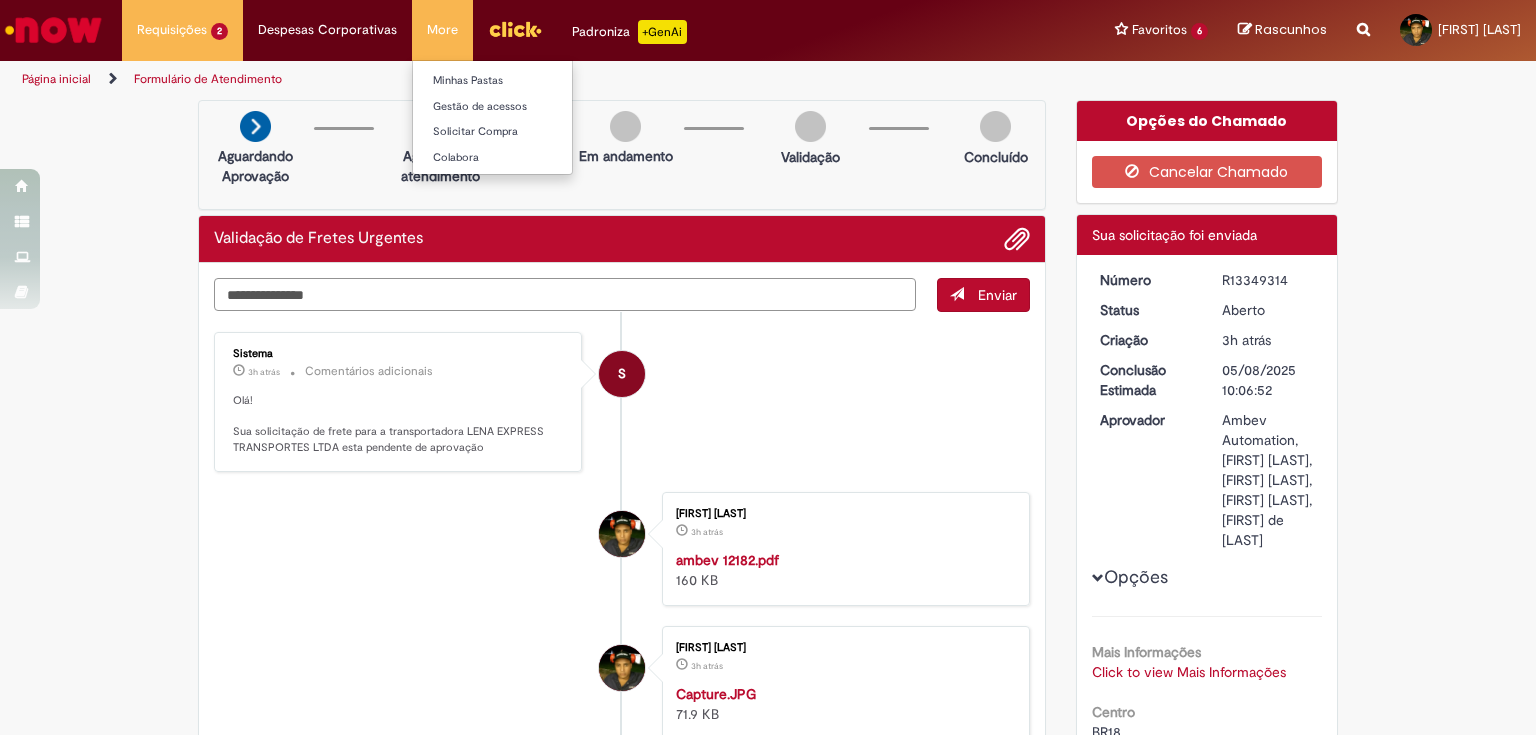 type on "**********" 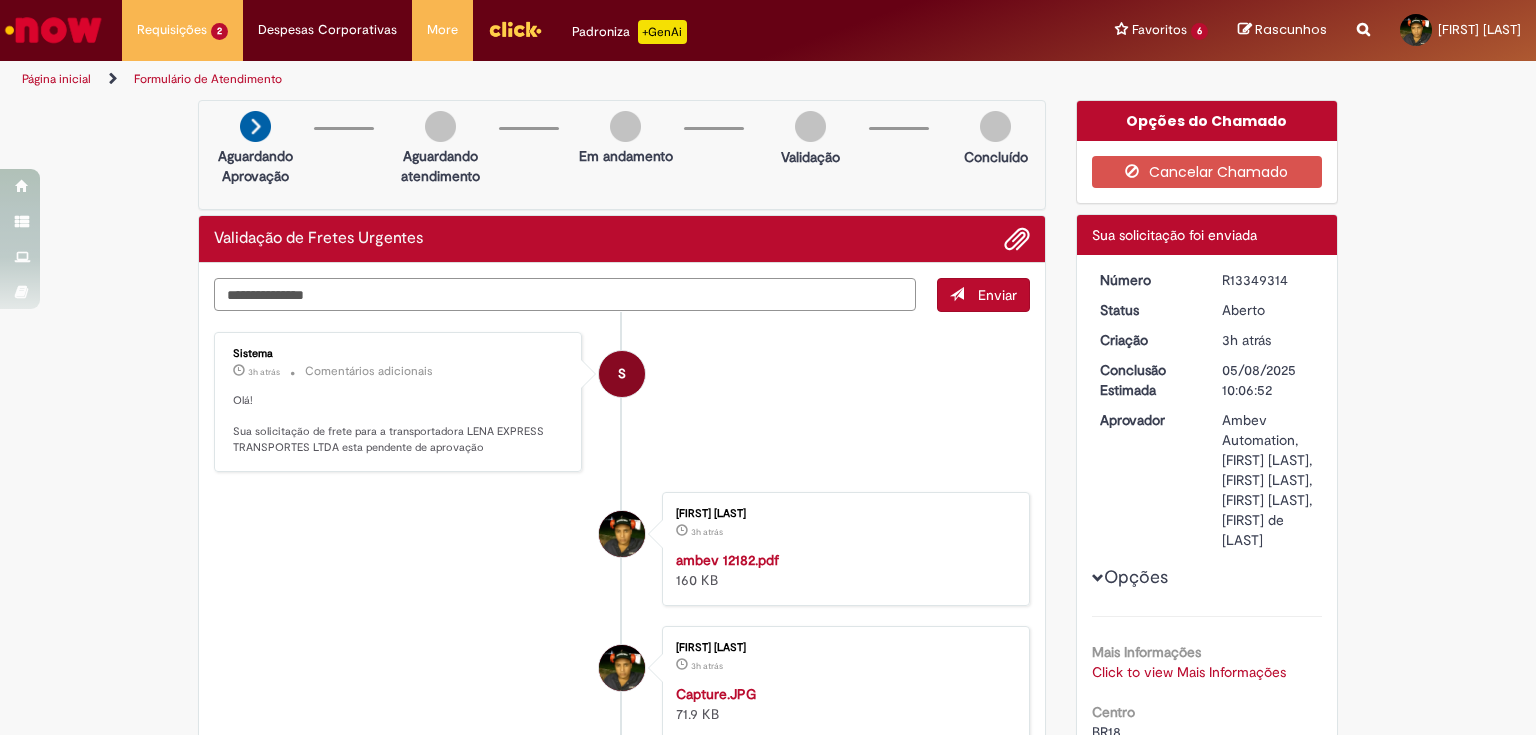 click on "**********" at bounding box center (565, 295) 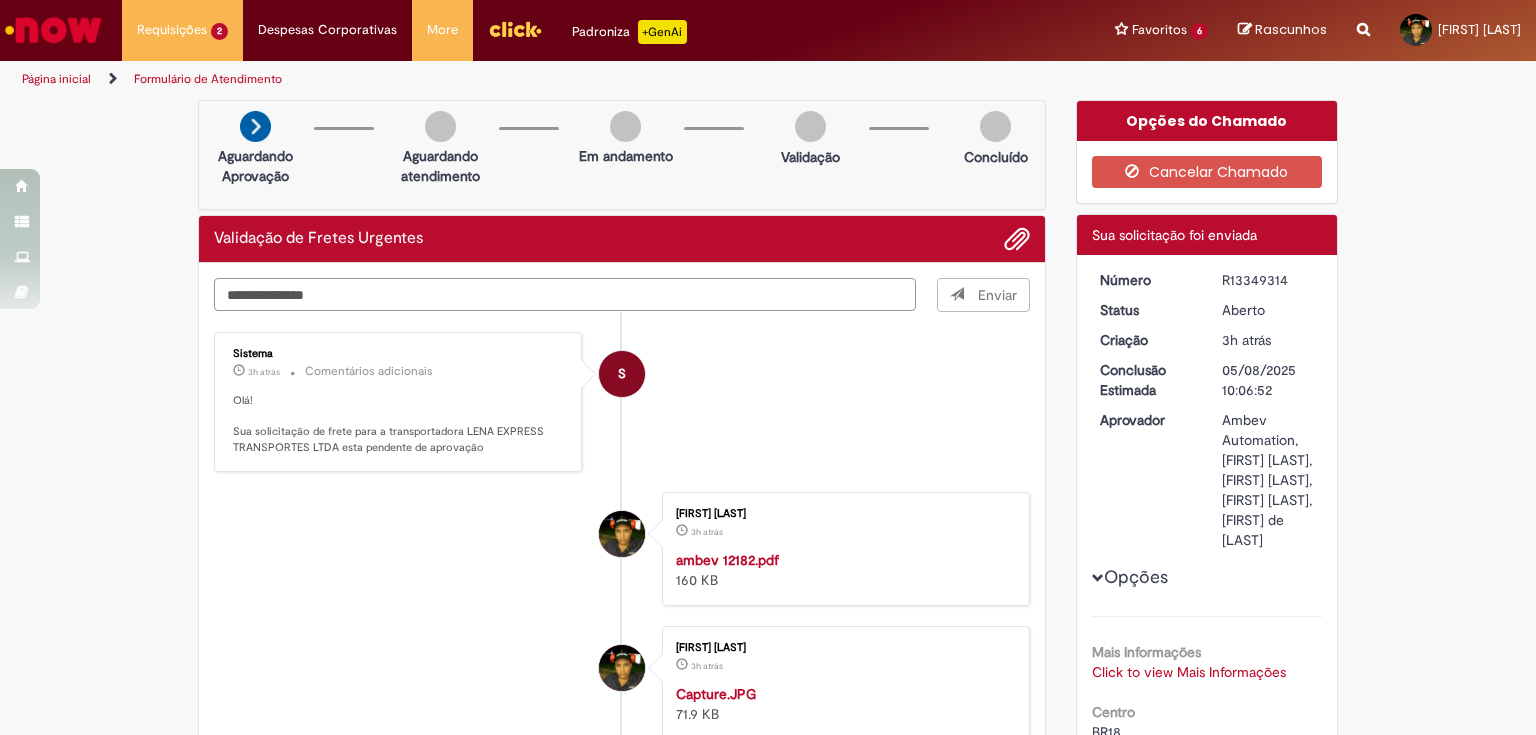 type 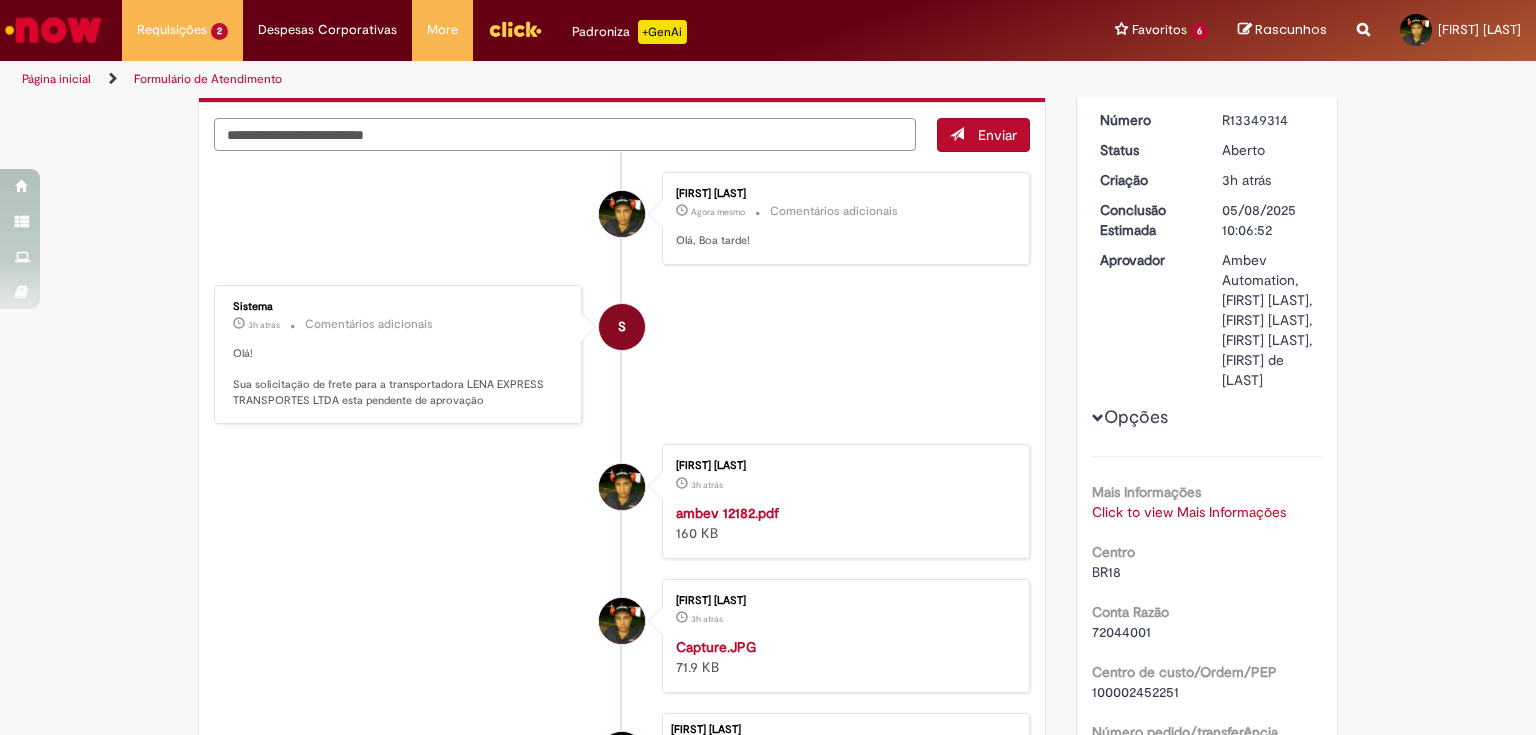 scroll, scrollTop: 320, scrollLeft: 0, axis: vertical 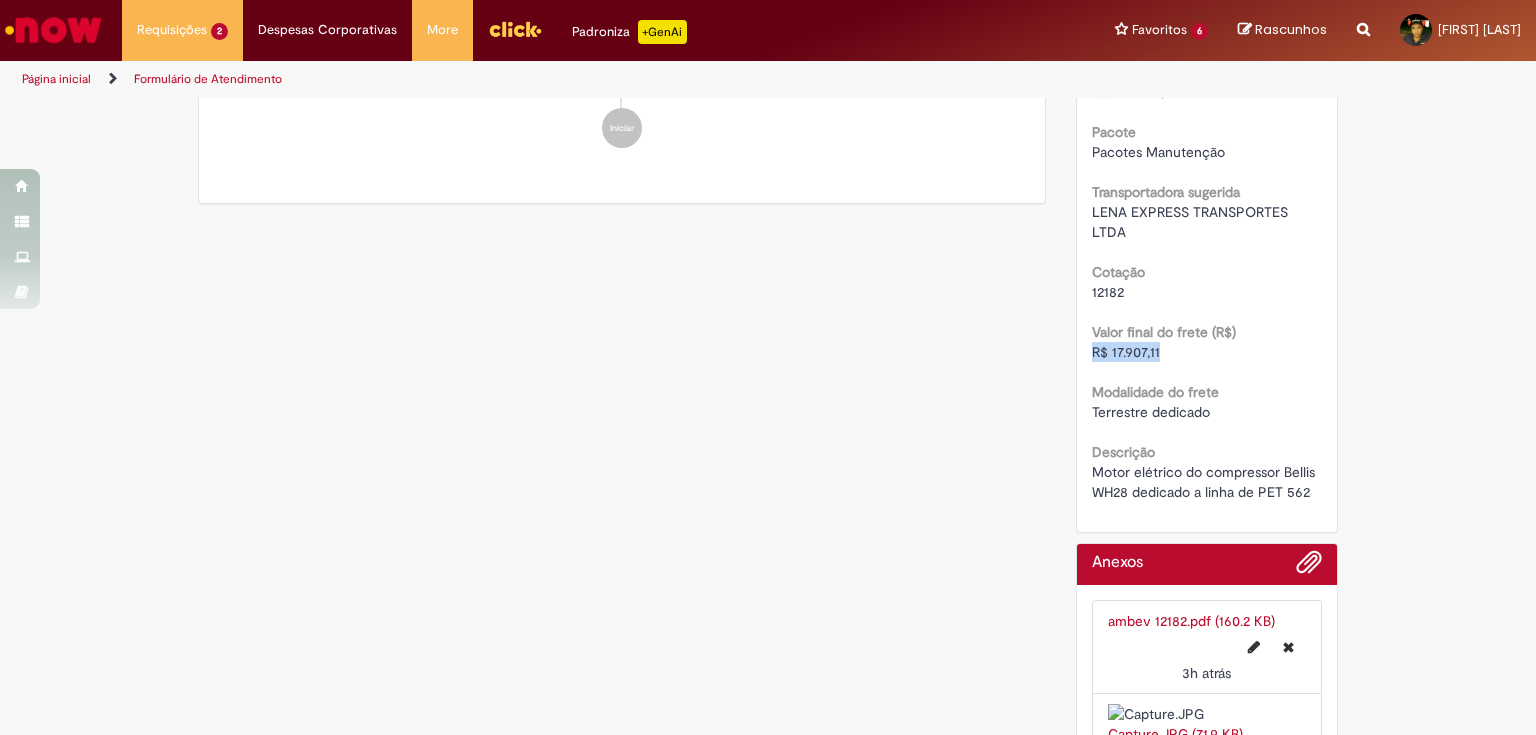 drag, startPoint x: 1155, startPoint y: 388, endPoint x: 1071, endPoint y: 390, distance: 84.0238 